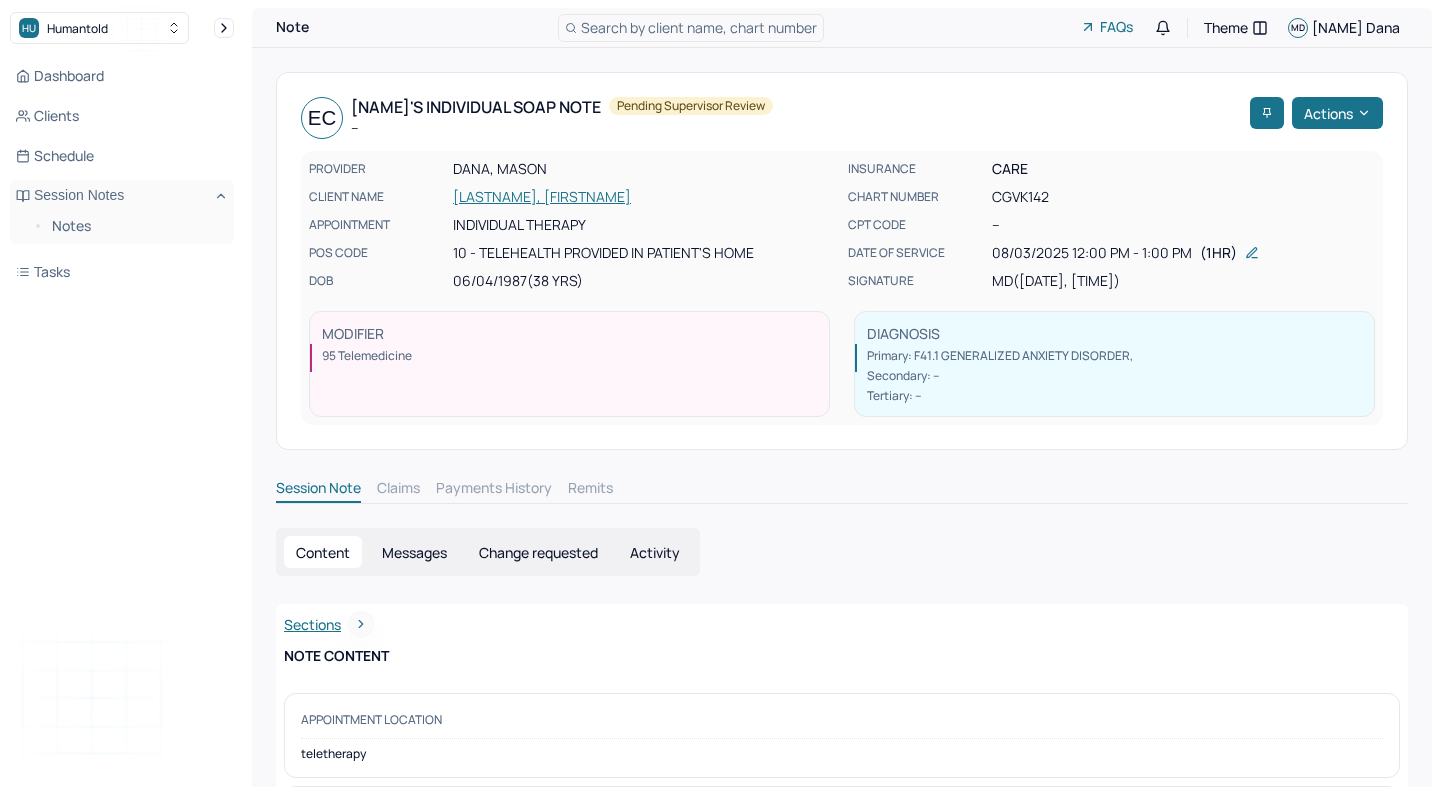 scroll, scrollTop: 0, scrollLeft: 0, axis: both 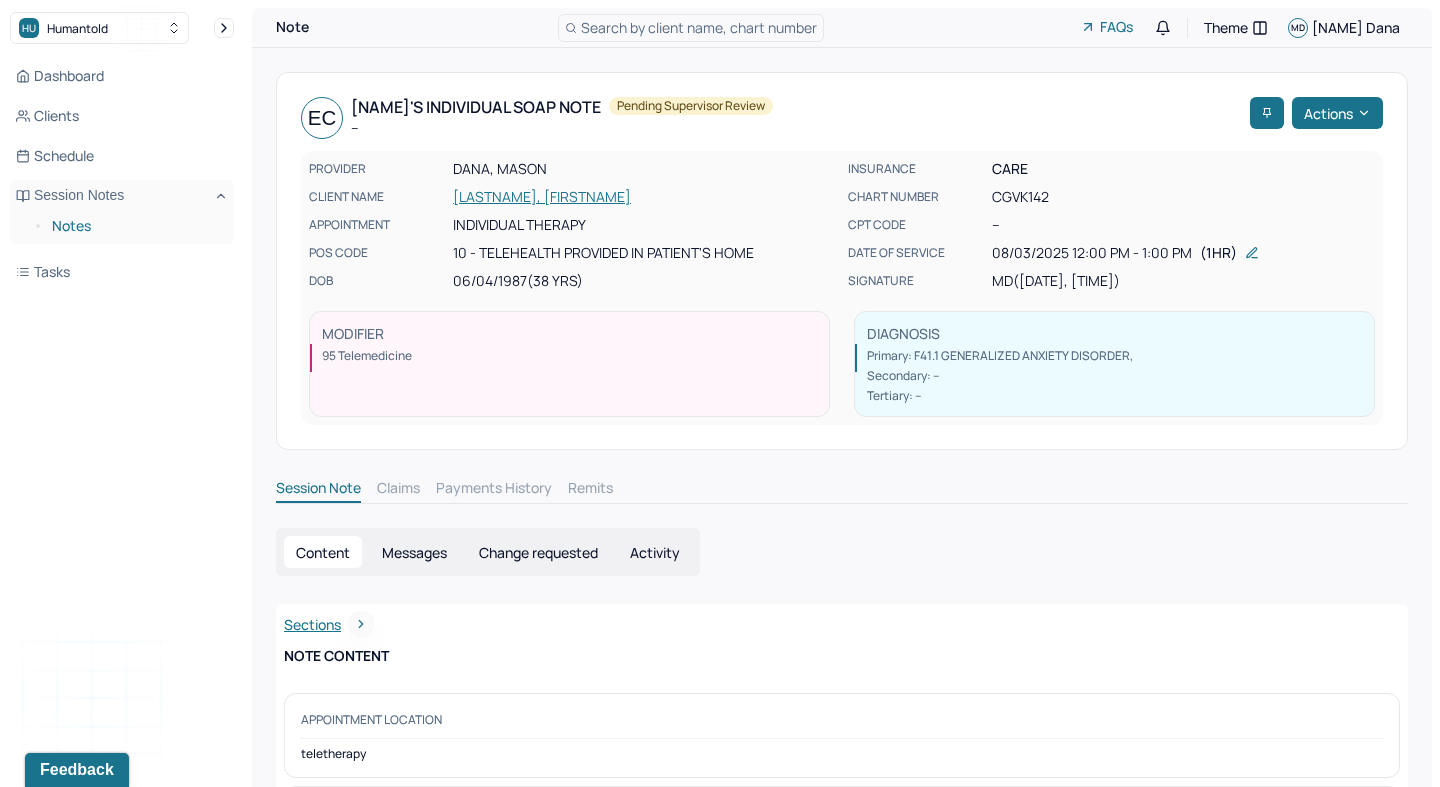 click on "Notes" at bounding box center (135, 226) 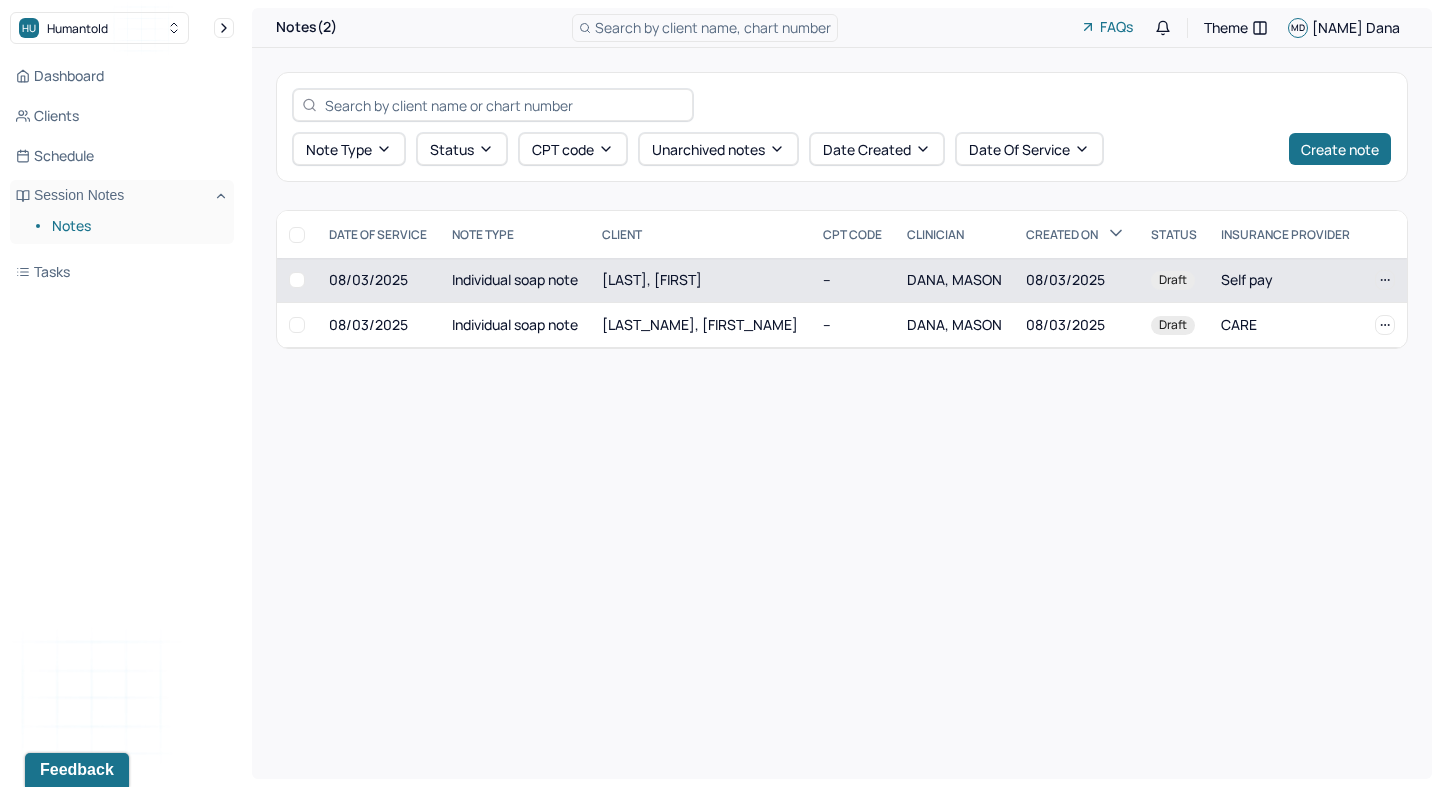 click on "[LAST], [FIRST]" at bounding box center [700, 280] 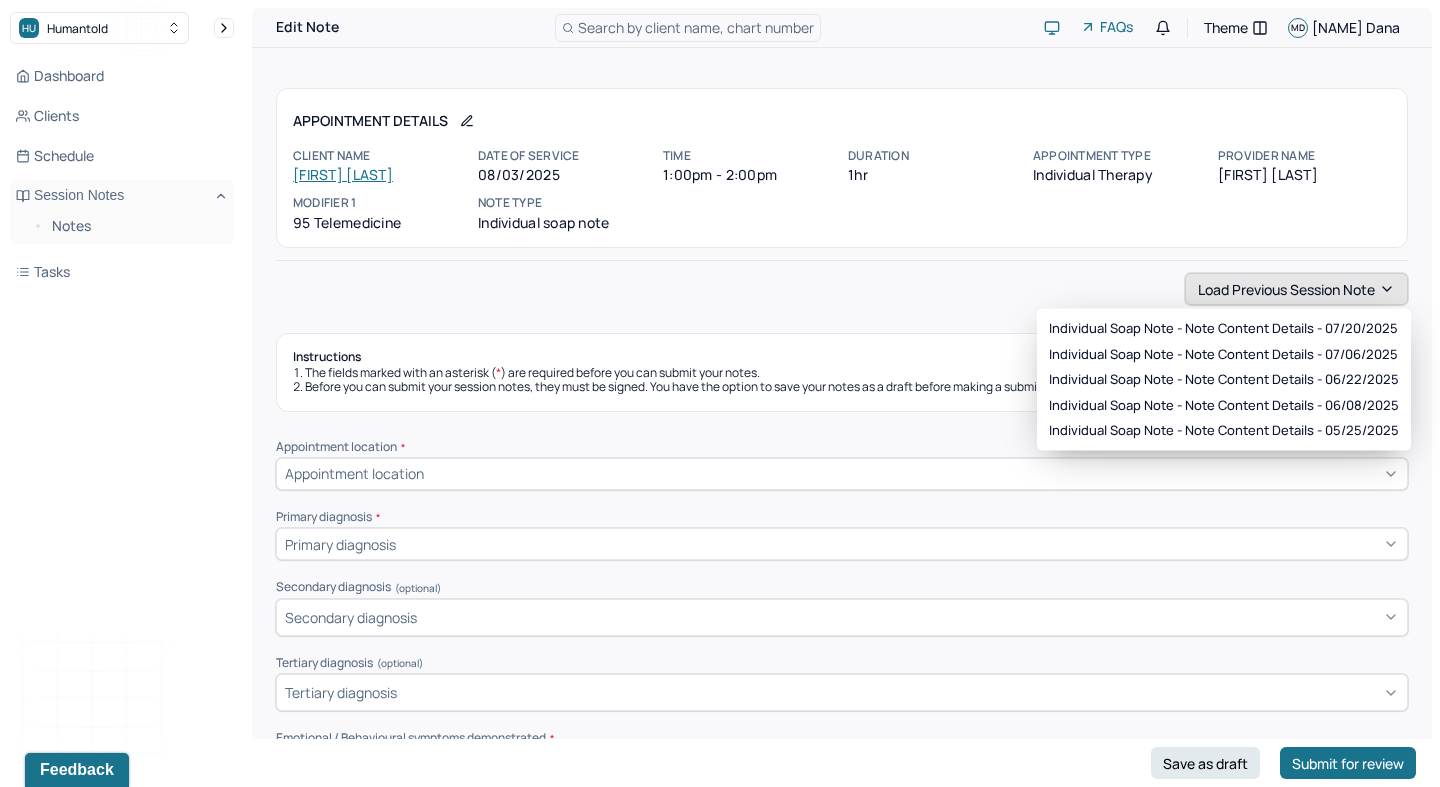 click on "Load previous session note" at bounding box center (1296, 289) 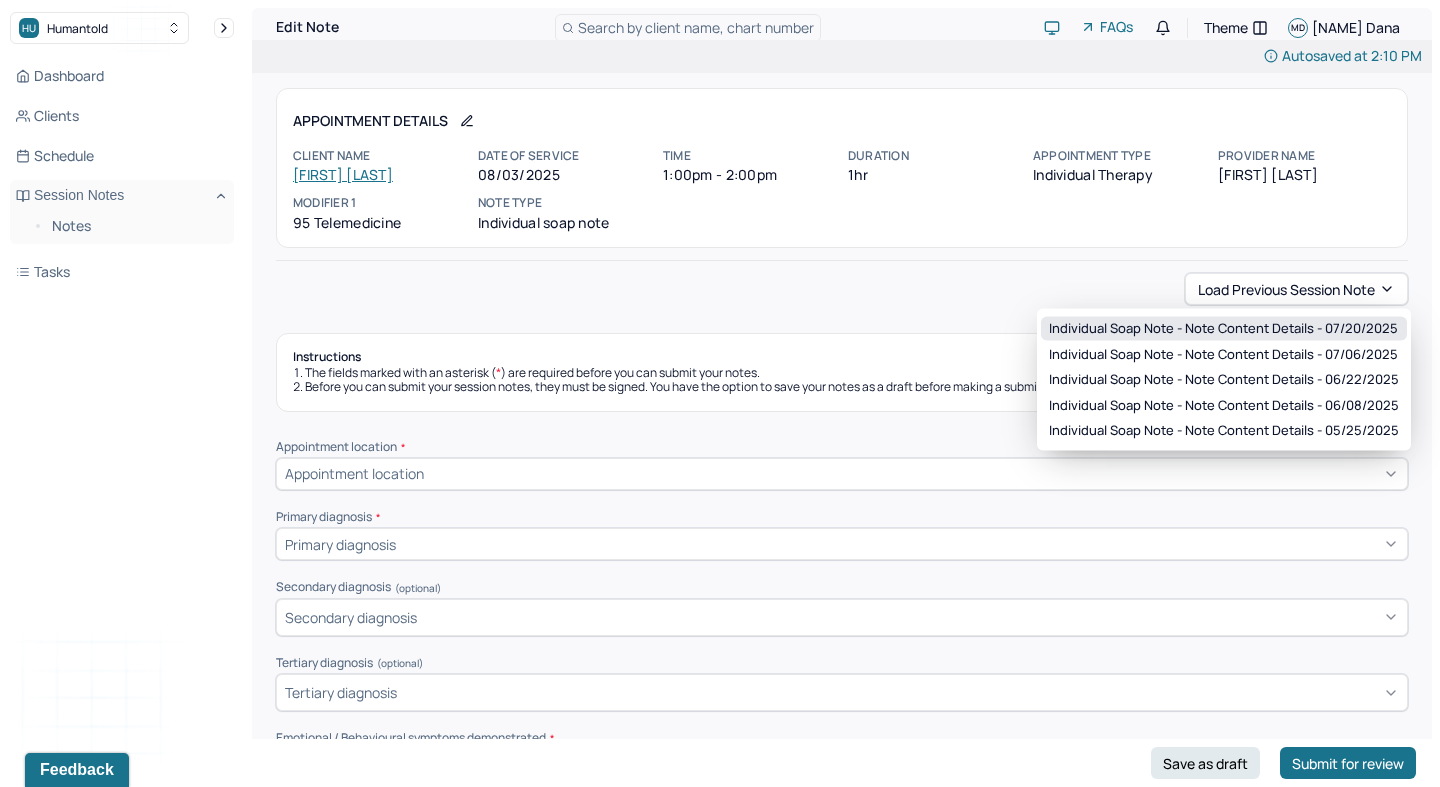 click on "Individual soap note   - Note content Details -   07/20/2025" at bounding box center [1223, 329] 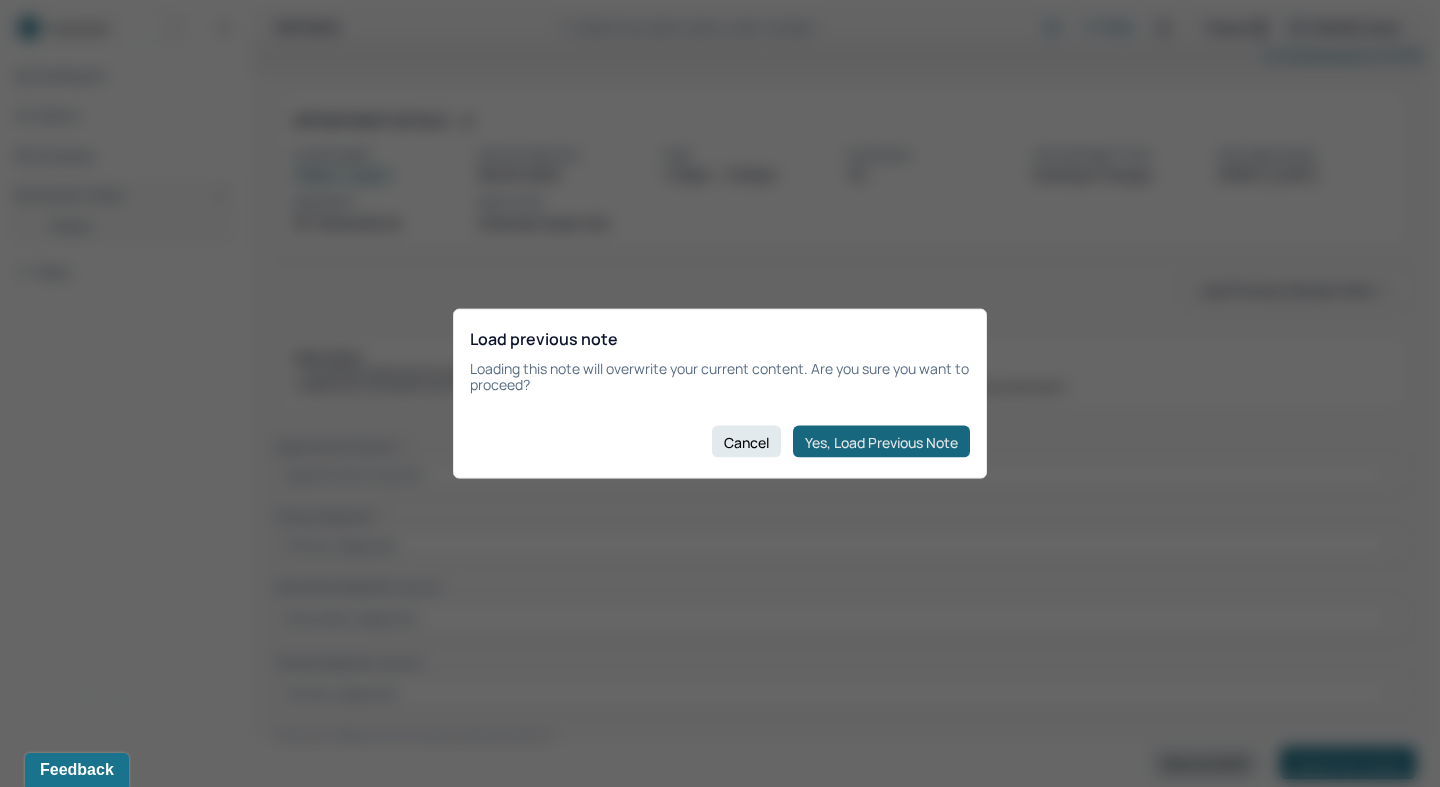 click on "Yes, Load Previous Note" at bounding box center (881, 442) 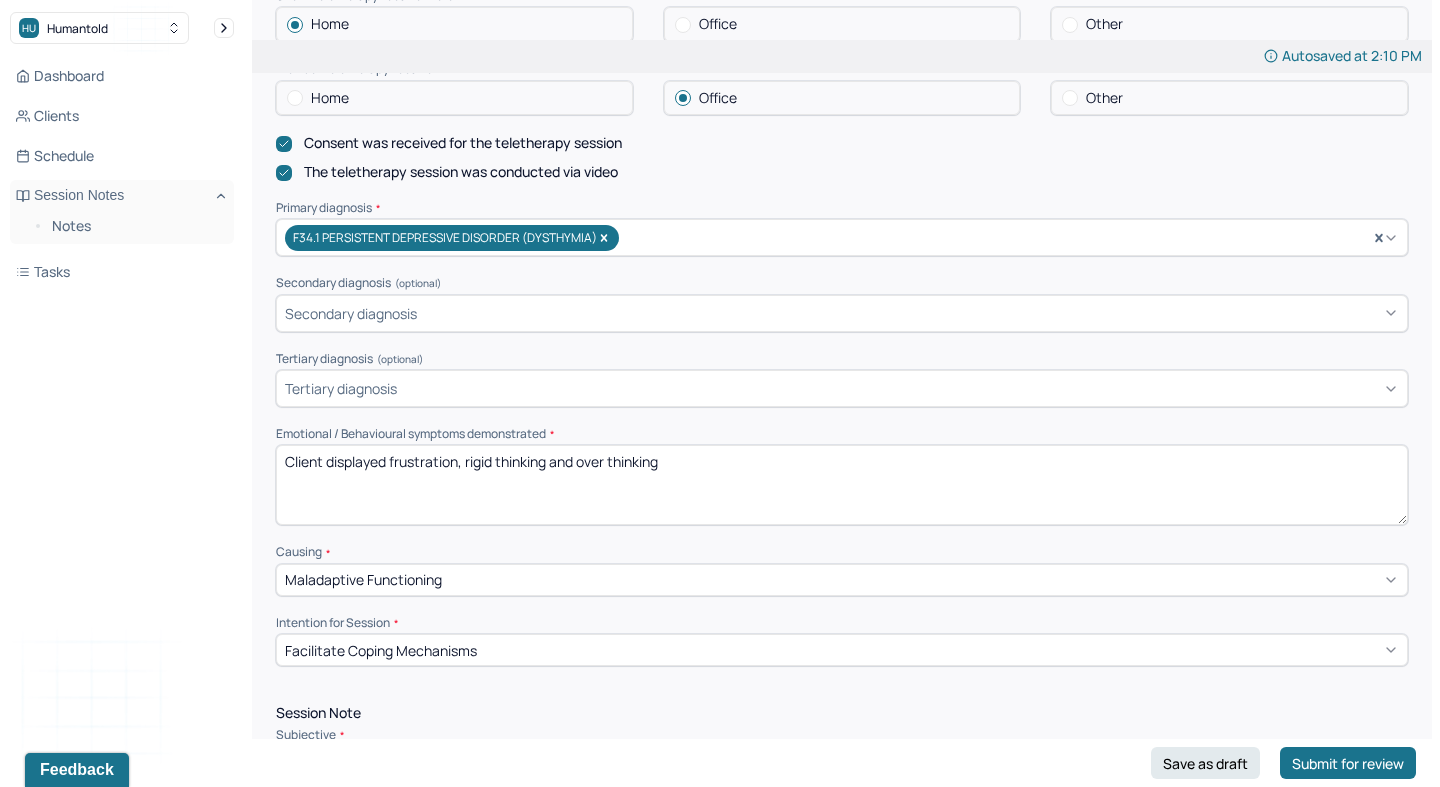 scroll, scrollTop: 536, scrollLeft: 0, axis: vertical 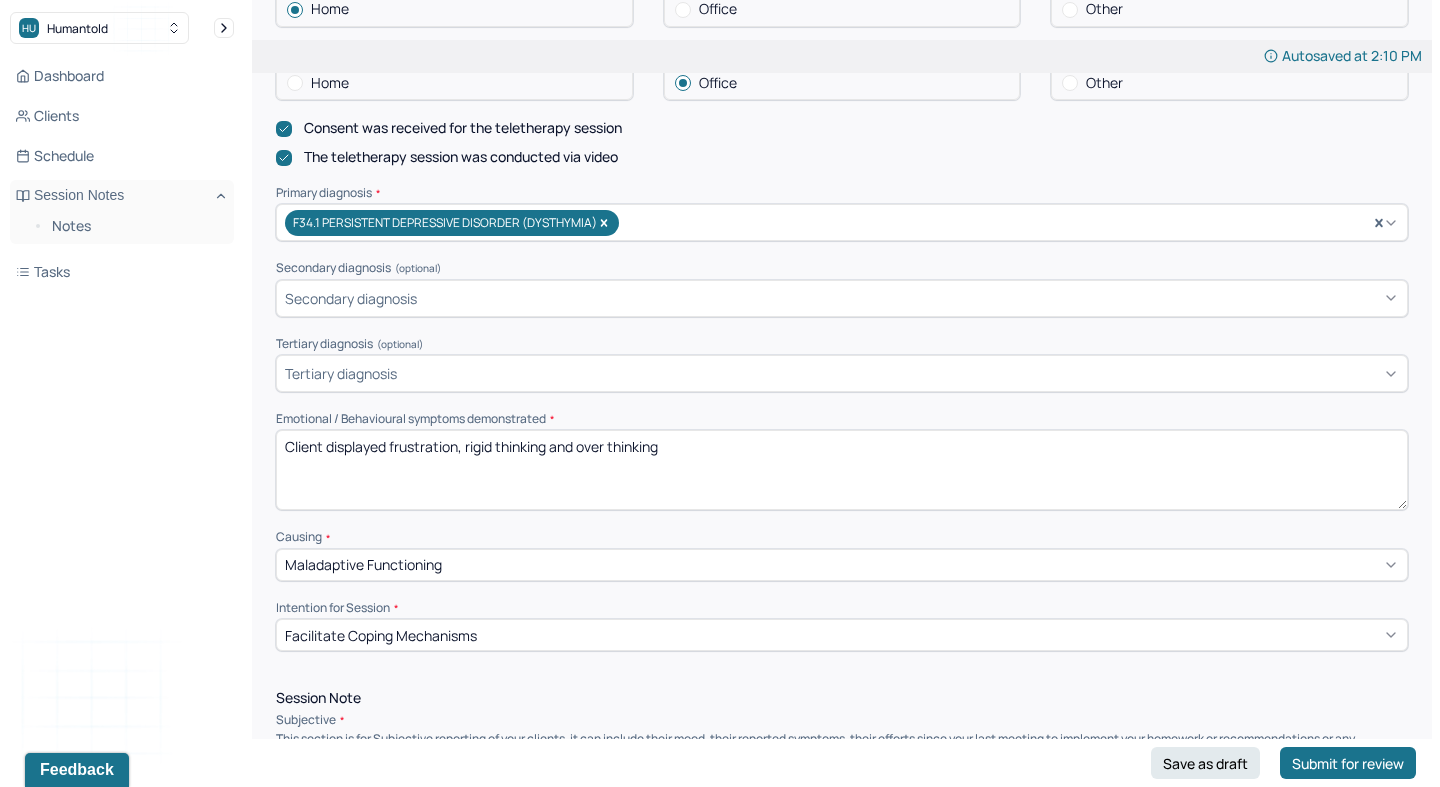 click on "Client displayed frustration, rigid thinking and over thinking" at bounding box center [842, 470] 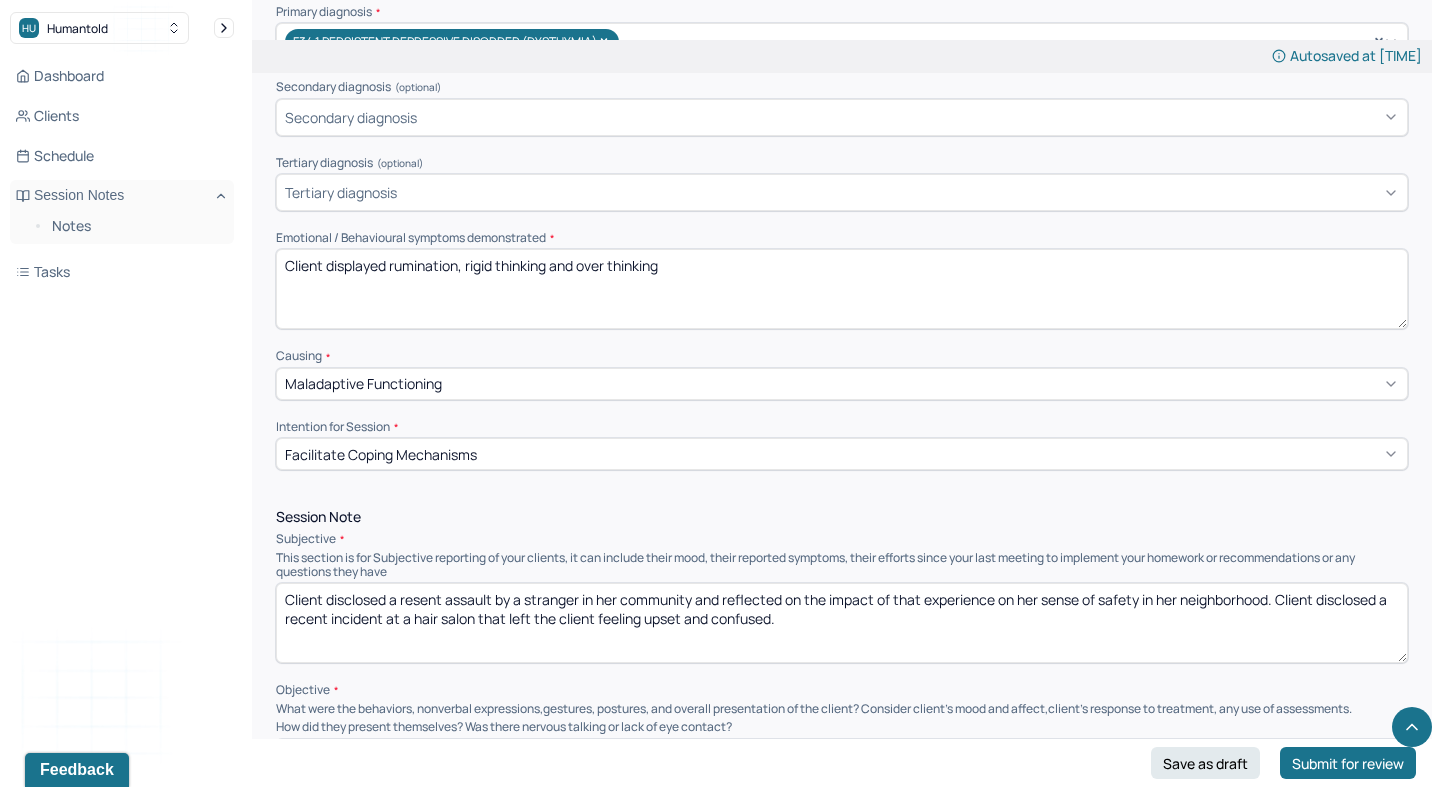 scroll, scrollTop: 782, scrollLeft: 0, axis: vertical 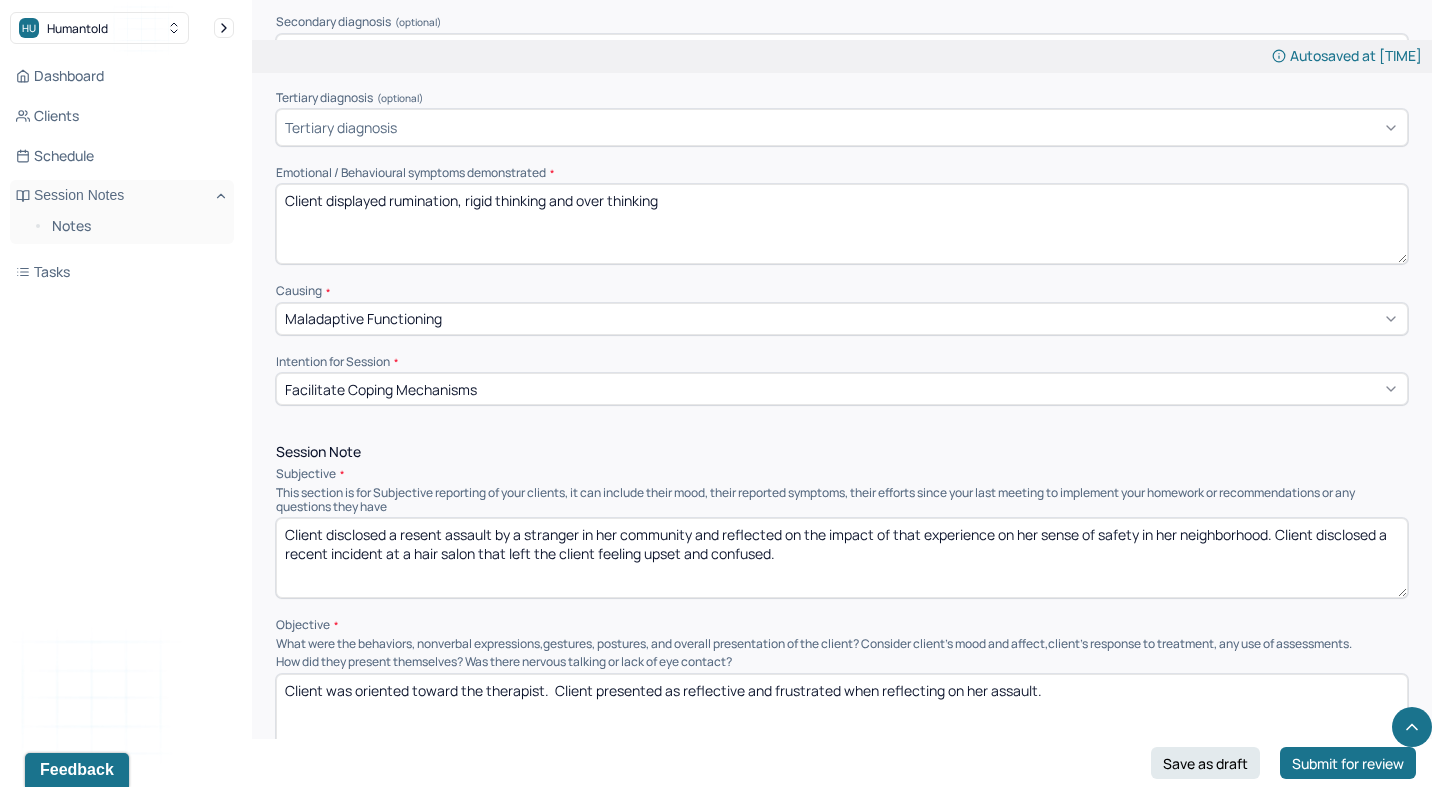 type on "Client displayed rumination, rigid thinking and over thinking" 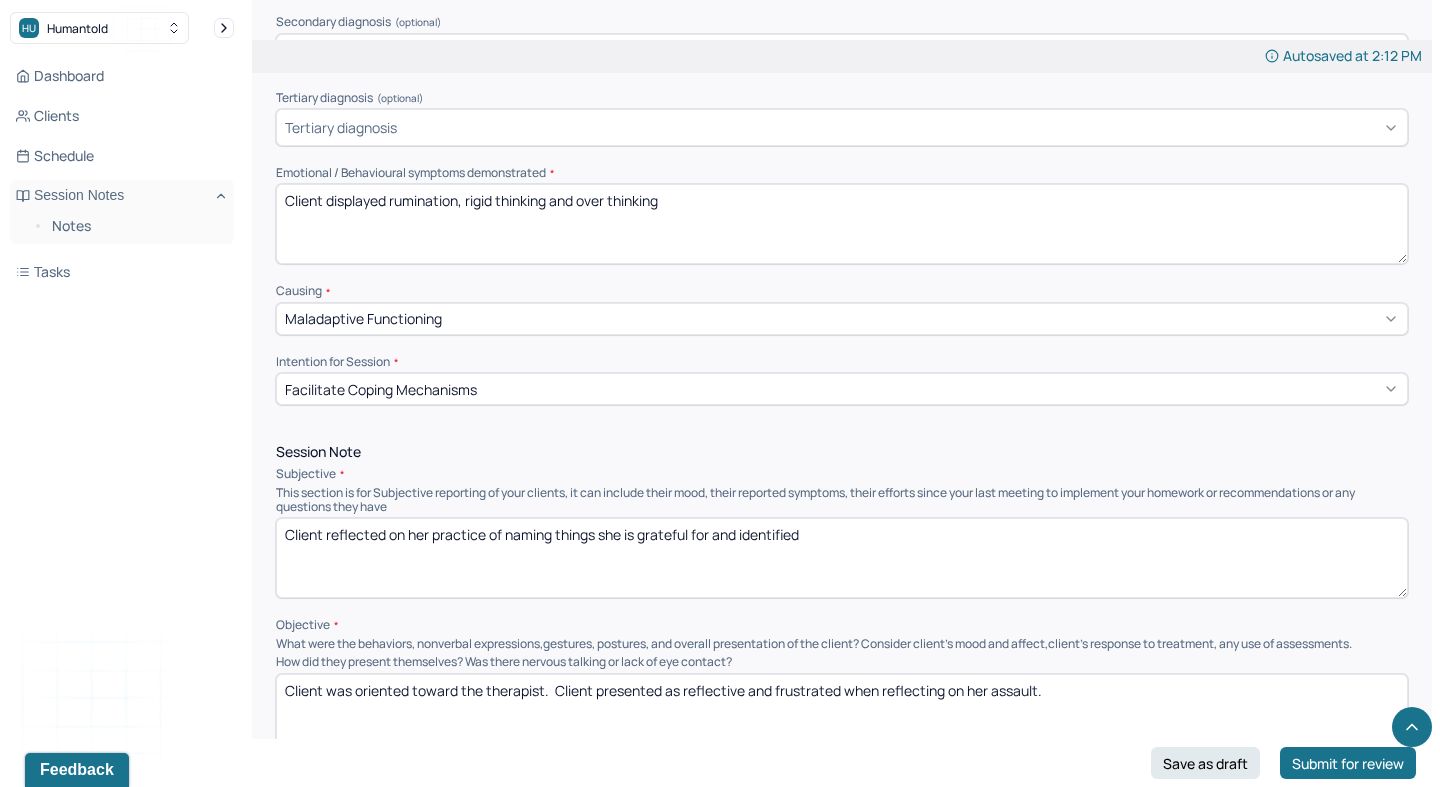 click on "Client reflected on her practice of naming things she is greateful for and identified" at bounding box center [842, 558] 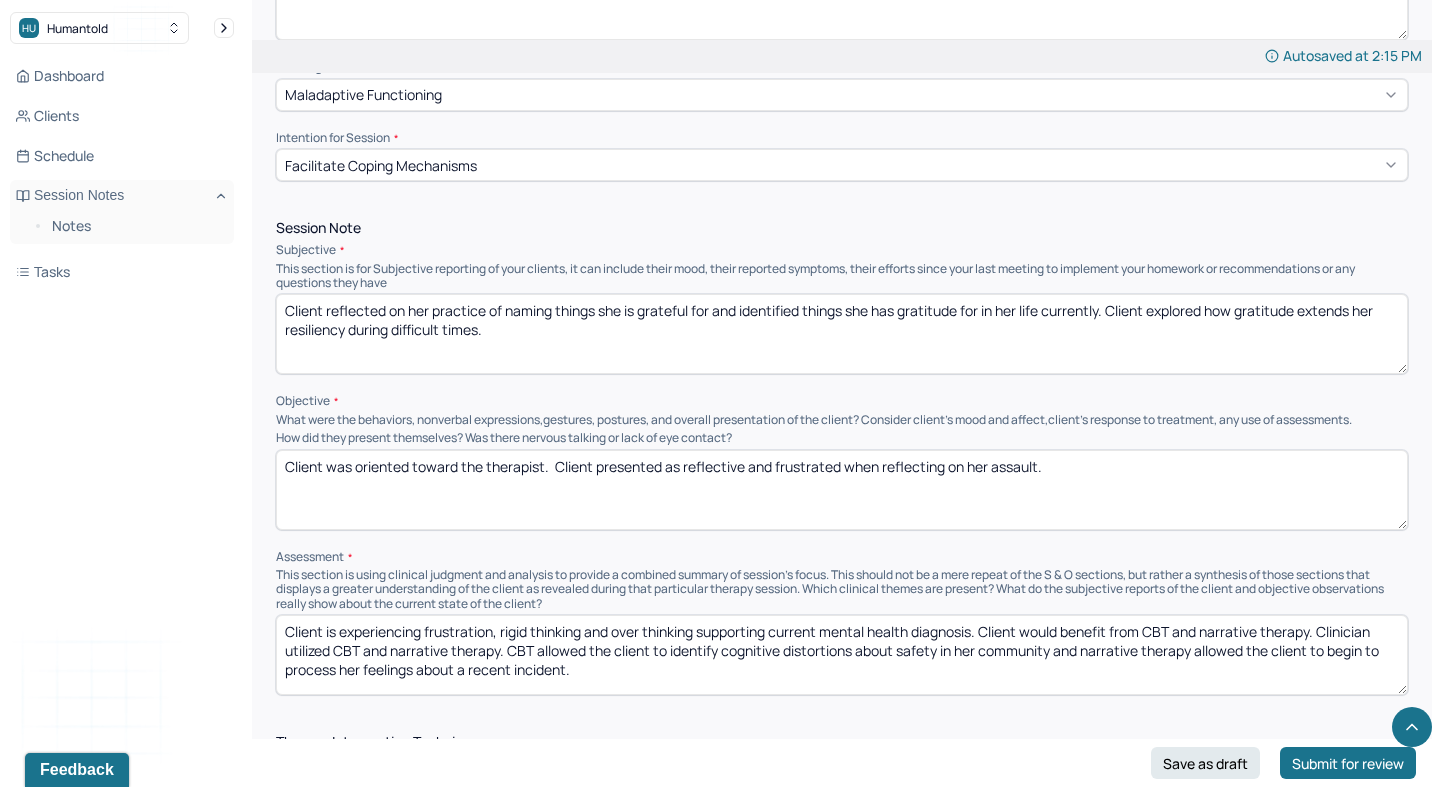 scroll, scrollTop: 1014, scrollLeft: 0, axis: vertical 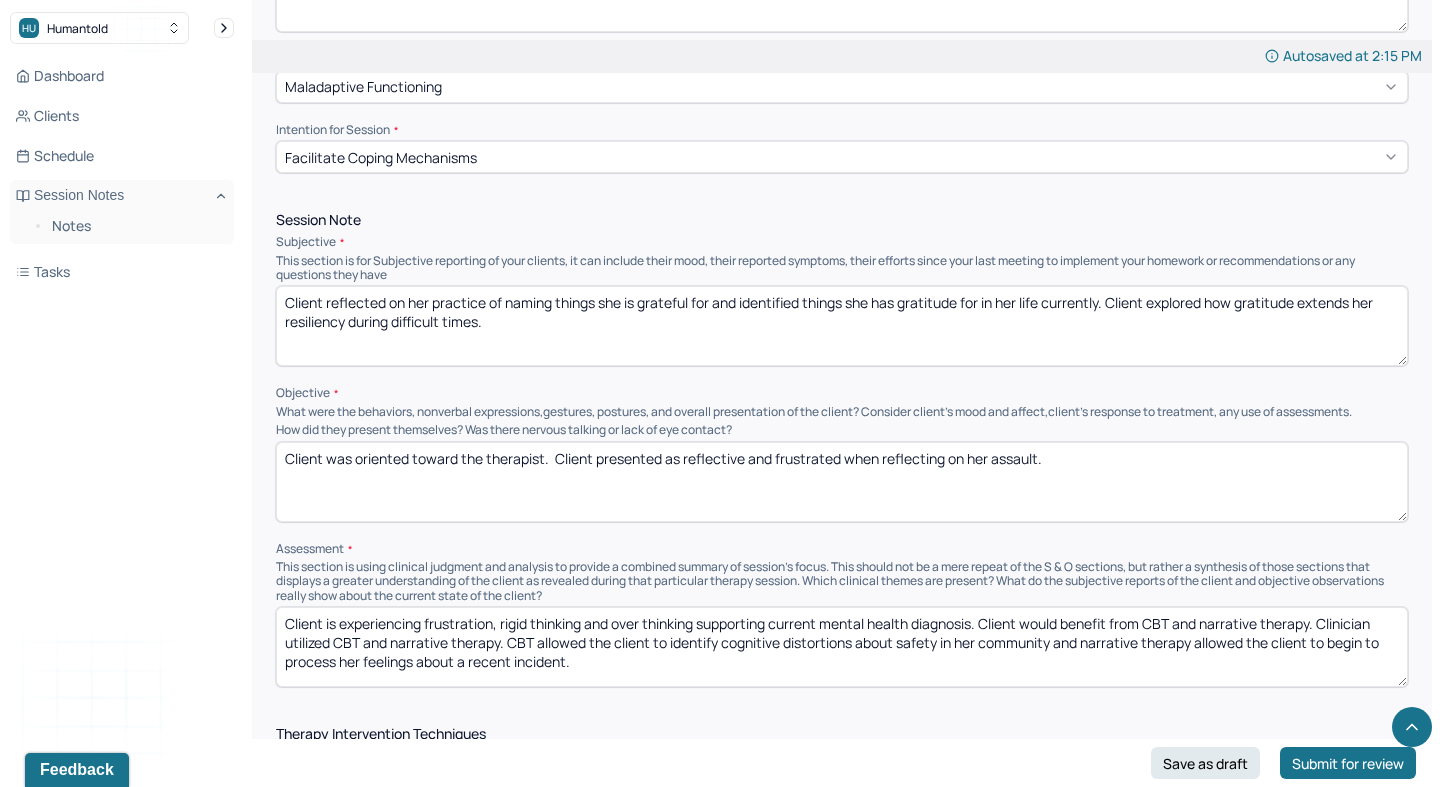 type on "Client reflected on her practice of naming things she is grateful for and identified things she has gratitude for in her life currently. Client explored how gratitude extends her resiliency during difficult times." 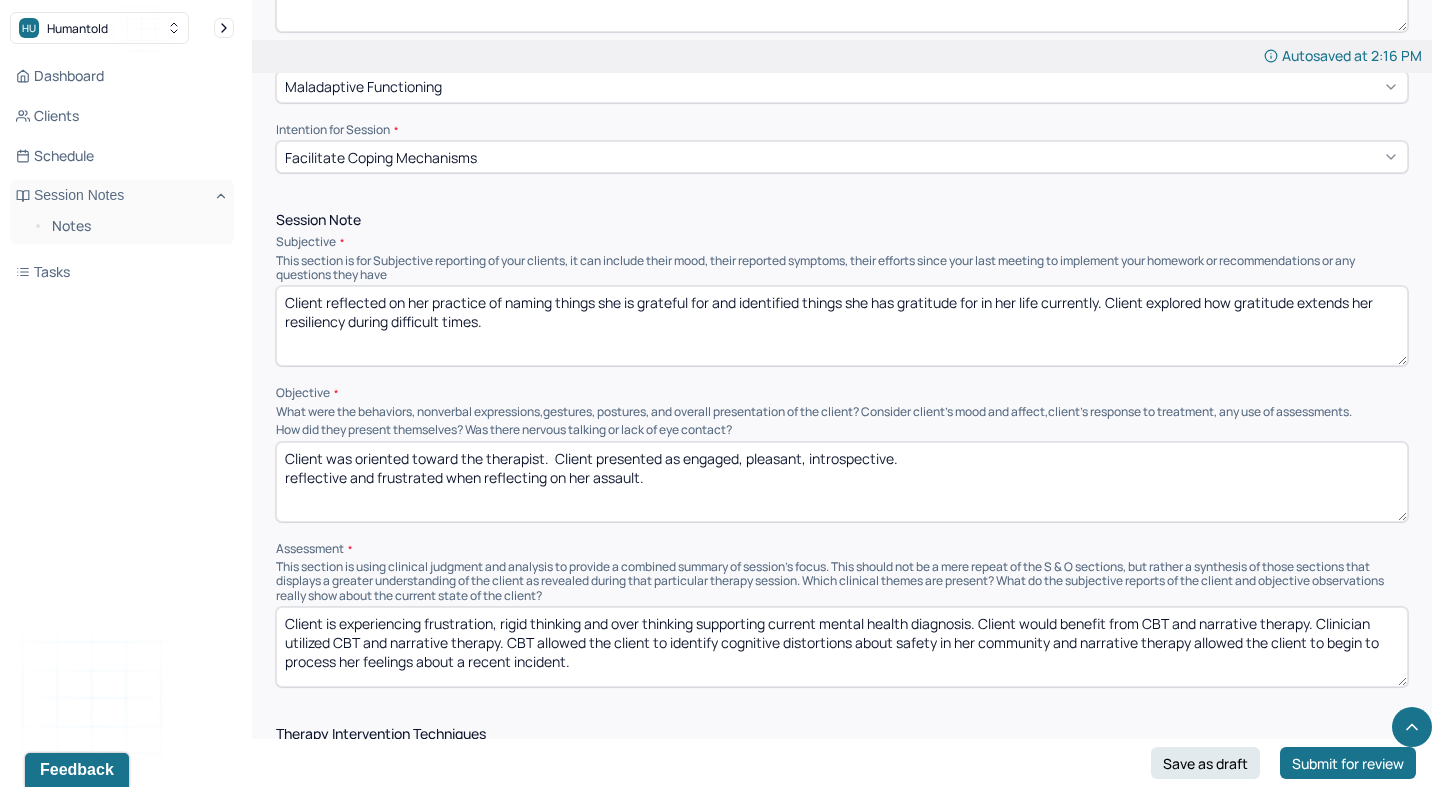 click on "Client was oriented toward the therapist.  Client presented as
reflective and frustrated when reflecting on her assault." at bounding box center [842, 482] 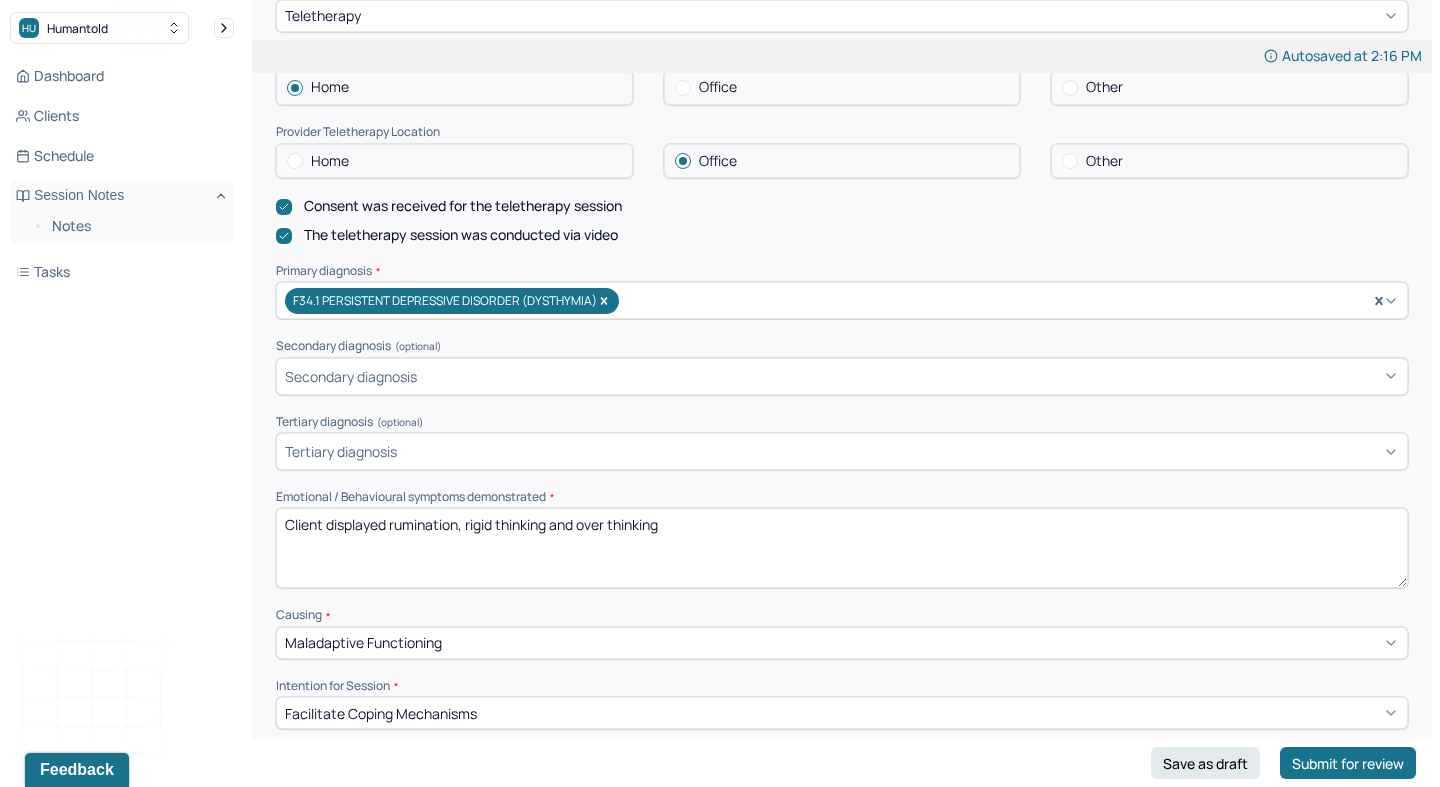 scroll, scrollTop: 459, scrollLeft: 0, axis: vertical 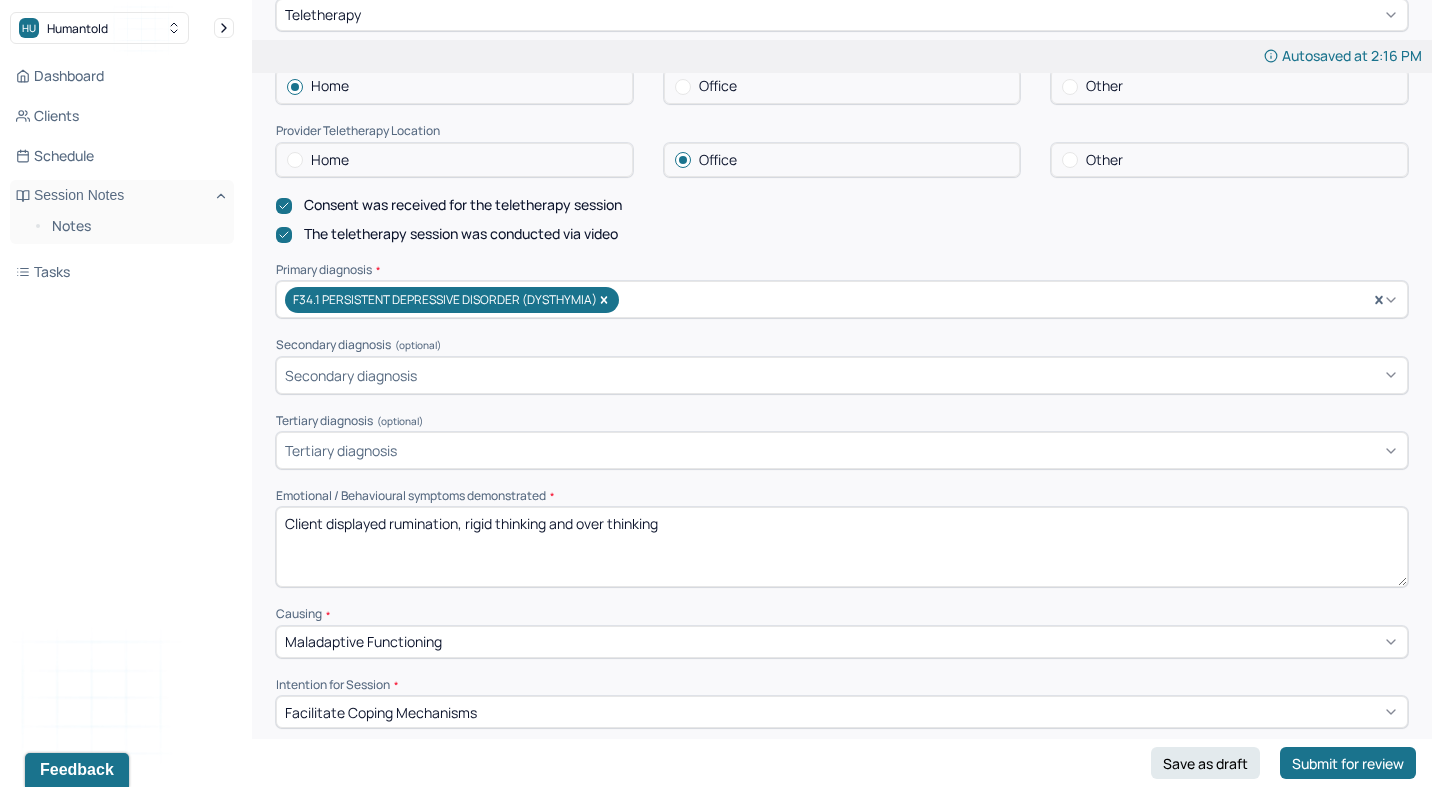 type on "Client was oriented toward the therapist. Client presented as engaged, pleasant, introspective." 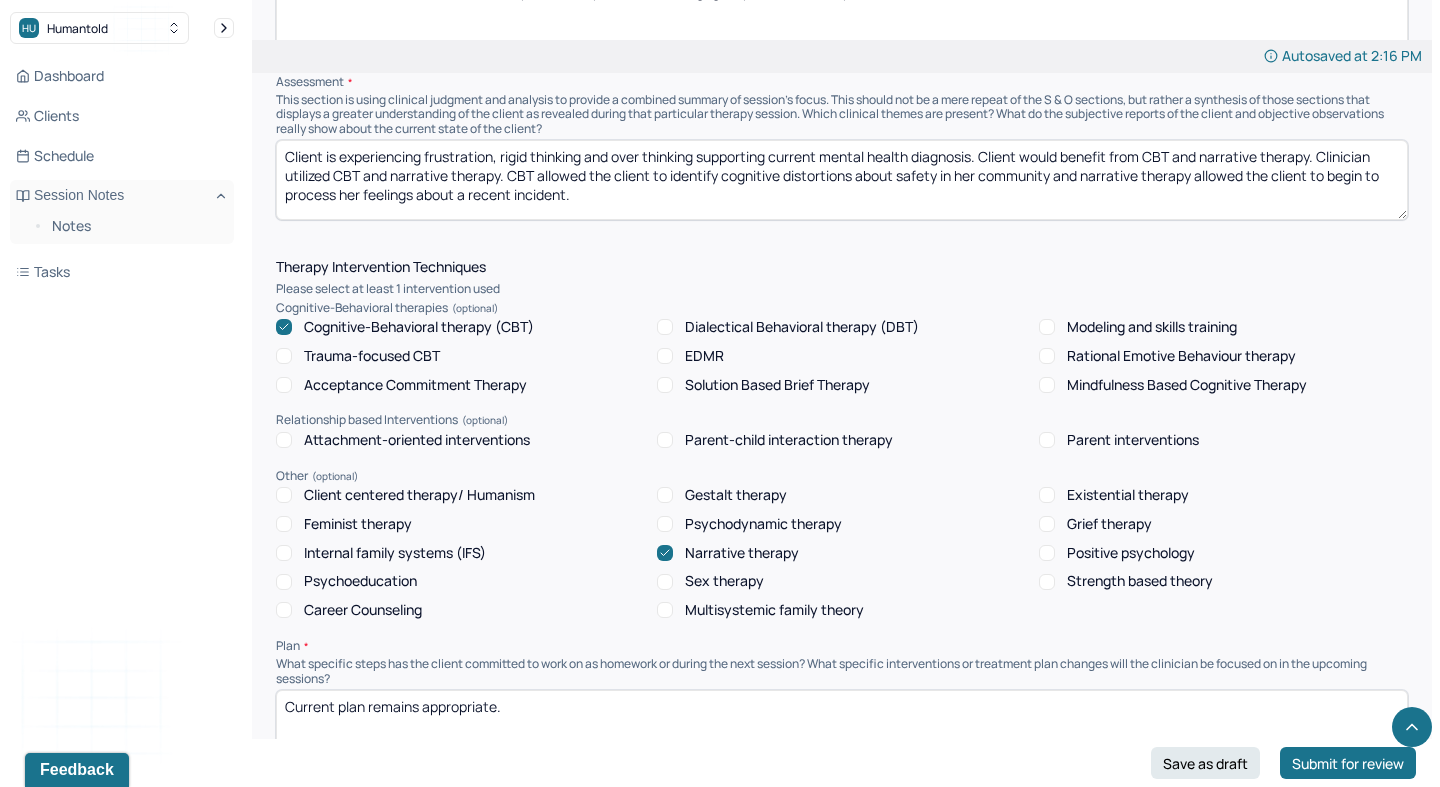 scroll, scrollTop: 1480, scrollLeft: 0, axis: vertical 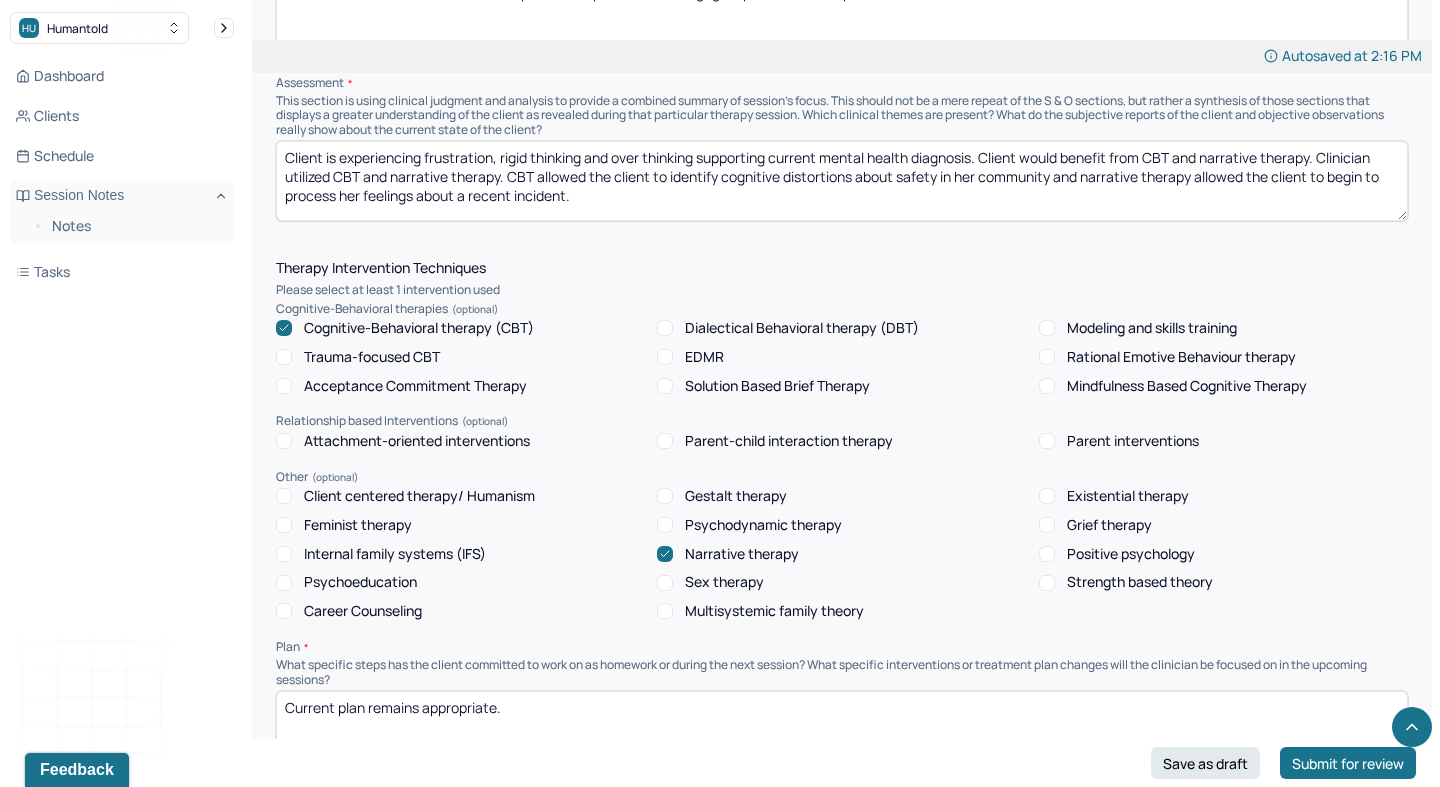drag, startPoint x: 427, startPoint y: 146, endPoint x: 699, endPoint y: 144, distance: 272.00735 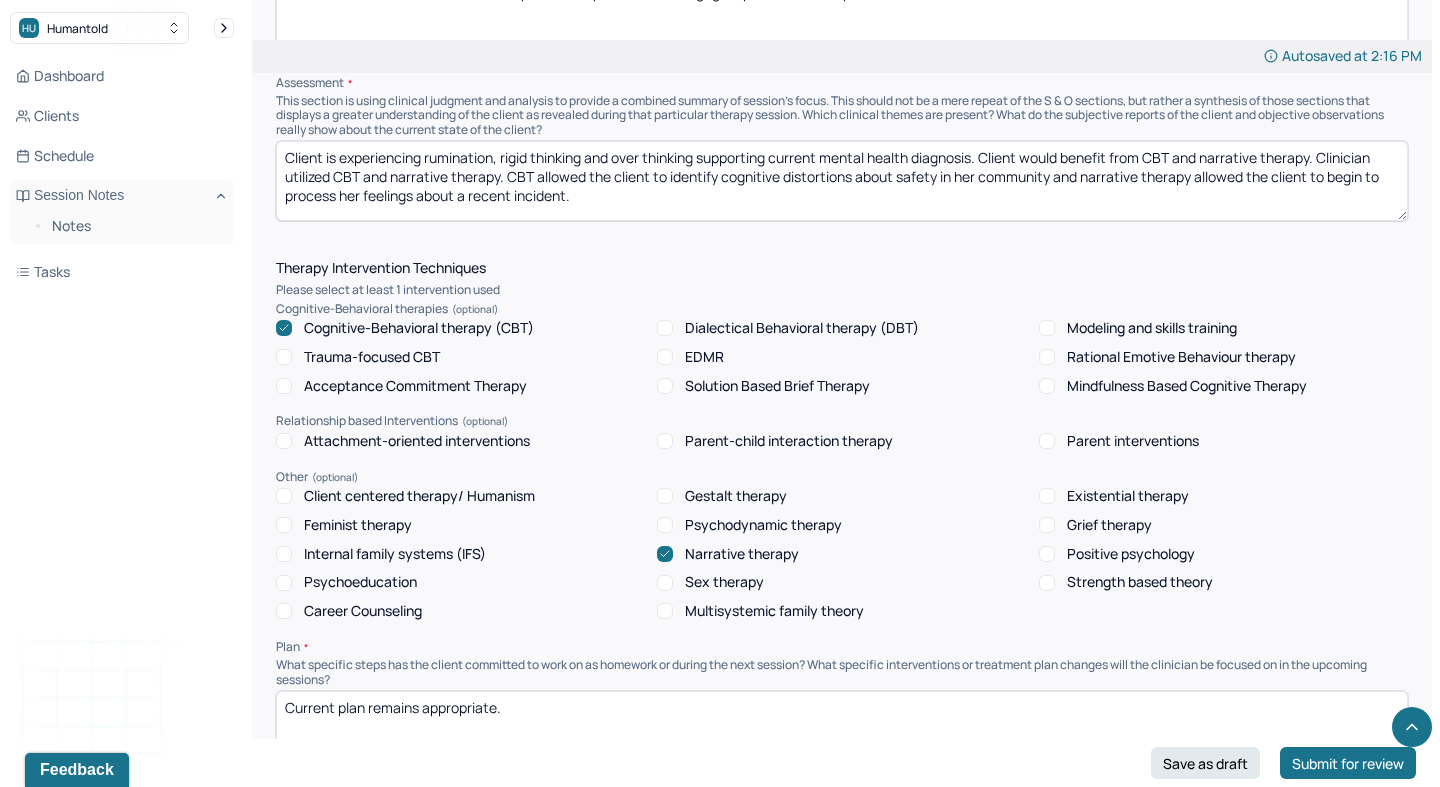 click on "Client is experiencing rumination, rigid thinking and over thinking supporting current mental health diagnosis. Client would benefit from CBT and narrative therapy. Clinician utilized CBT and narrative therapy. CBT allowed the client to identify cognitive distortions about safety in her community and narrative therapy allowed the client to begin to process her feelings about a recent incident." at bounding box center (842, 181) 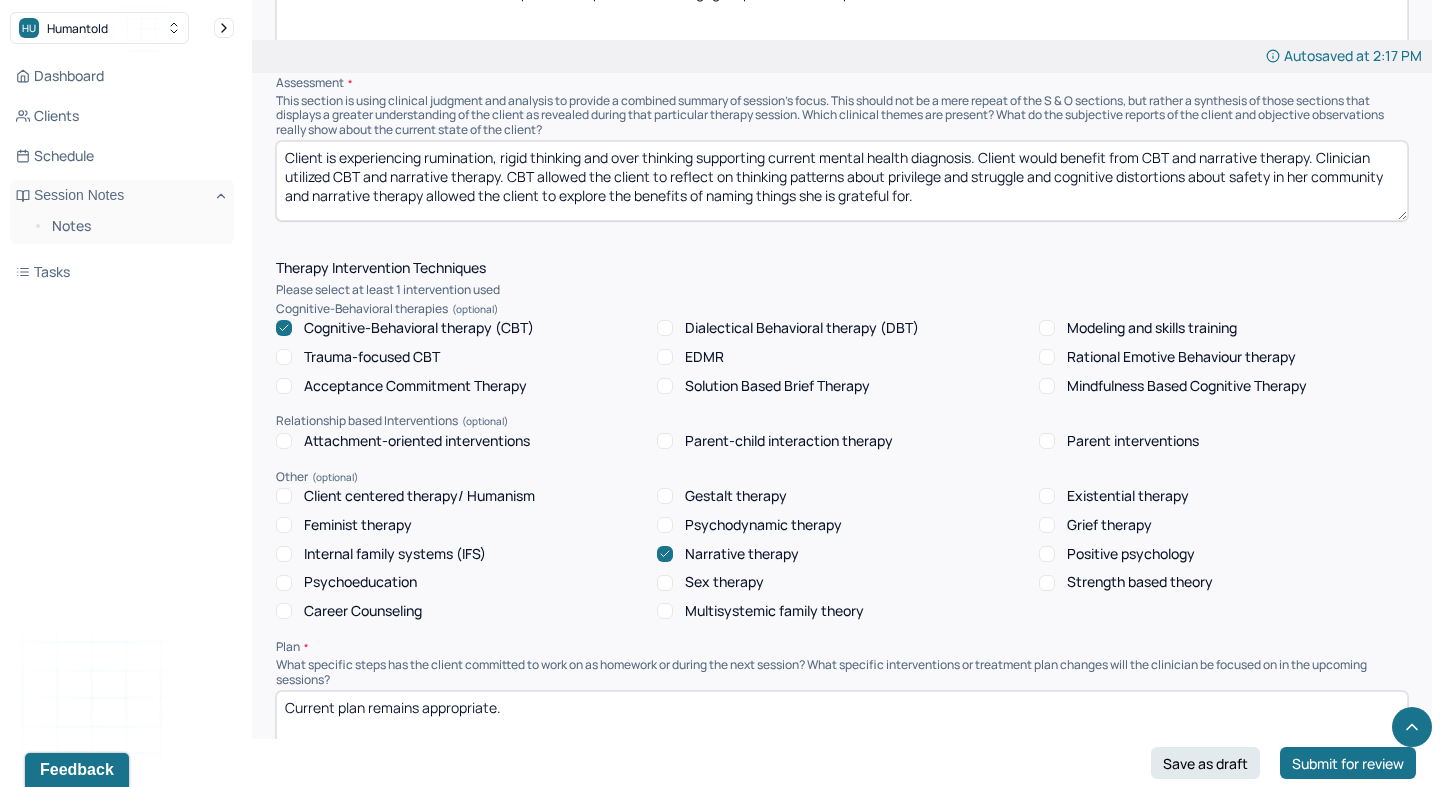 click on "Client is experiencing rumination, rigid thinking and over thinking supporting current mental health diagnosis. Client would benefit from CBT and narrative therapy. Clinician utilized CBT and narrative therapy. CBT allowed the client to reflect on thinking patterns about privilege and struggle and cognitive distortions about safety in her community and narrative therapy allowed the client to begin to process her feelings about a recent incident." at bounding box center (842, 181) 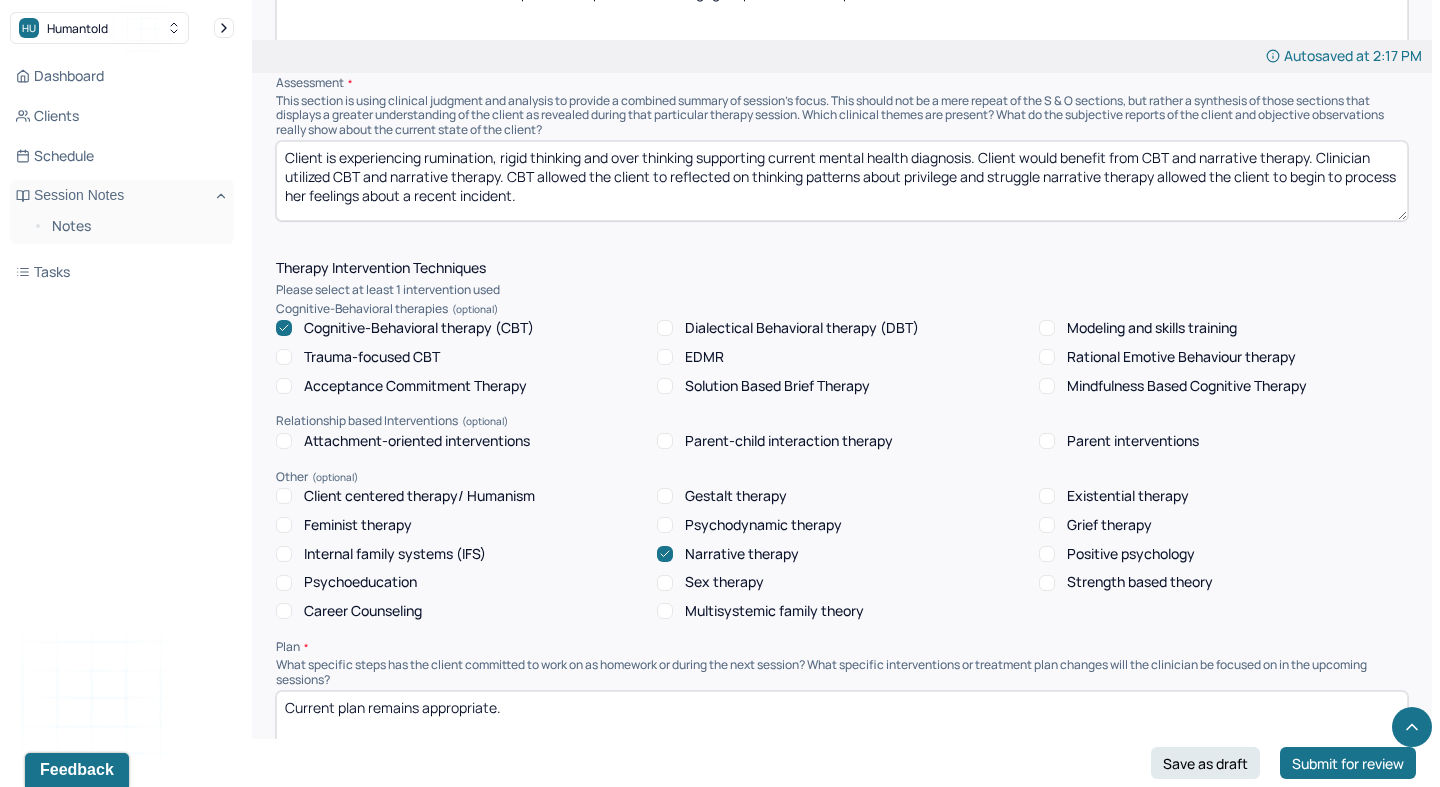 drag, startPoint x: 1275, startPoint y: 171, endPoint x: 1388, endPoint y: 327, distance: 192.62659 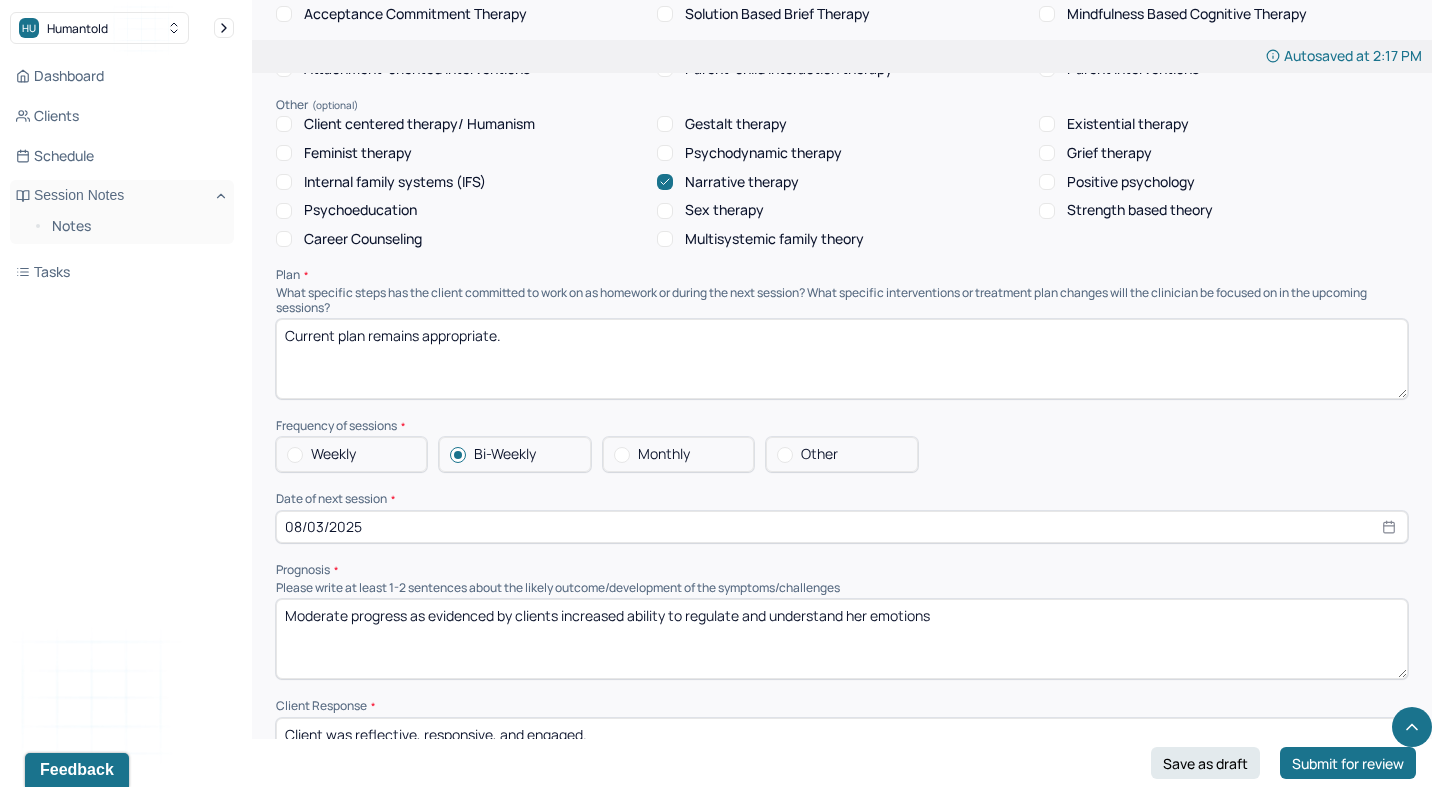 scroll, scrollTop: 1875, scrollLeft: 0, axis: vertical 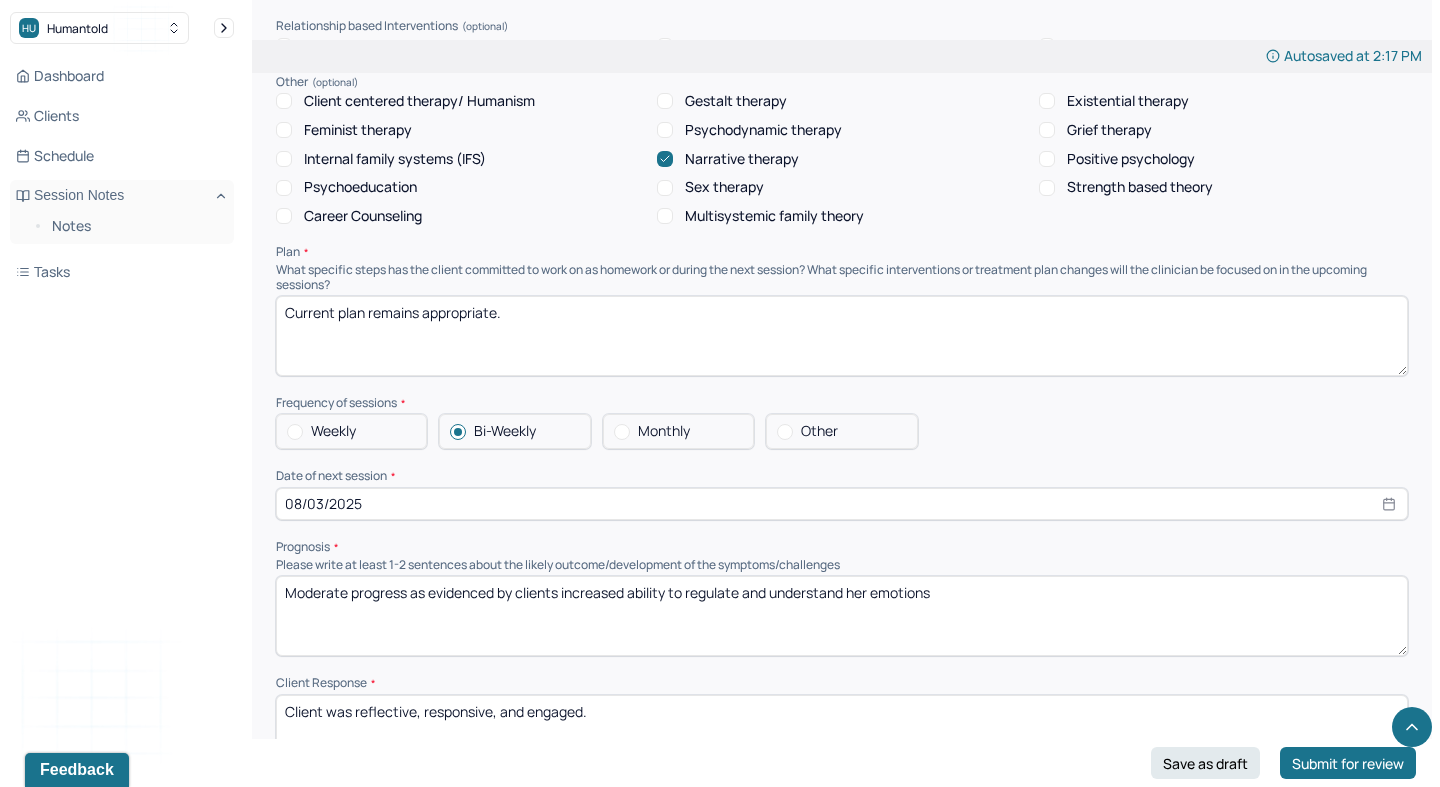 type on "Client is experiencing rumination, rigid thinking and over thinking supporting current mental health diagnosis. Client would benefit from CBT and narrative therapy. Clinician utilized CBT and narrative therapy. CBT allowed the client to reflected on thinking patterns about privilege and struggle narrative therapy allowed the client explore the benefits of naming things she is grateful for." 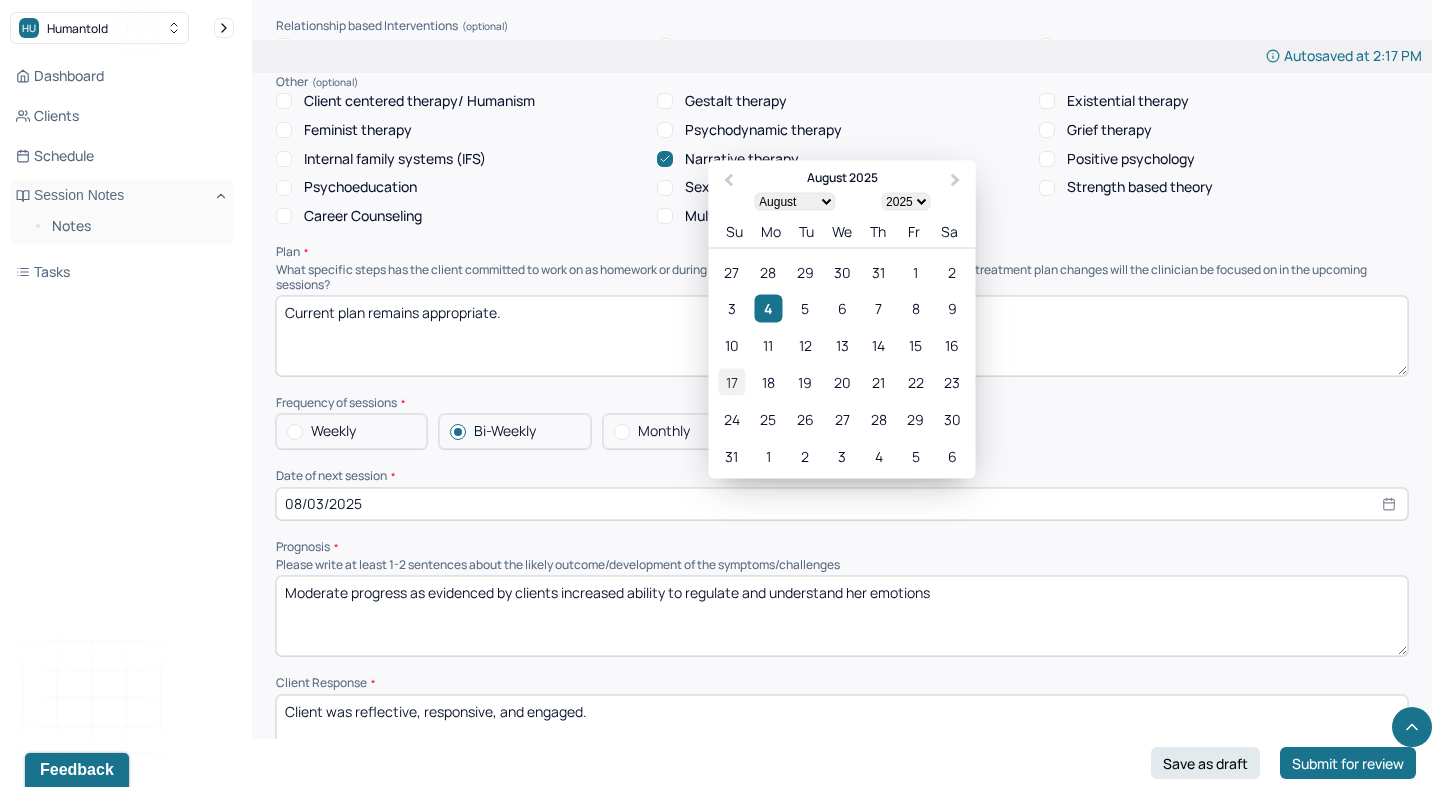 click on "17" at bounding box center [731, 381] 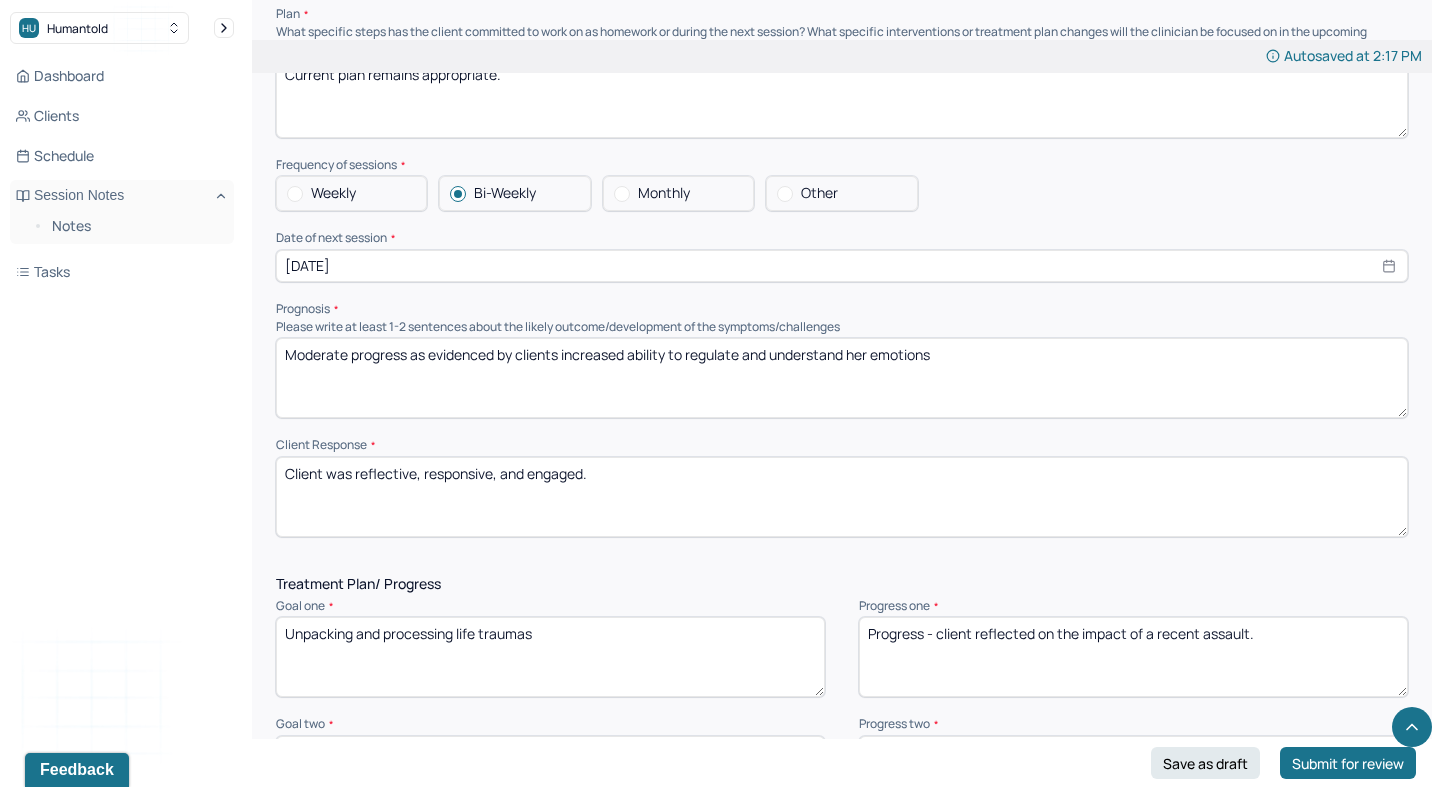 scroll, scrollTop: 2117, scrollLeft: 0, axis: vertical 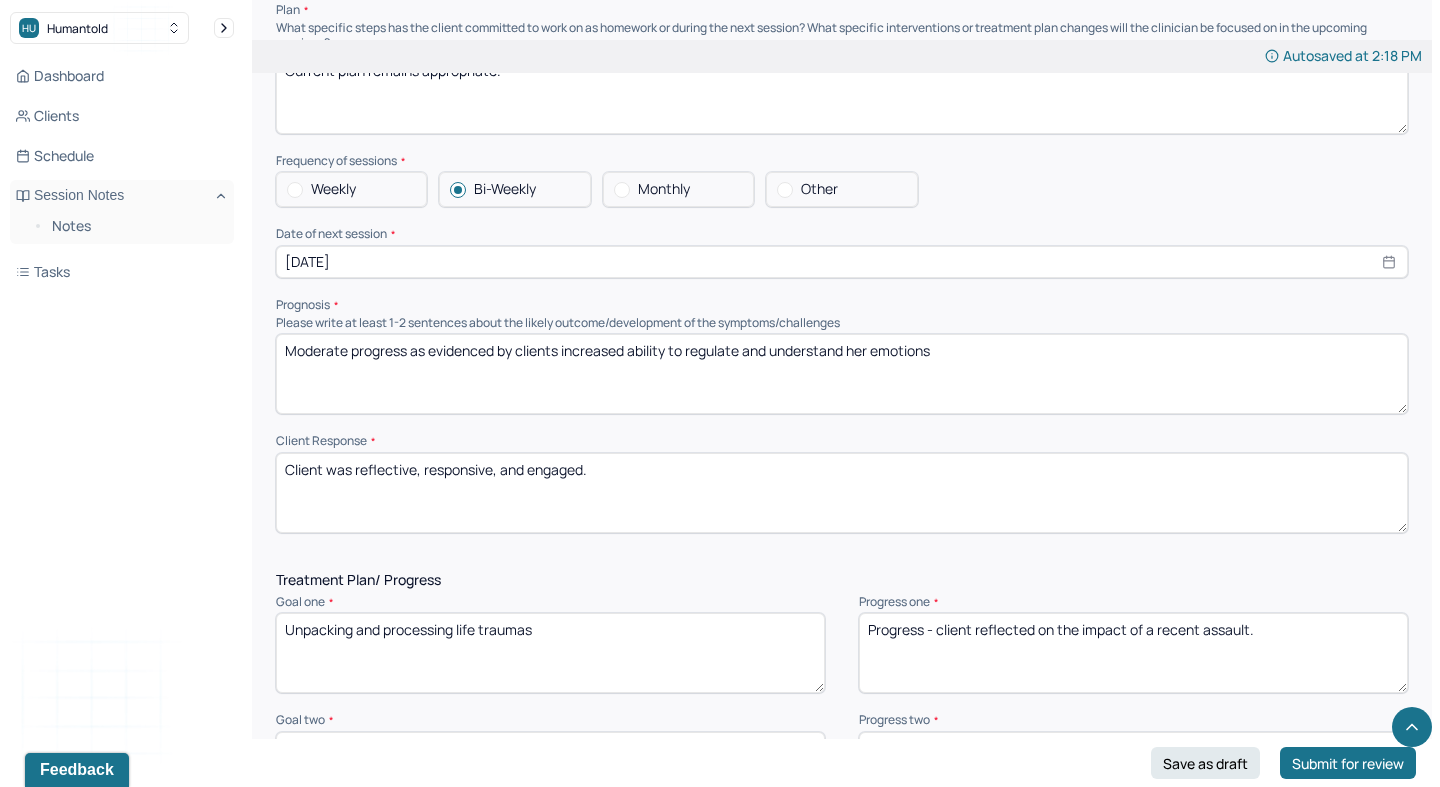 drag, startPoint x: 670, startPoint y: 343, endPoint x: 1105, endPoint y: 329, distance: 435.22522 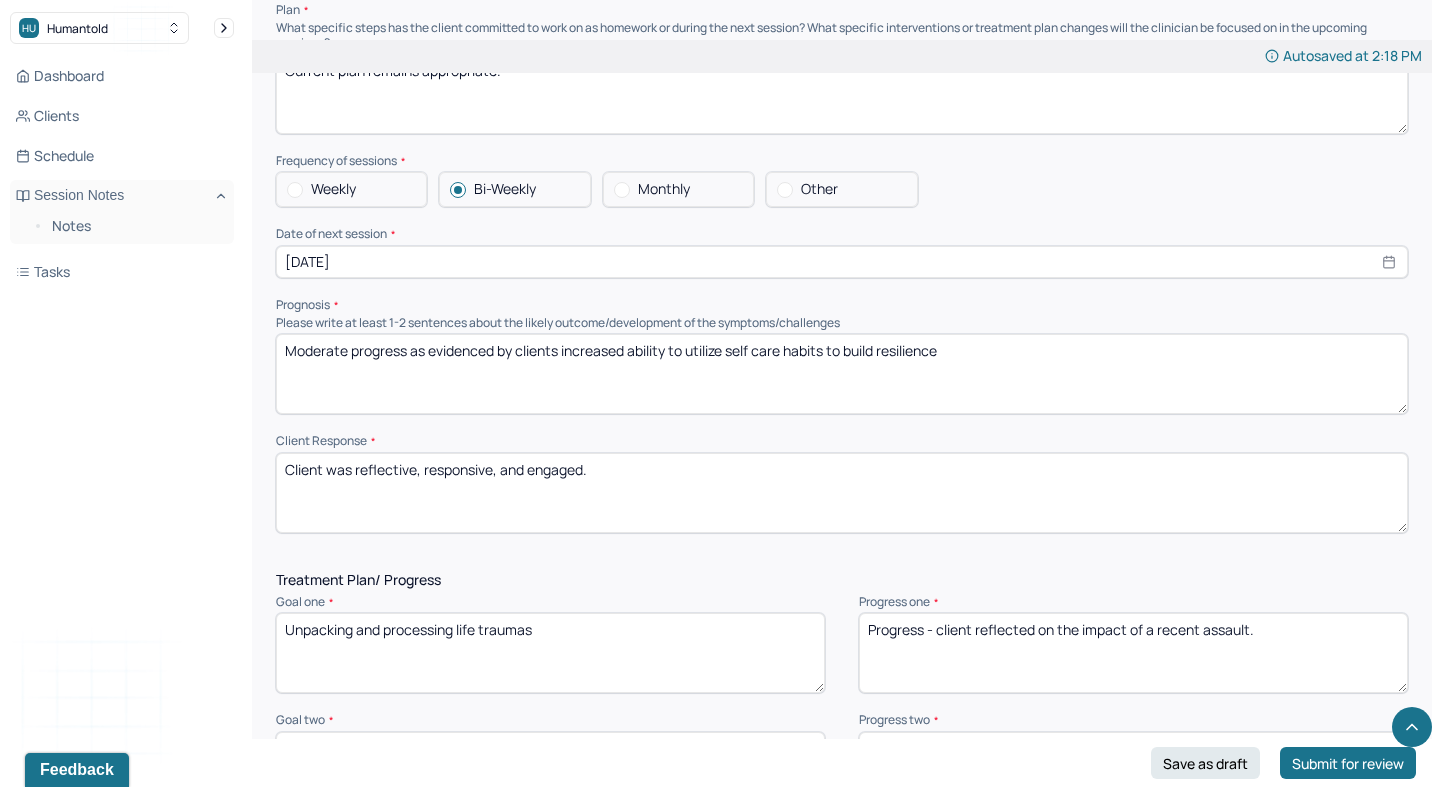 type on "Moderate progress as evidenced by clients increased ability to utilize self care habits to build resilience" 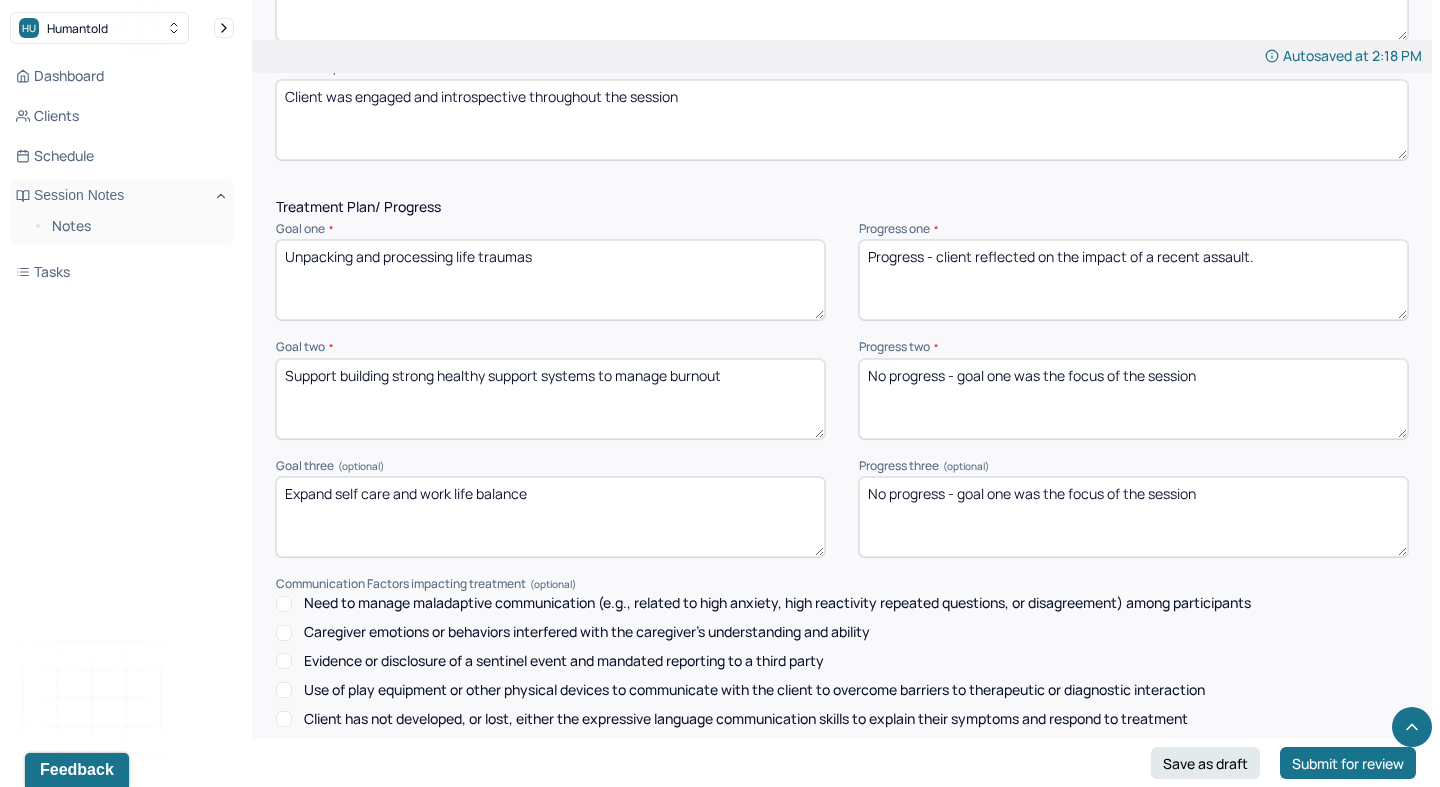 scroll, scrollTop: 2494, scrollLeft: 0, axis: vertical 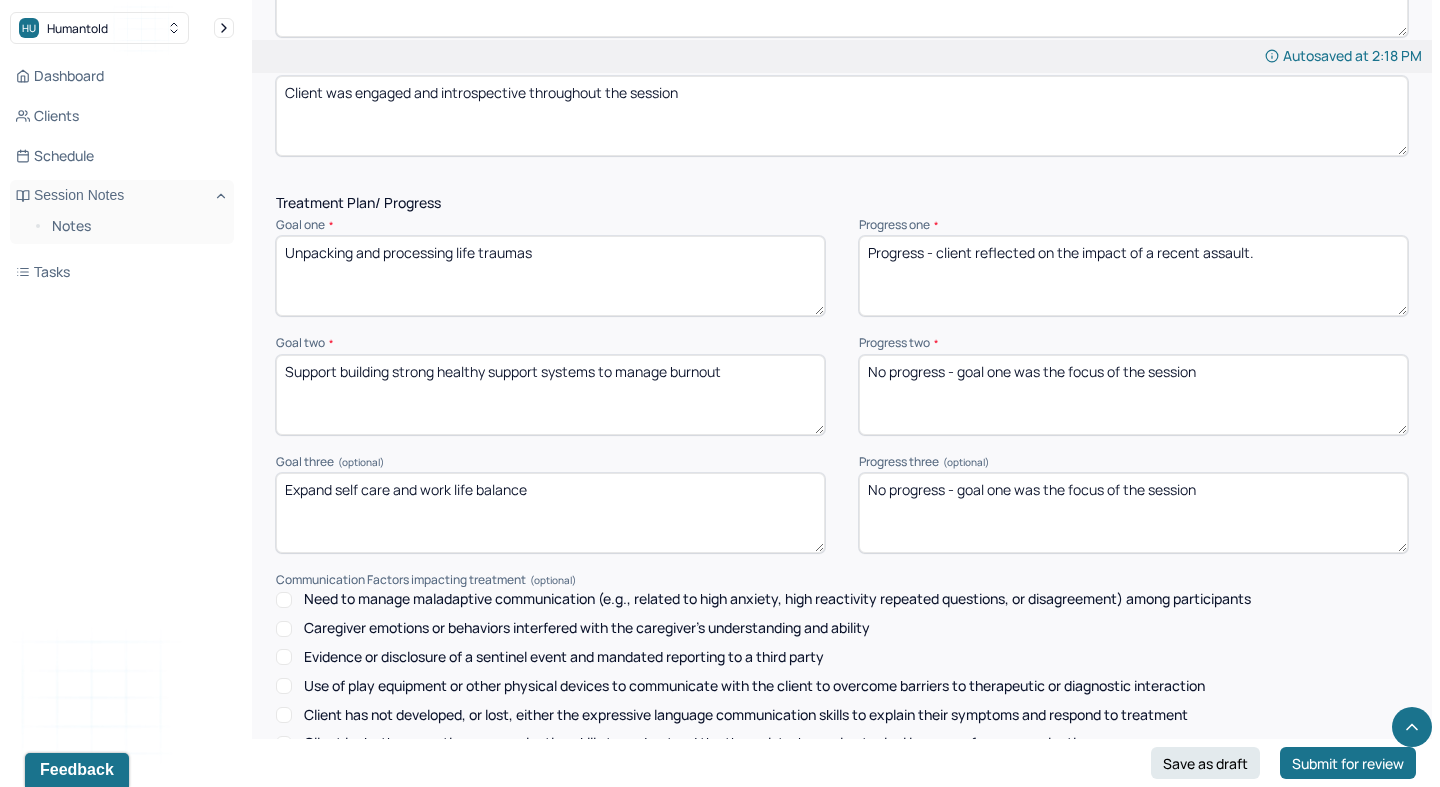 type on "Client was engaged and introspective throughout the session" 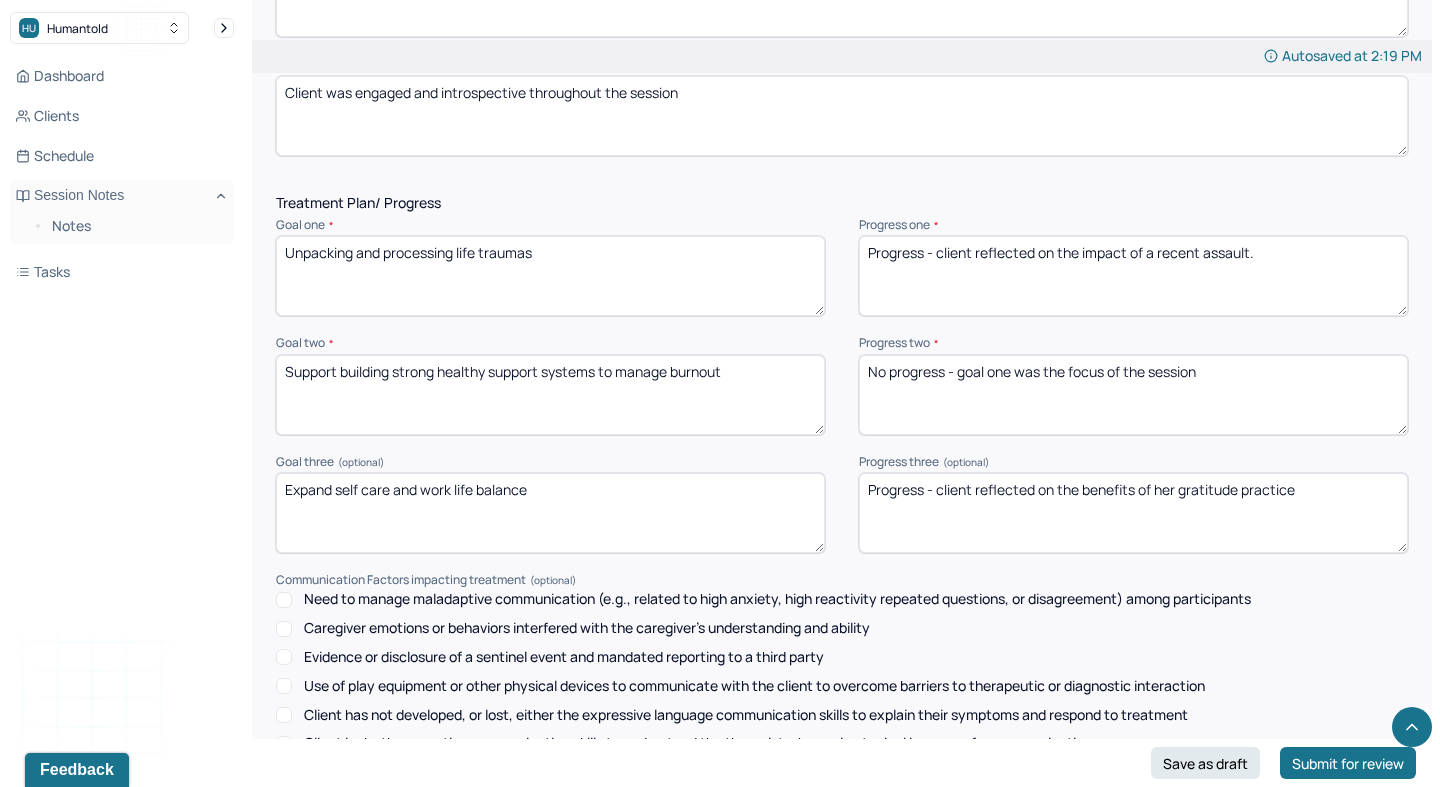 type on "Progress - client reflected on the benefits of her gratitude practice" 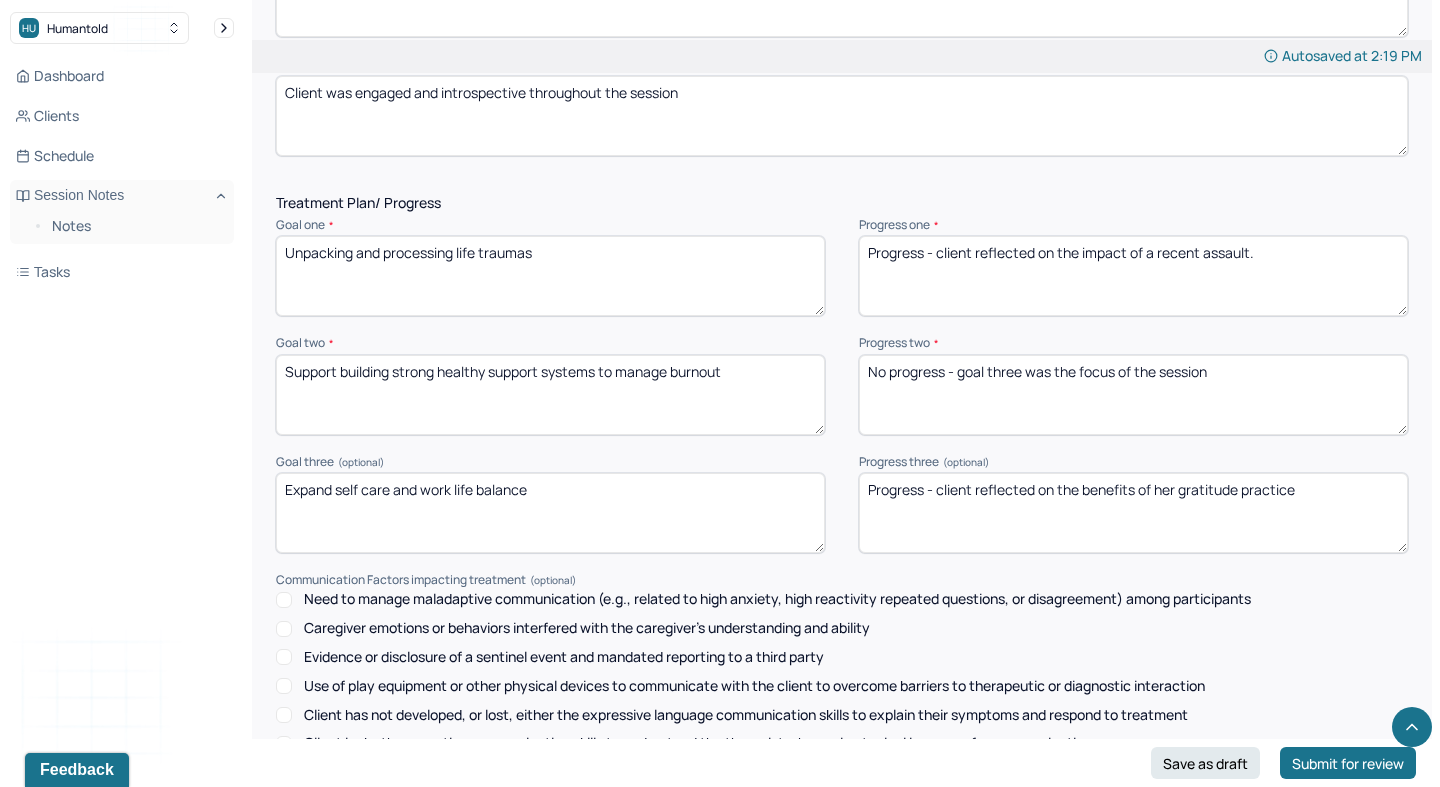 click on "No progress - goal one was the focus of the session" at bounding box center [1133, 395] 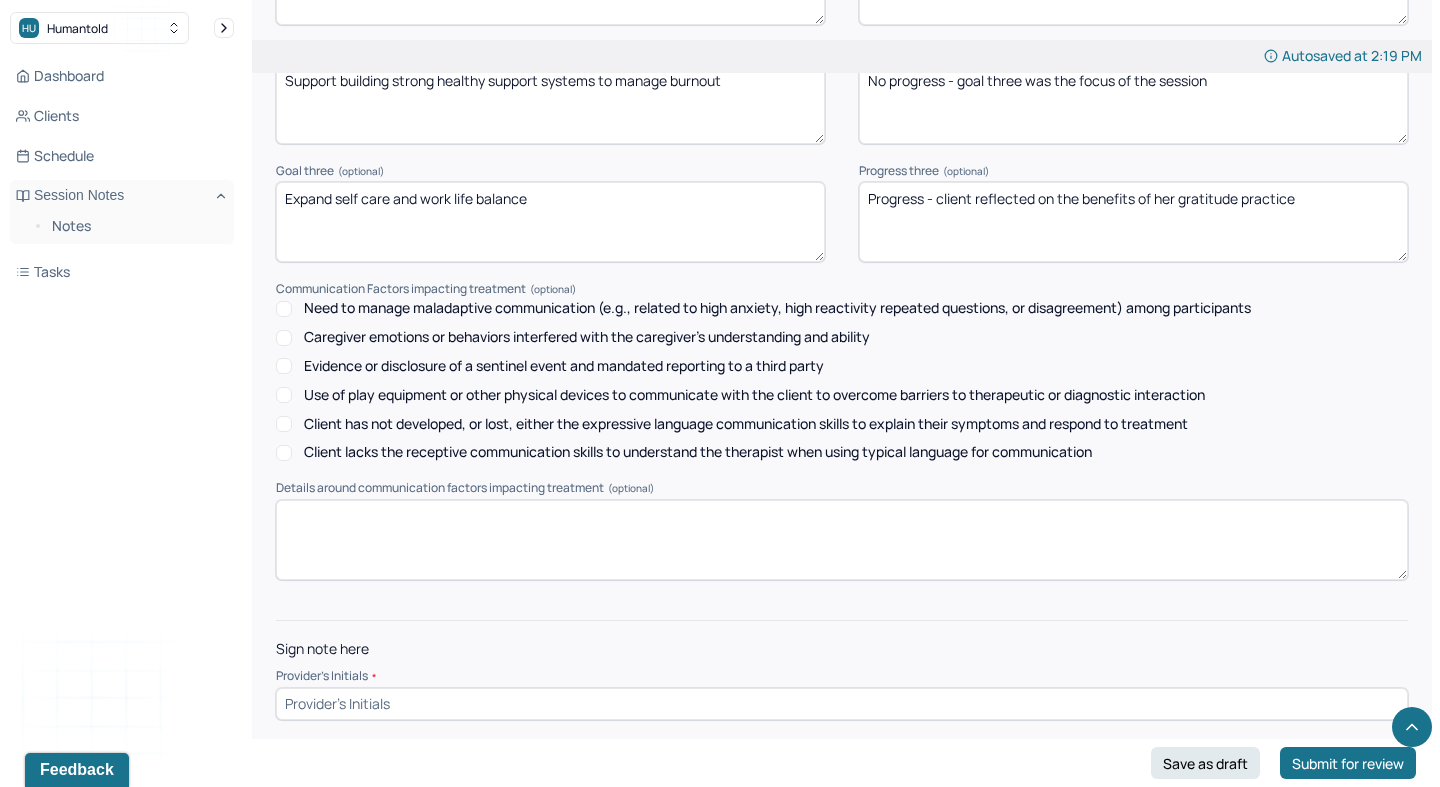 scroll, scrollTop: 2786, scrollLeft: 0, axis: vertical 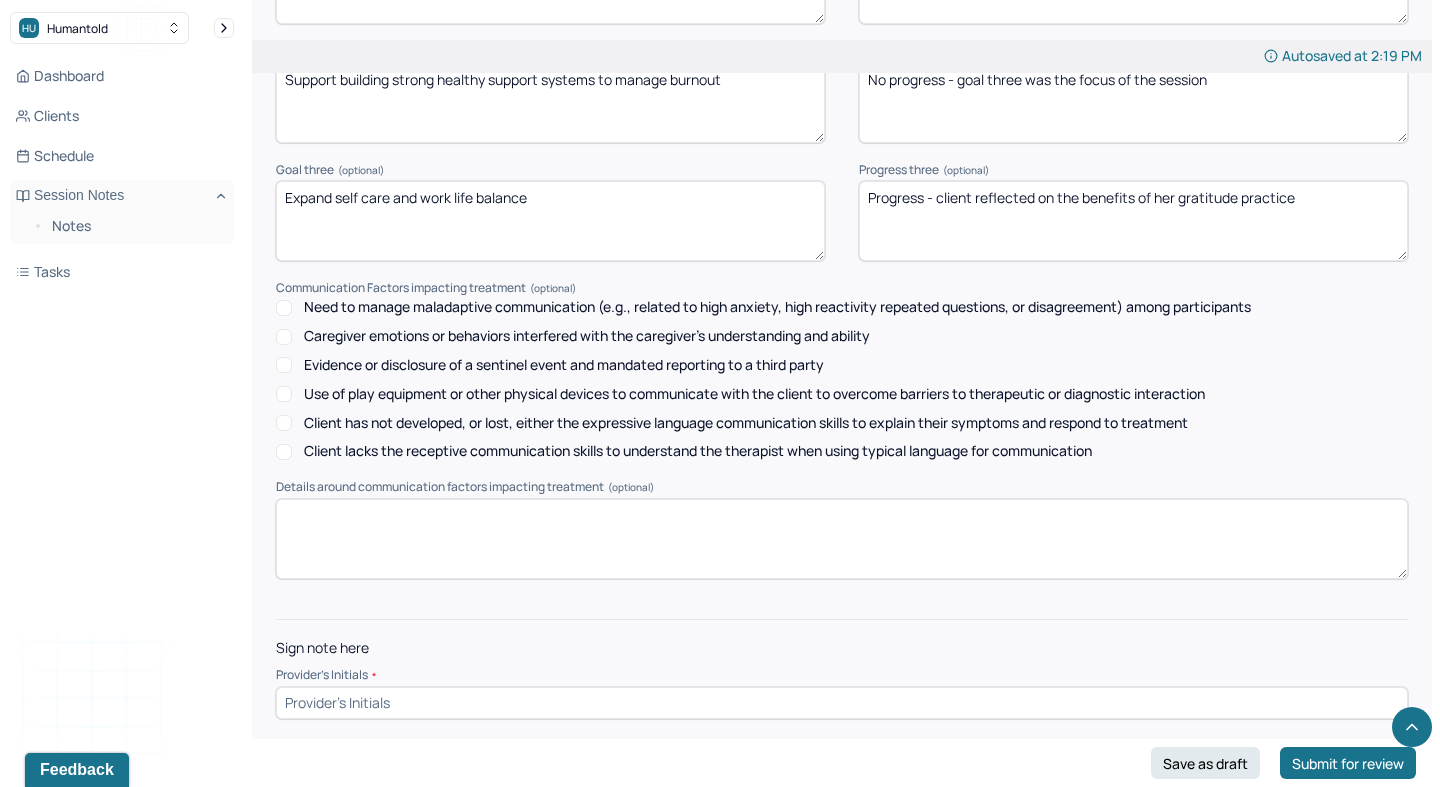 type on "No progress - goal three was the focus of the session" 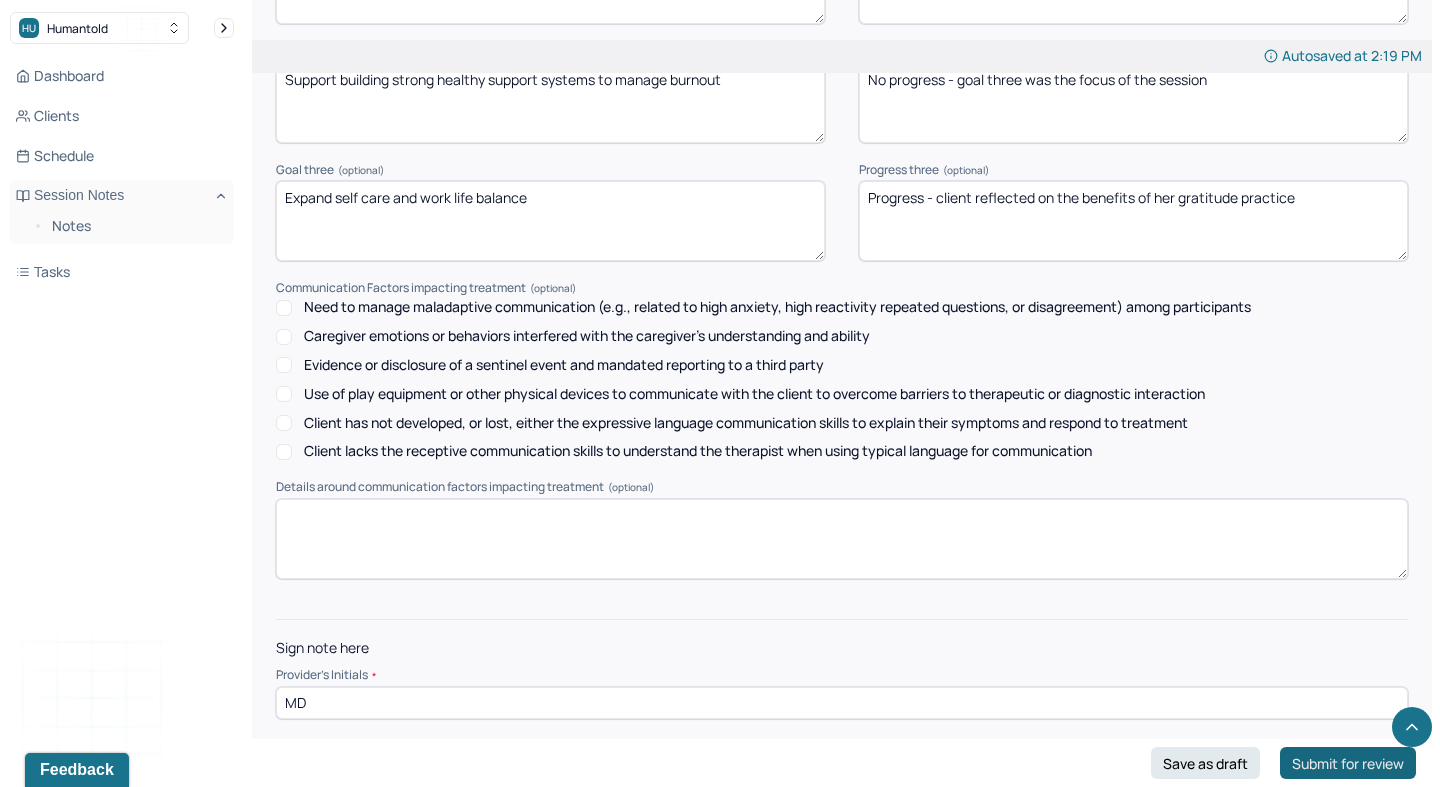 type on "MD" 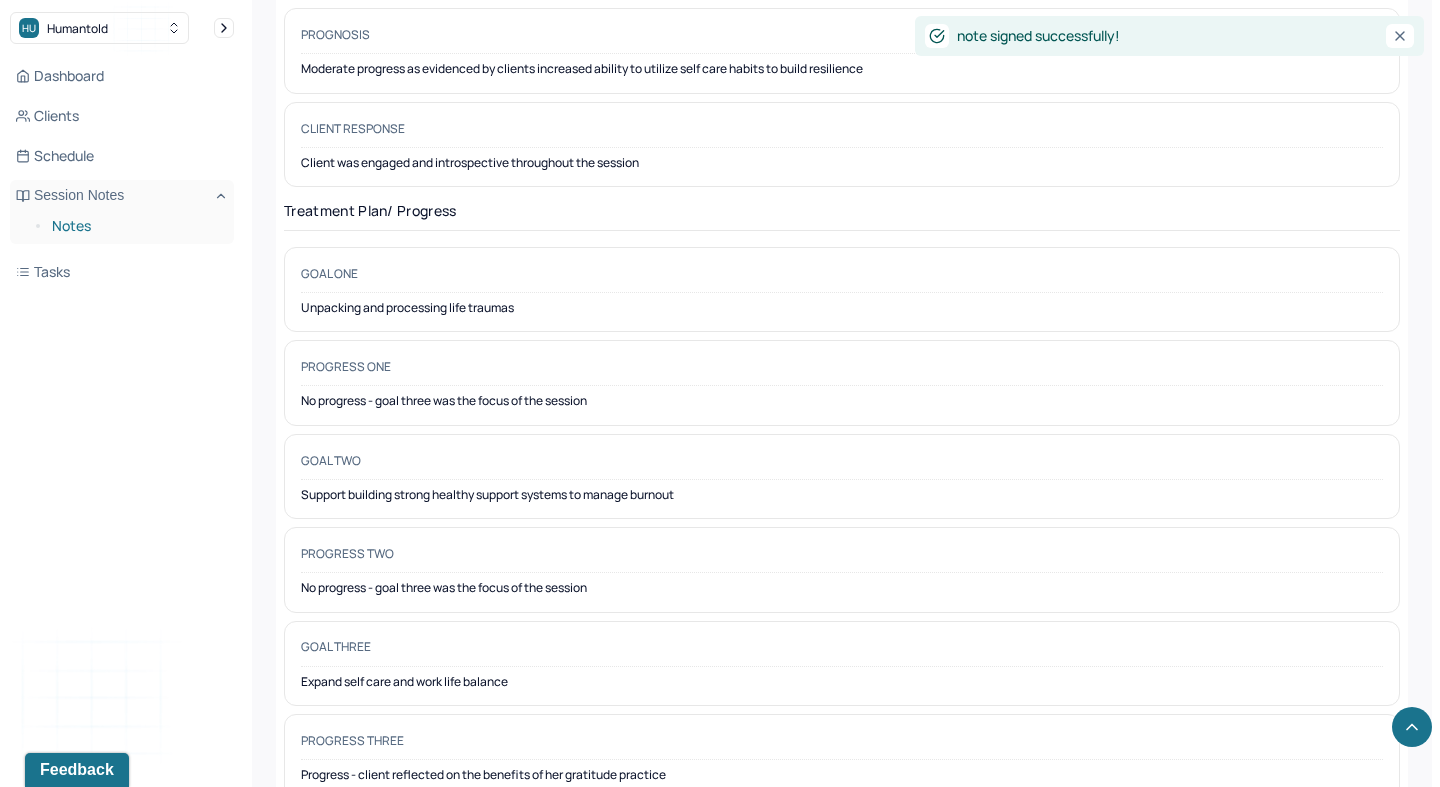 click on "Notes" at bounding box center [135, 226] 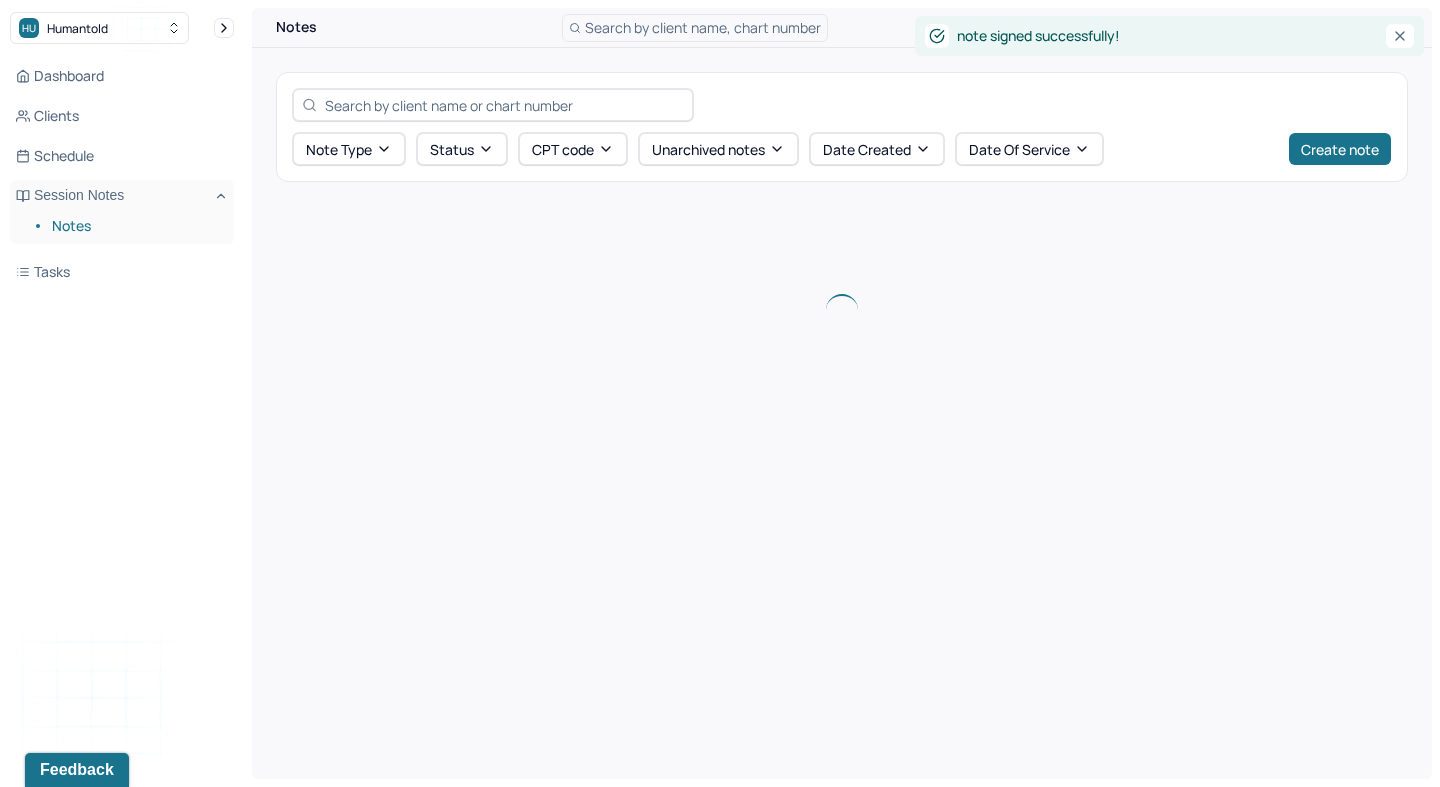 scroll, scrollTop: 0, scrollLeft: 0, axis: both 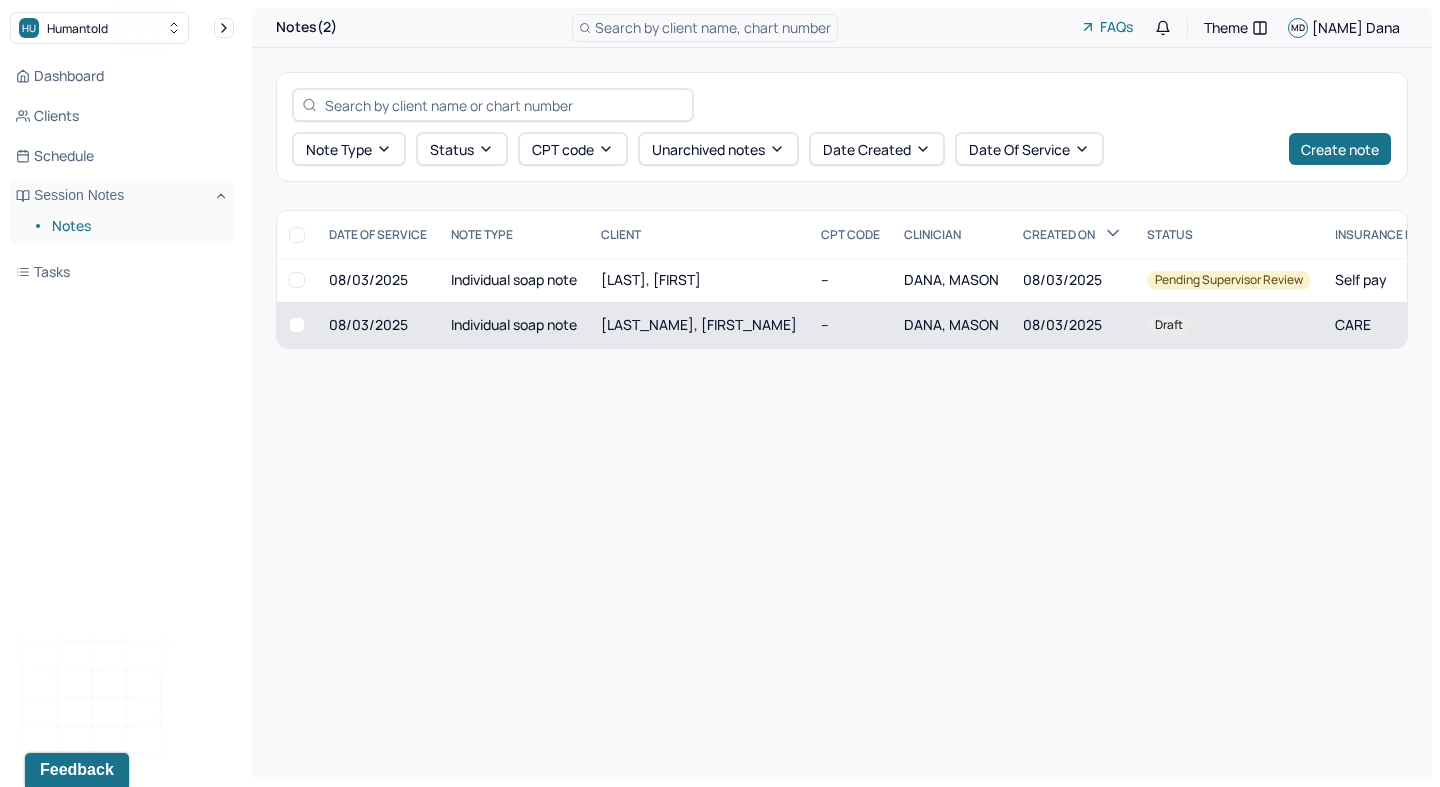 click on "[LAST_NAME], [FIRST_NAME]" at bounding box center (699, 324) 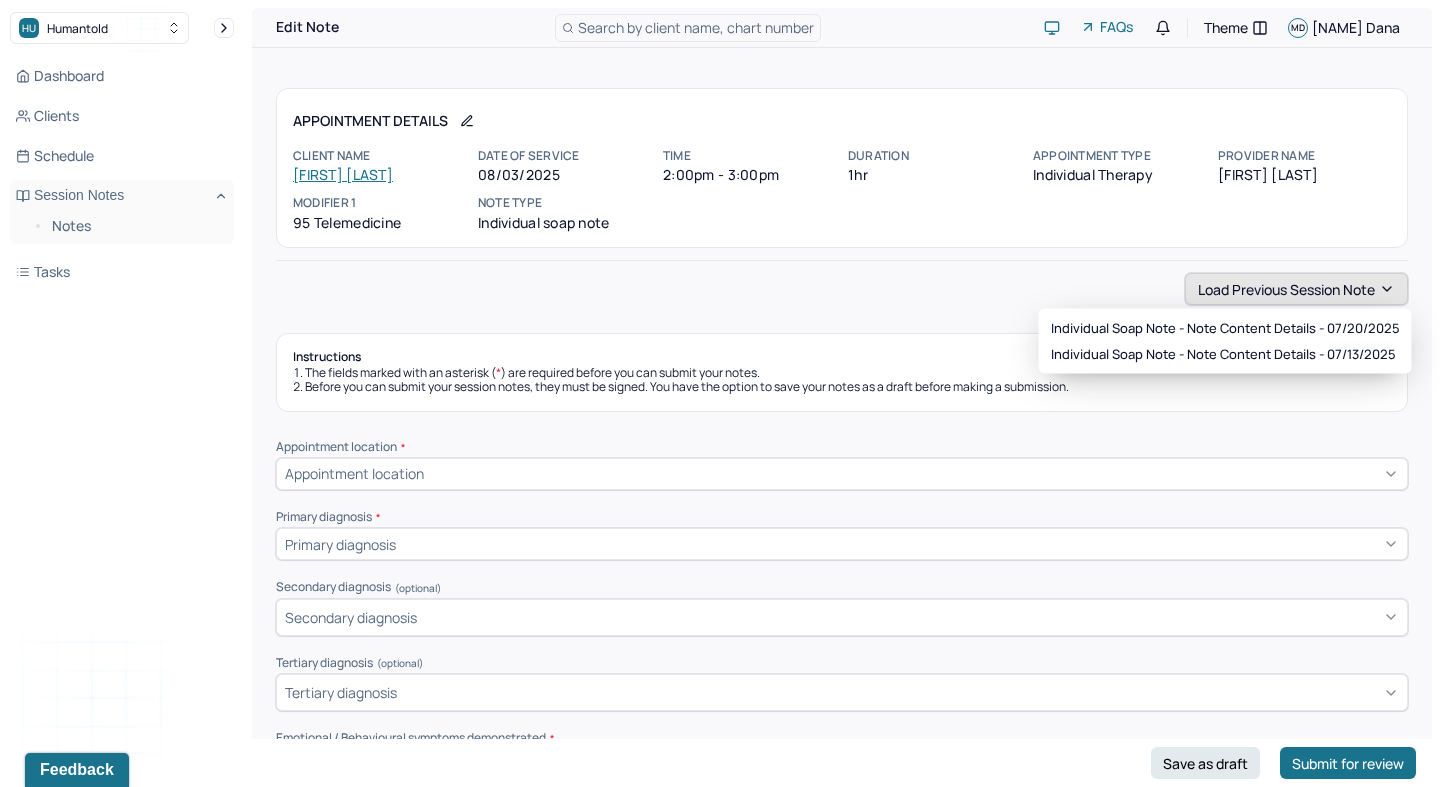 click on "Load previous session note" at bounding box center [1296, 289] 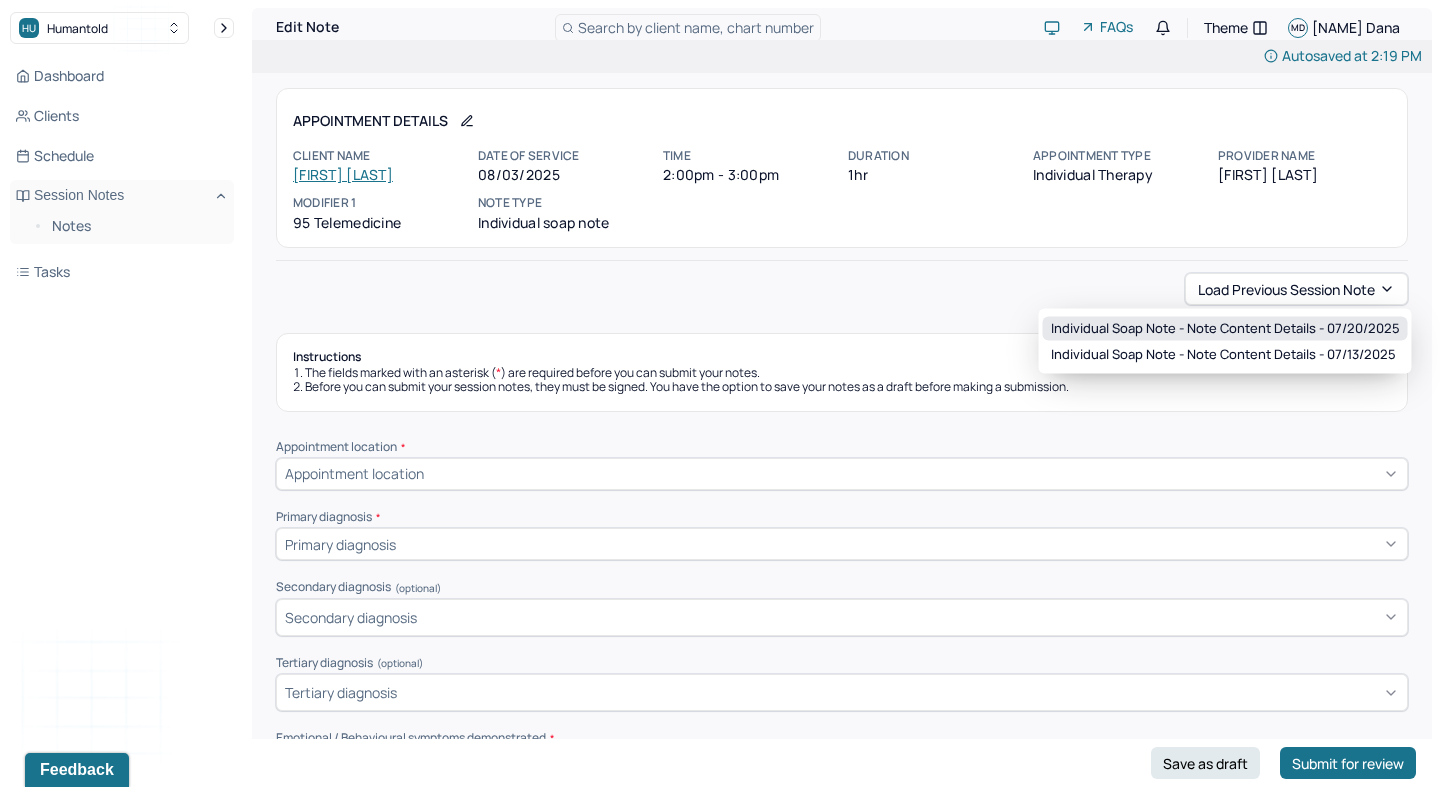 click on "Individual soap note   - Note content Details -   07/20/2025" at bounding box center [1225, 329] 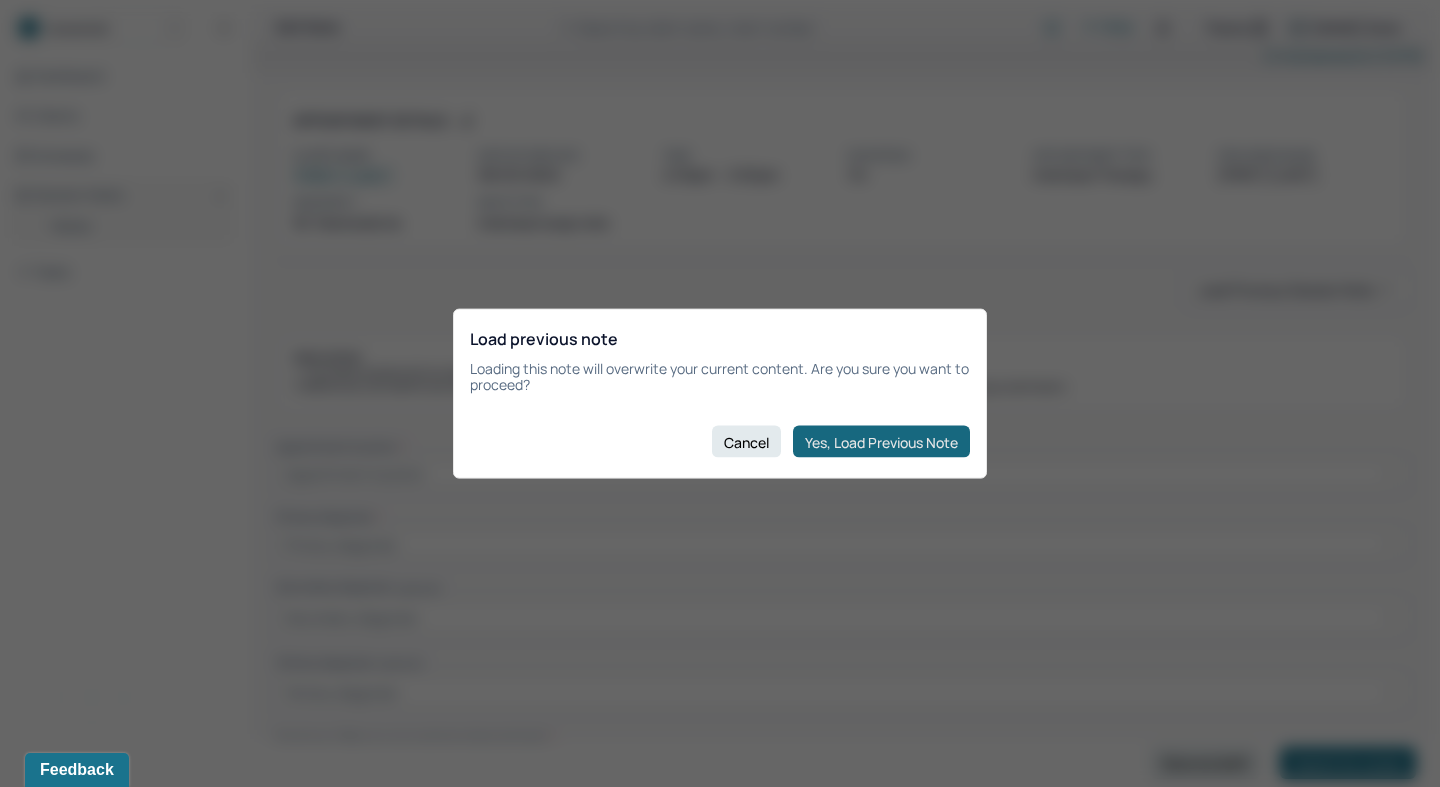 click on "Yes, Load Previous Note" at bounding box center [881, 442] 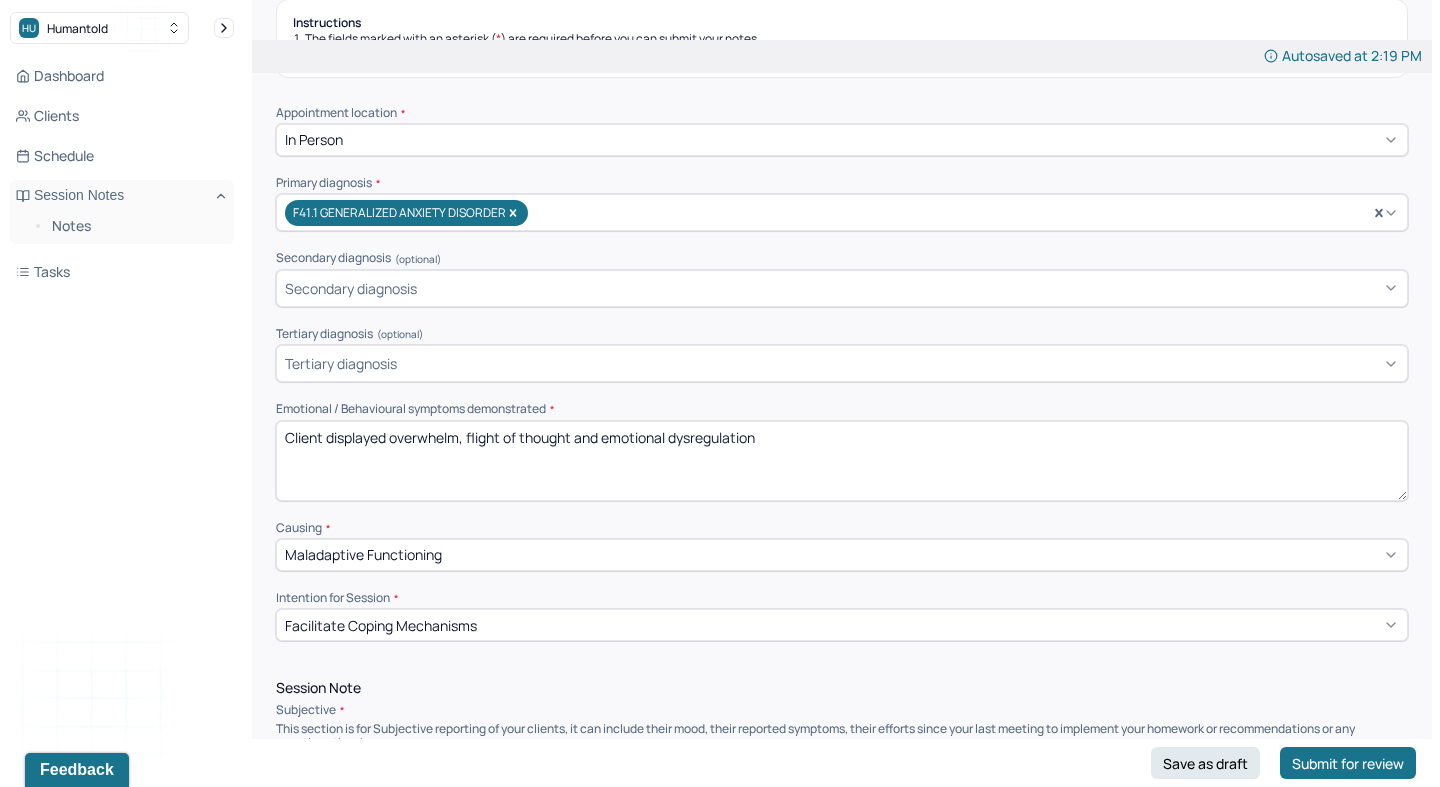 scroll, scrollTop: 335, scrollLeft: 0, axis: vertical 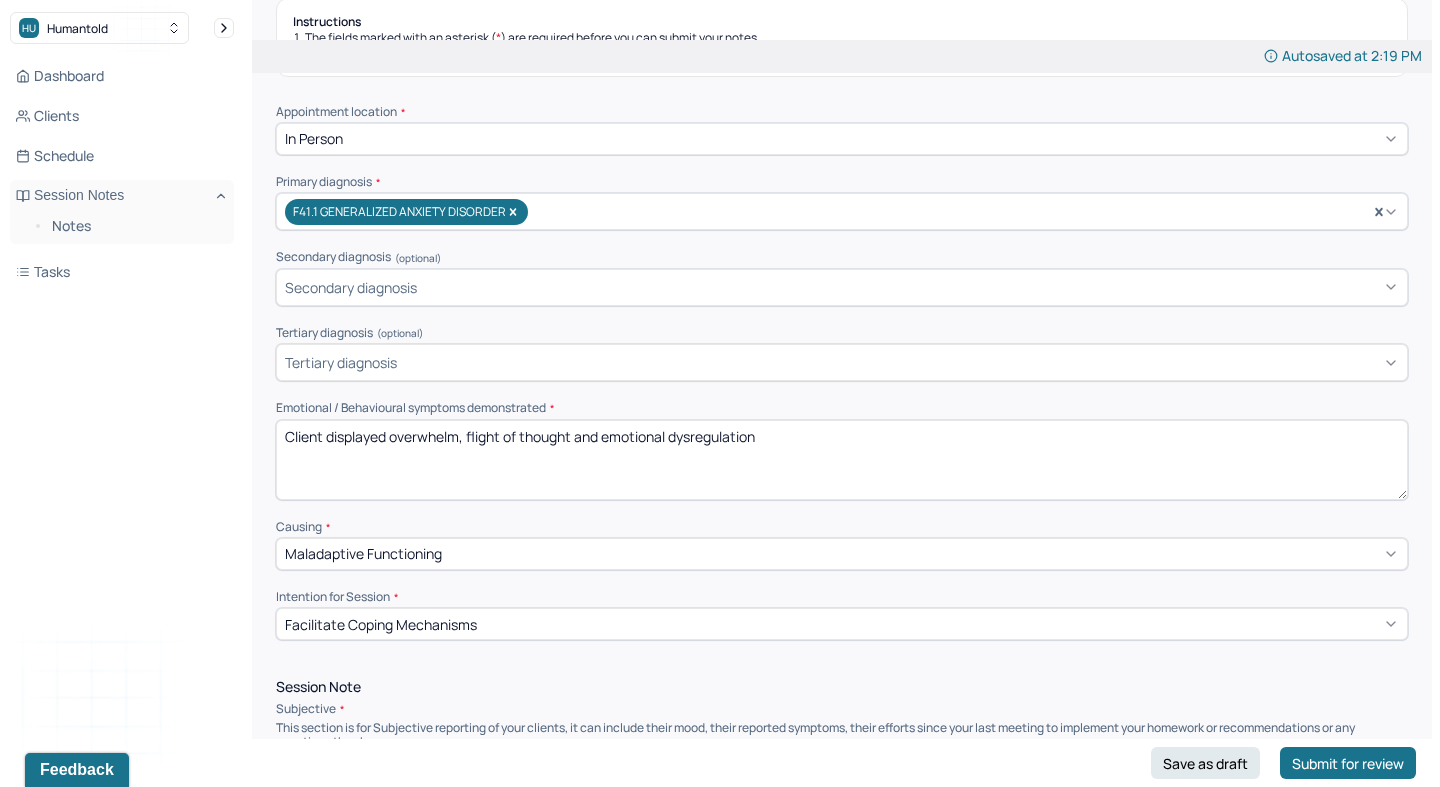 click on "Client displayed overwhelm, flight of thought and emotional dysregulation" at bounding box center (842, 460) 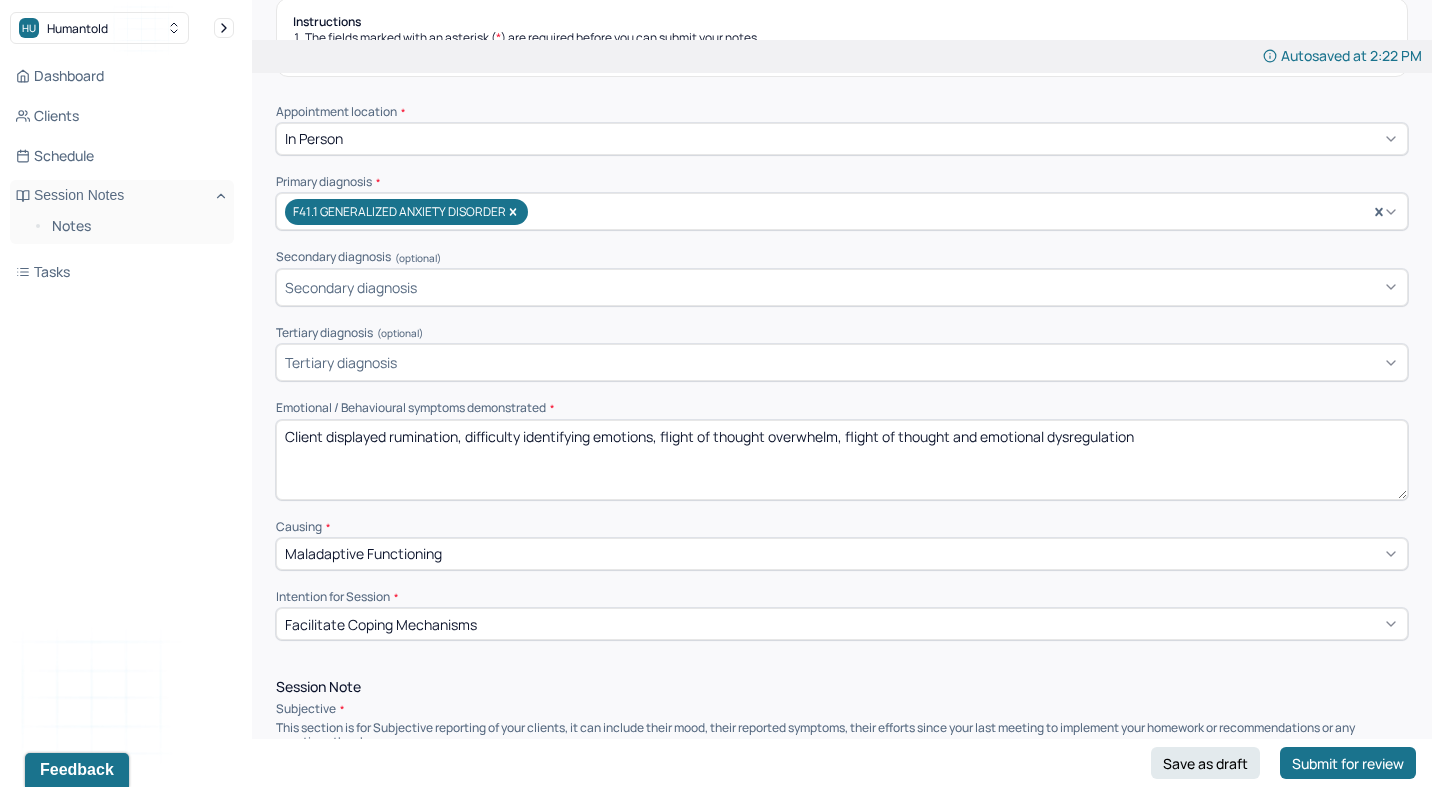click on "Client displayed rumination, difficulty identifying emotions,
overwhelm, flight of thought and emotional dysregulation" at bounding box center (842, 460) 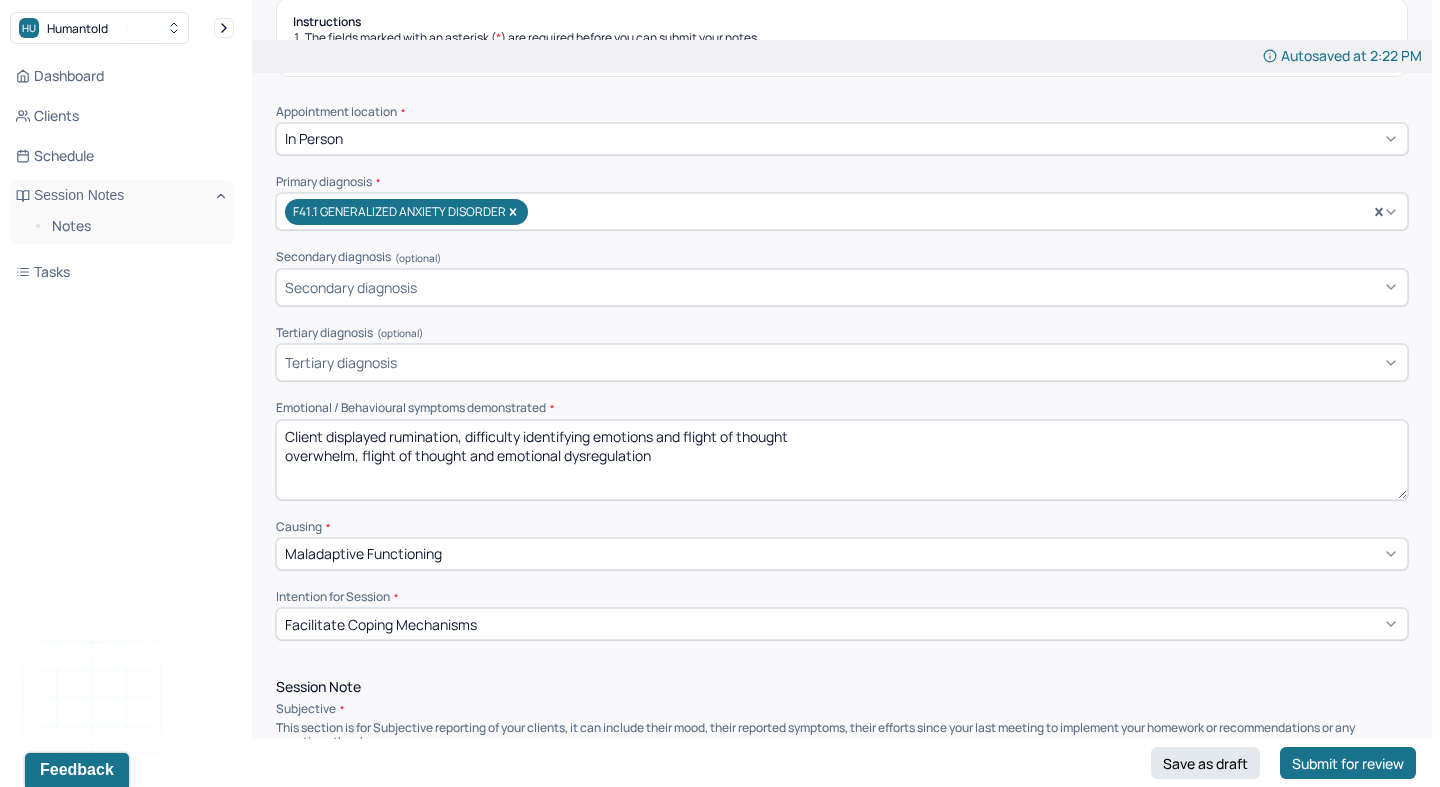 drag, startPoint x: 796, startPoint y: 435, endPoint x: 391, endPoint y: 437, distance: 405.00494 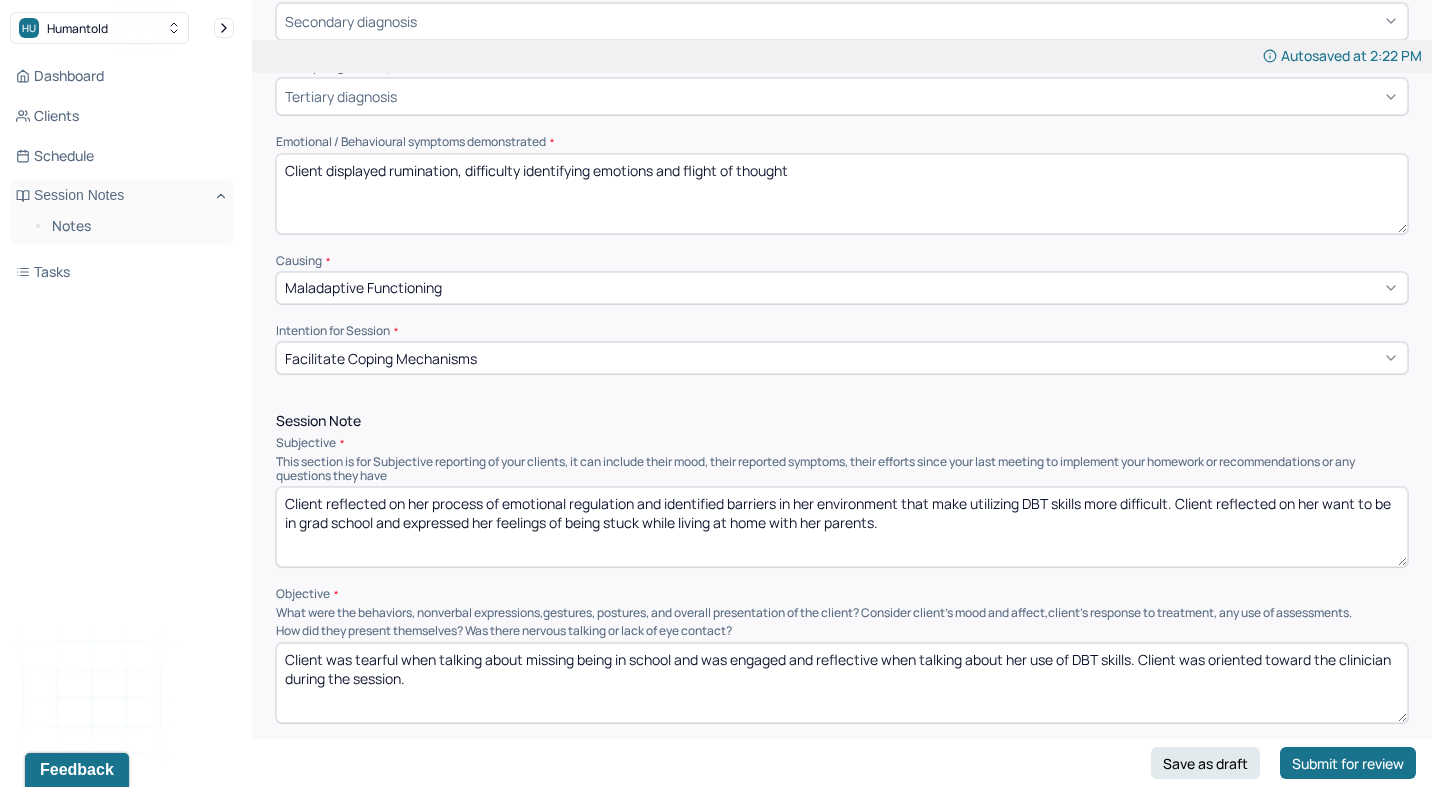 scroll, scrollTop: 600, scrollLeft: 0, axis: vertical 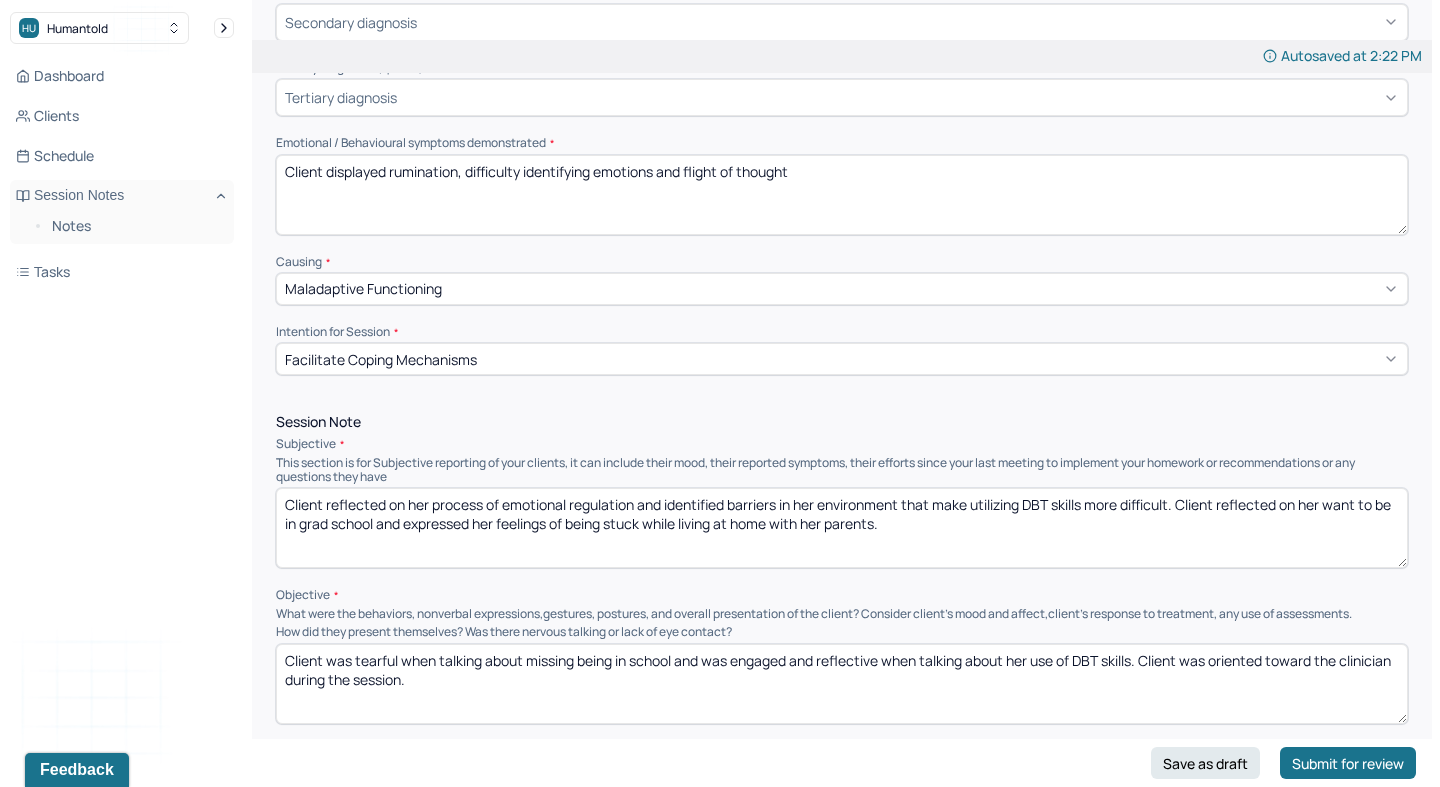 type on "Client displayed rumination, difficulty identifying emotions and flight of thought" 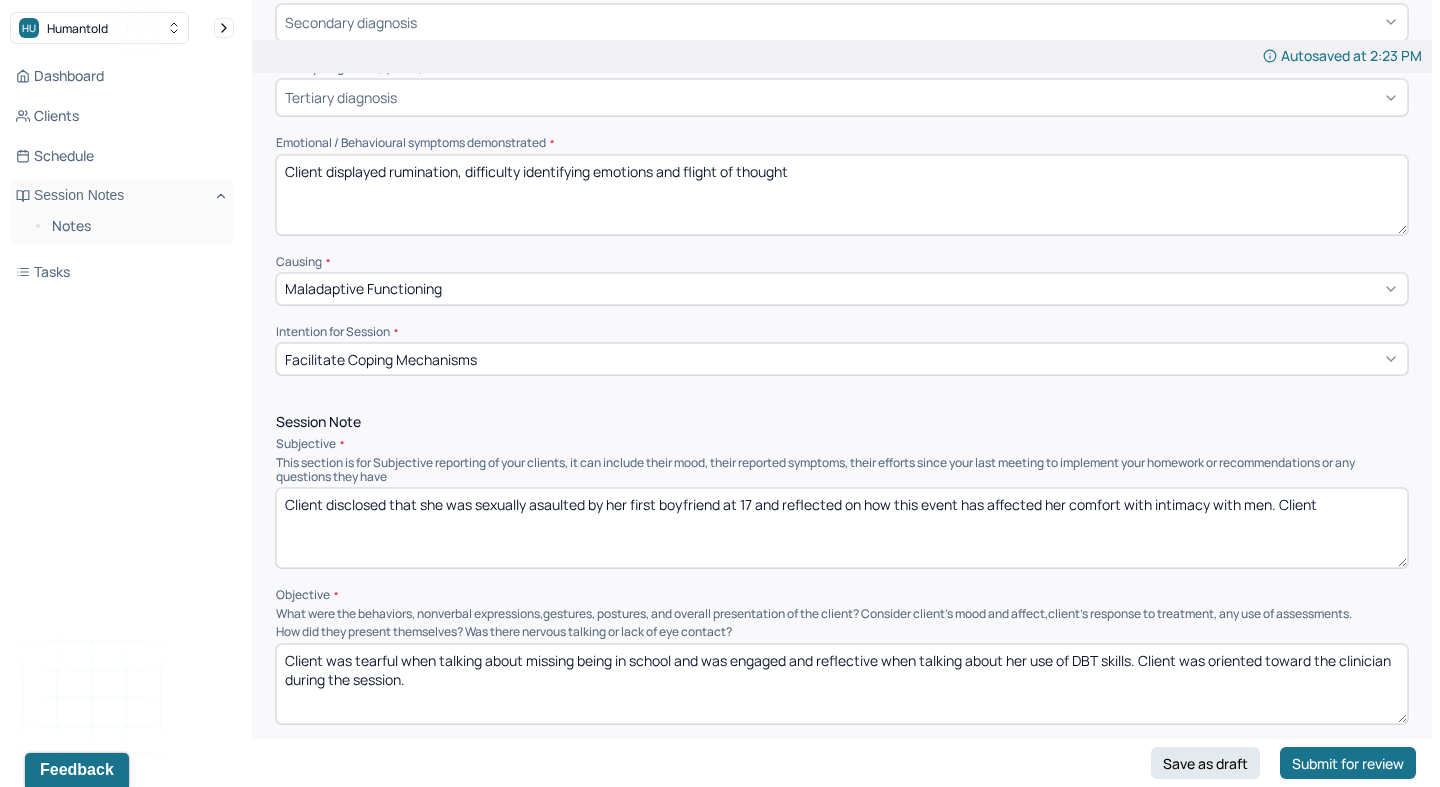 click on "Client disclosed that she was sexually asaulted by her first boyfriend at 17 and reflected on how this event has affected her comfort with intamacy with men. Client" at bounding box center (842, 528) 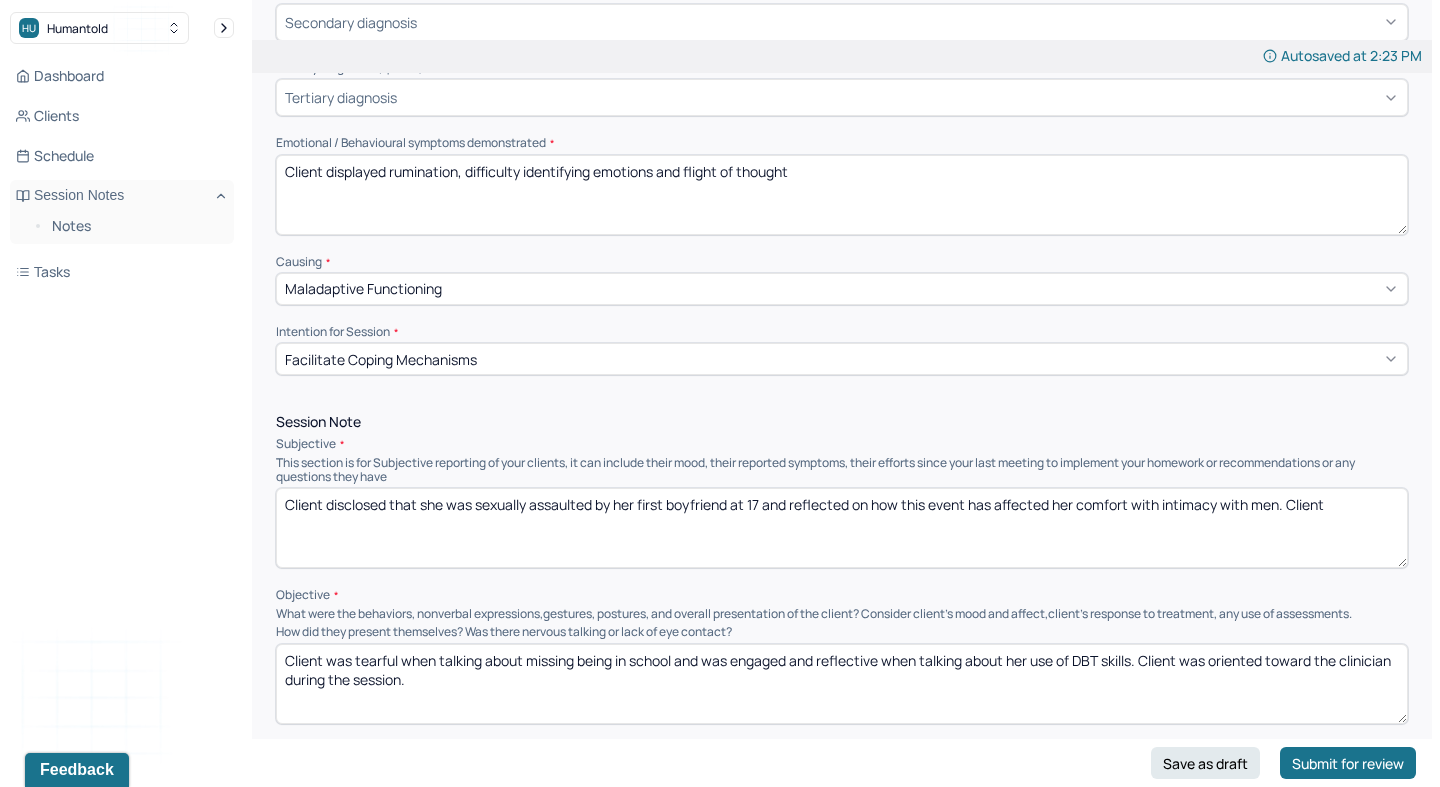 click on "Client disclosed that she was sexually assaulted by her first boyfriend at 17 and reflected on how this event has affected her comfort with intimacy with men. Client" at bounding box center [842, 528] 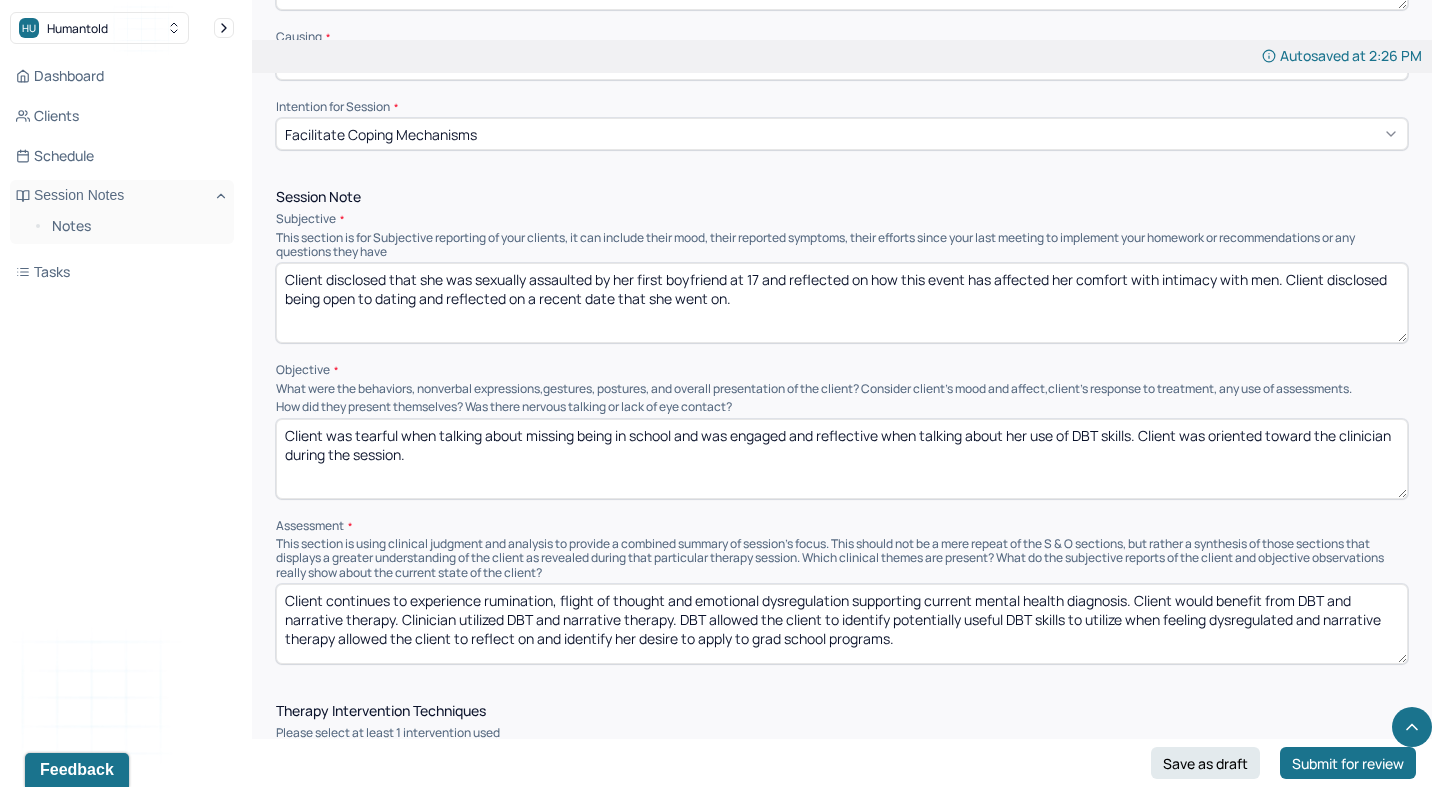 scroll, scrollTop: 836, scrollLeft: 0, axis: vertical 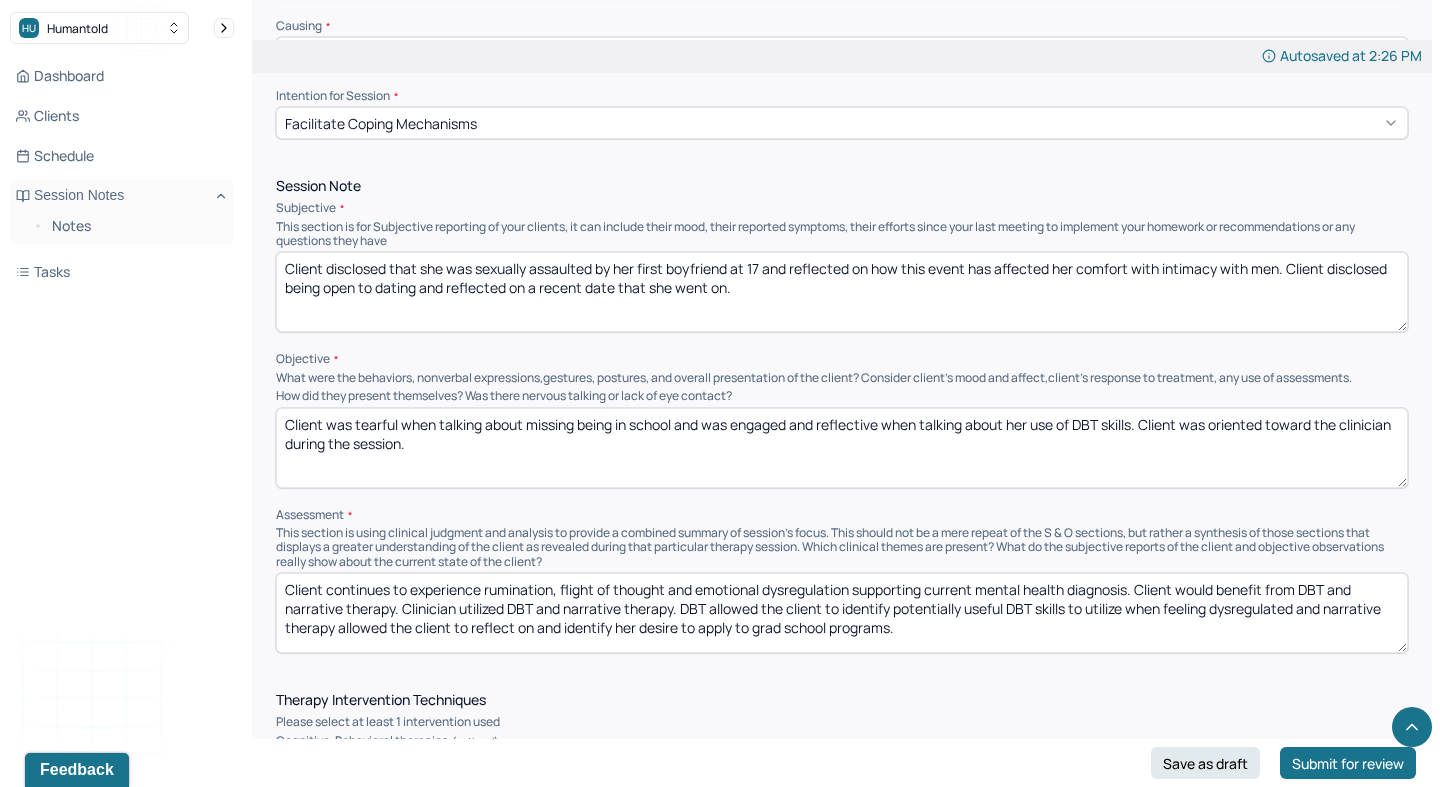 type on "Client disclosed that she was sexually assaulted by her first boyfriend at 17 and reflected on how this event has affected her comfort with intimacy with men. Client disclosed being open to dating and reflected on a recent date that she went on." 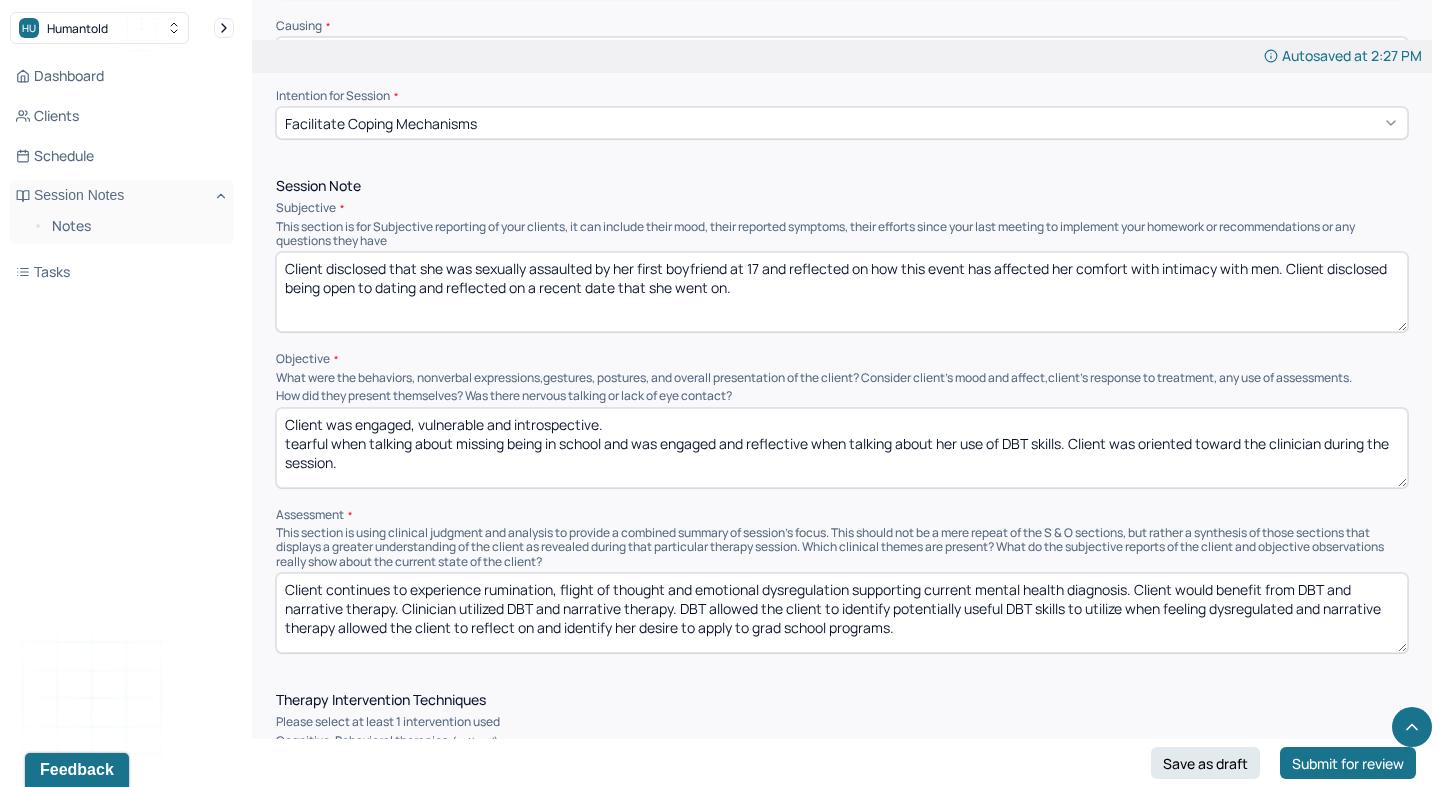 drag, startPoint x: 1071, startPoint y: 443, endPoint x: 262, endPoint y: 437, distance: 809.0223 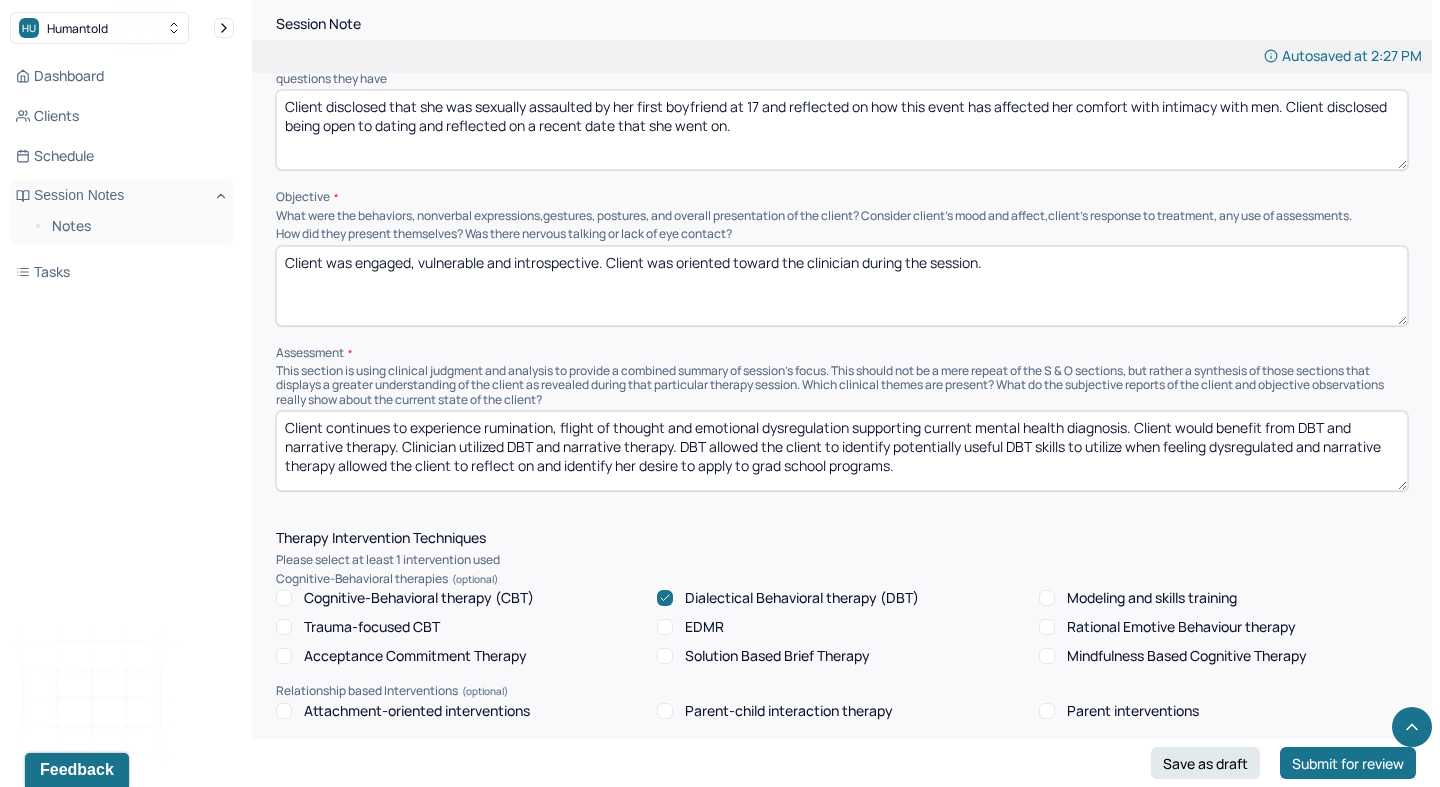 scroll, scrollTop: 1003, scrollLeft: 0, axis: vertical 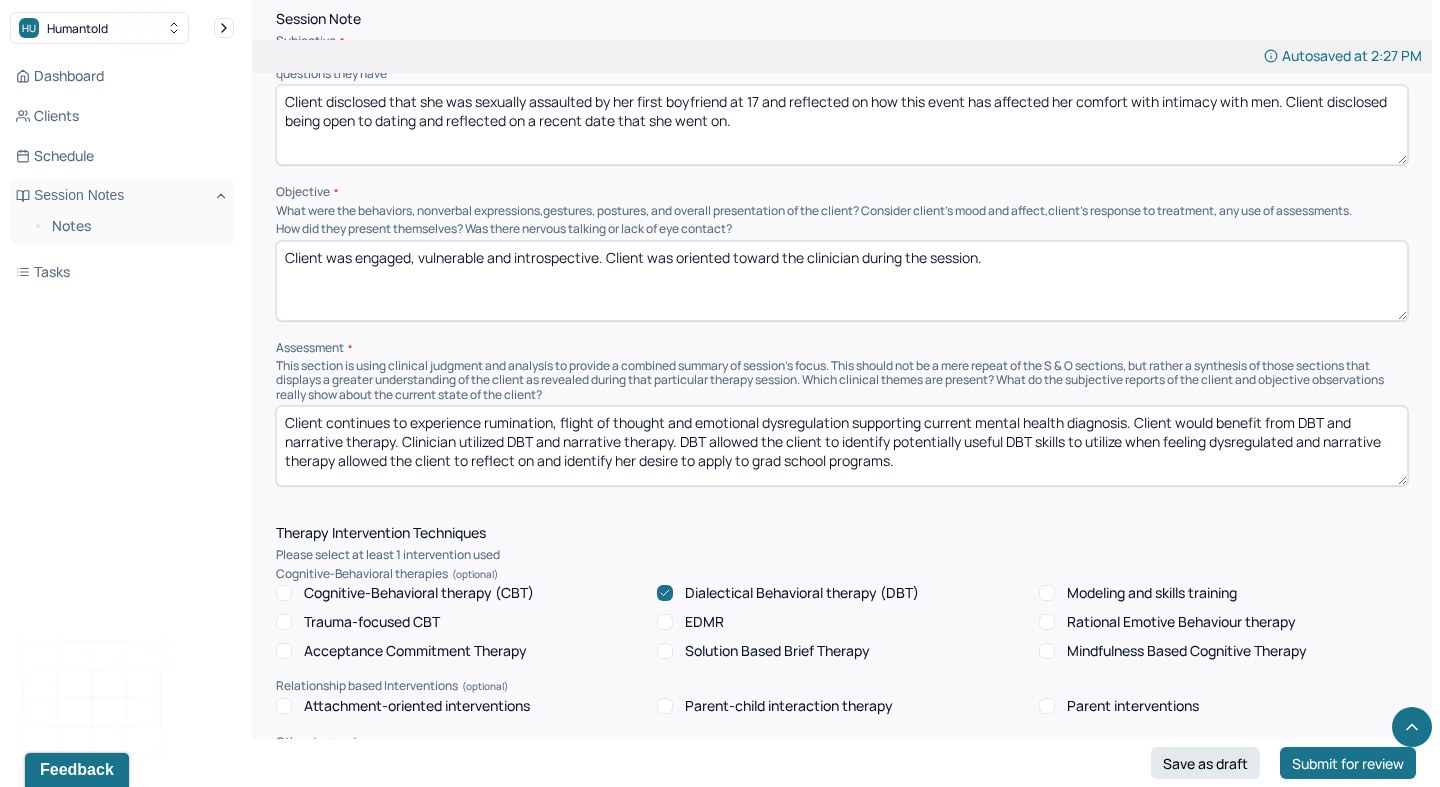 type on "Client was engaged, vulnerable and introspective. Client was oriented toward the clinician during the session." 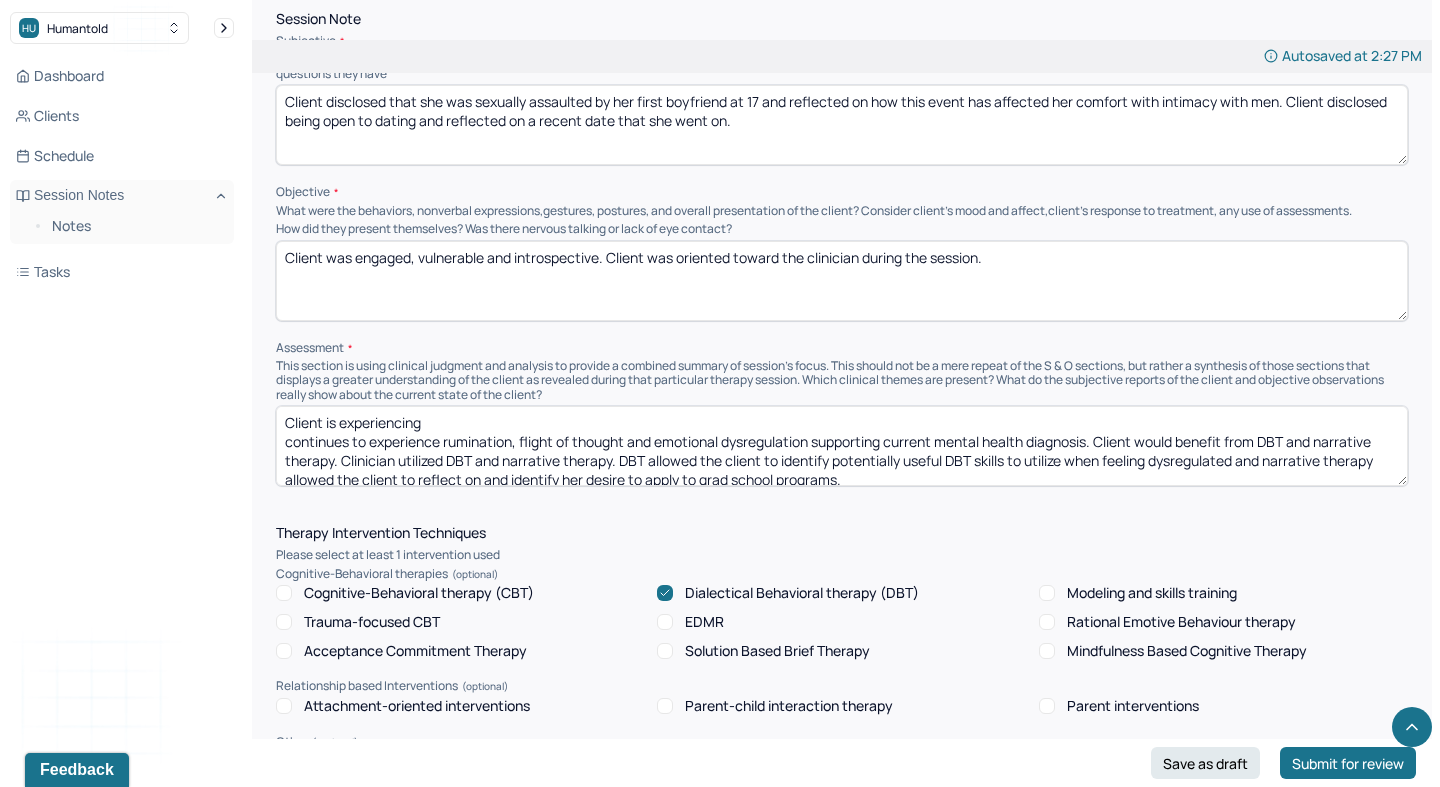 paste on "rumination, difficulty identifying emotions and flight of thought" 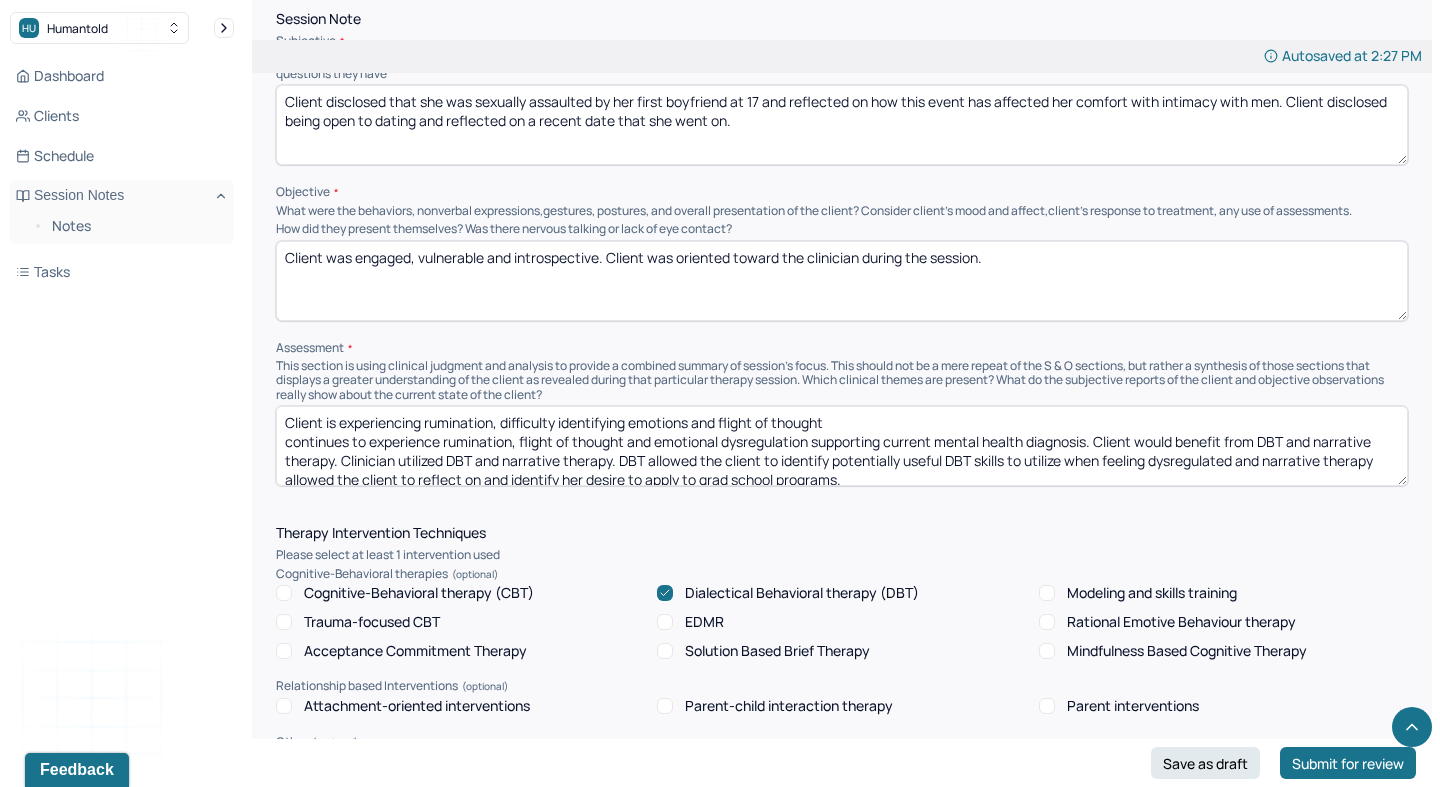 drag, startPoint x: 817, startPoint y: 435, endPoint x: 252, endPoint y: 435, distance: 565 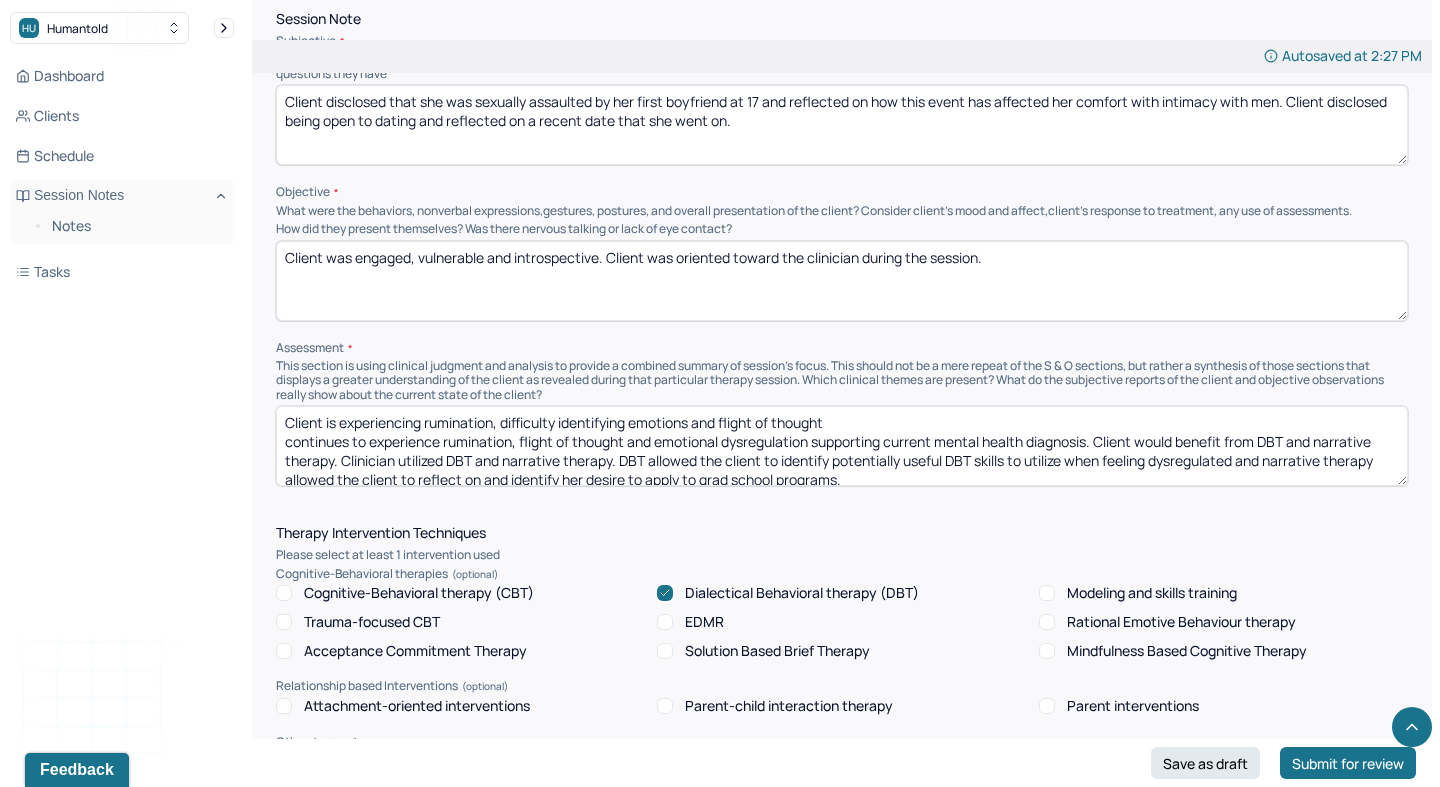 click on "Autosaved at 2:27 PM Appointment Details Client name [FIRST] [LAST] Date of service 08/03/2050 Time 2:00pm - 3:00pm Duration 1hr Appointment type individual therapy Provider name [FIRST] [LAST] Note type Individual soap note Load previous session note Instructions The fields marked with an asterisk ( * ) are required before you can submit your notes. Before you can submit your session notes, they must be signed. You have the option to save your notes as a draft before making a submission. Appointment location * In person Primary diagnosis * F41.1 GENERALIZED ANXIETY DISORDER Secondary diagnosis (optional) Secondary diagnosis Tertiary diagnosis (optional) Tertiary diagnosis Emotional / Behavioural symptoms demonstrated * Client displayed rumination, difficulty identifying emotions and flight of thought
Causing * Maladaptive Functioning Intention for Session * Facilitate coping mechanisms Session Note Subjective Objective How did they present themselves? Was there nervous talking or lack of eye contact? Assessment" at bounding box center (842, 701) 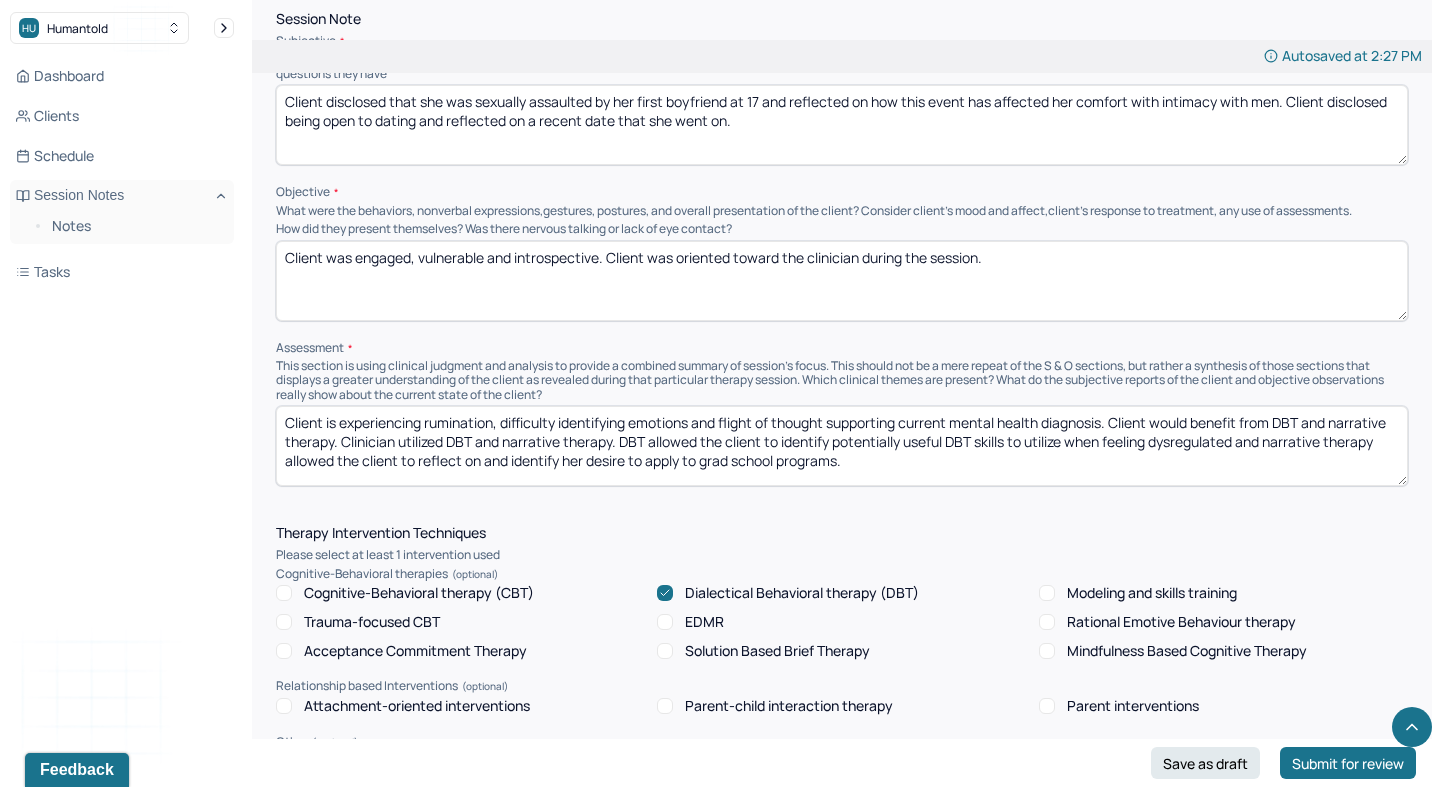 click on "Client is experiencing rumination, difficulty identifying emotions and flight of thought supporting current mental health diagnosis. Client would benefit from DBT and narrative therapy. Clinician utilized DBT and narrative therapy. DBT allowed the client to identify potentially useful DBT skills to utilize when feeling dysregulated and narrative therapy allowed the client to reflect on and identify her desire to apply to grad school programs." at bounding box center (842, 446) 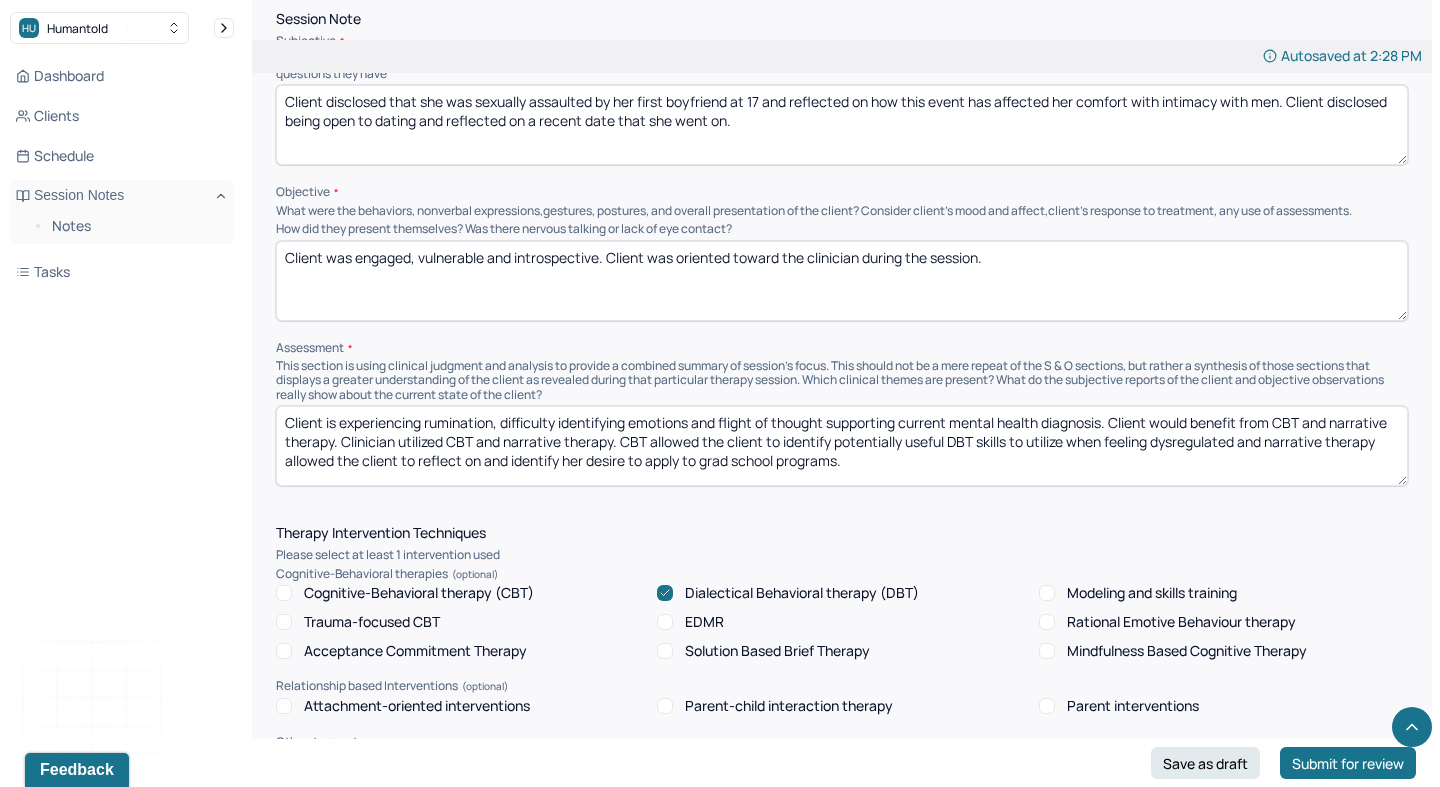 click on "Client is experiencing rumination, difficulty identifying emotions and flight of thought supporting current mental health diagnosis. Client would benefit from CBT and narrative therapy. Clinician utilized CBT and narrative therapy. CBT allowed the client to identify potentially useful DBT skills to utilize when feeling dysregulated and narrative therapy allowed the client to reflect on and identify her desire to apply to grad school programs." at bounding box center [842, 446] 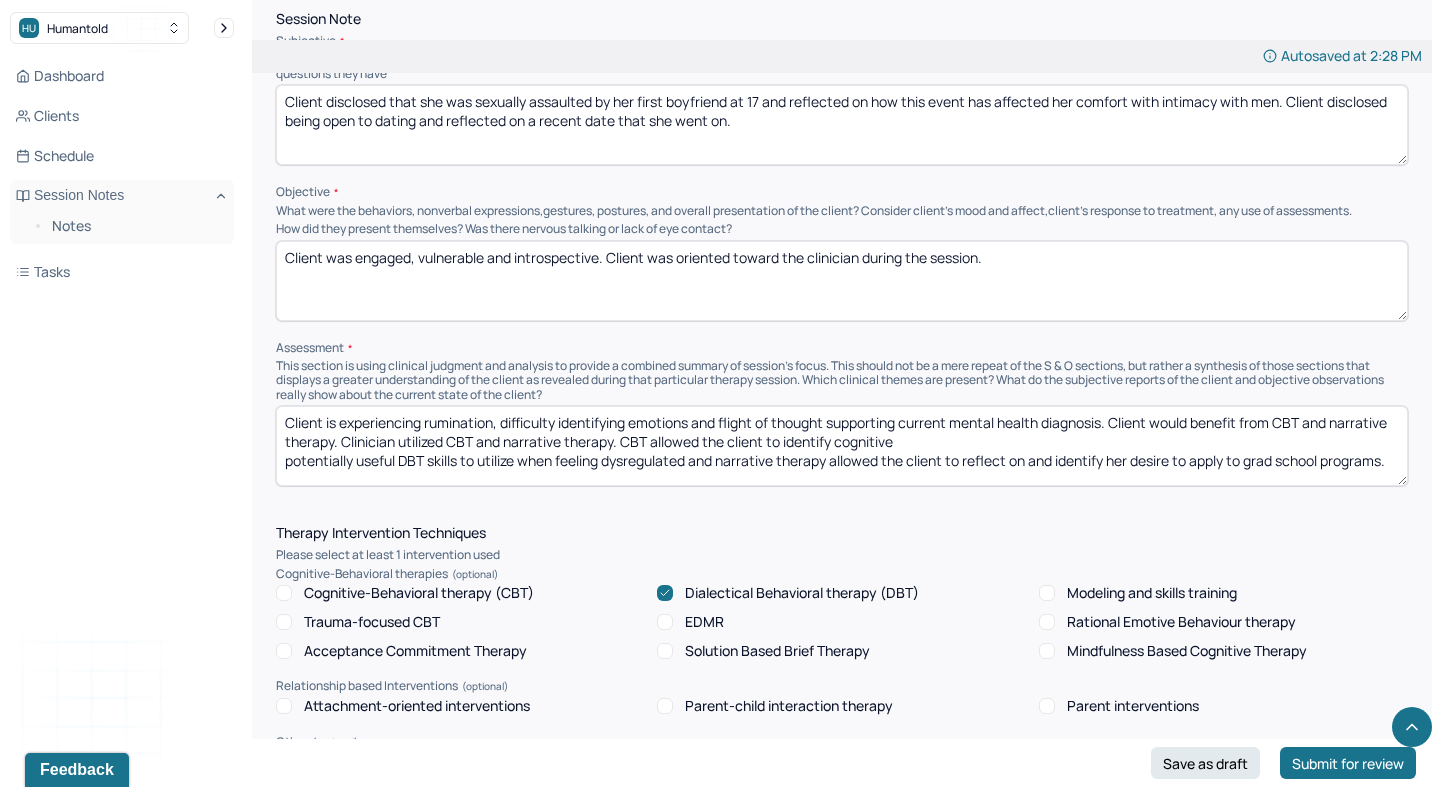 click on "Client is experiencing rumination, difficulty identifying emotions and flight of thought supporting current mental health diagnosis. Client would benefit from CBT and narrative therapy. Clinician utilized CBT and narrative therapy. CBT allowed the client to identify cognitive
potentially useful DBT skills to utilize when feeling dysregulated and narrative therapy allowed the client to reflect on and identify her desire to apply to grad school programs." at bounding box center [842, 446] 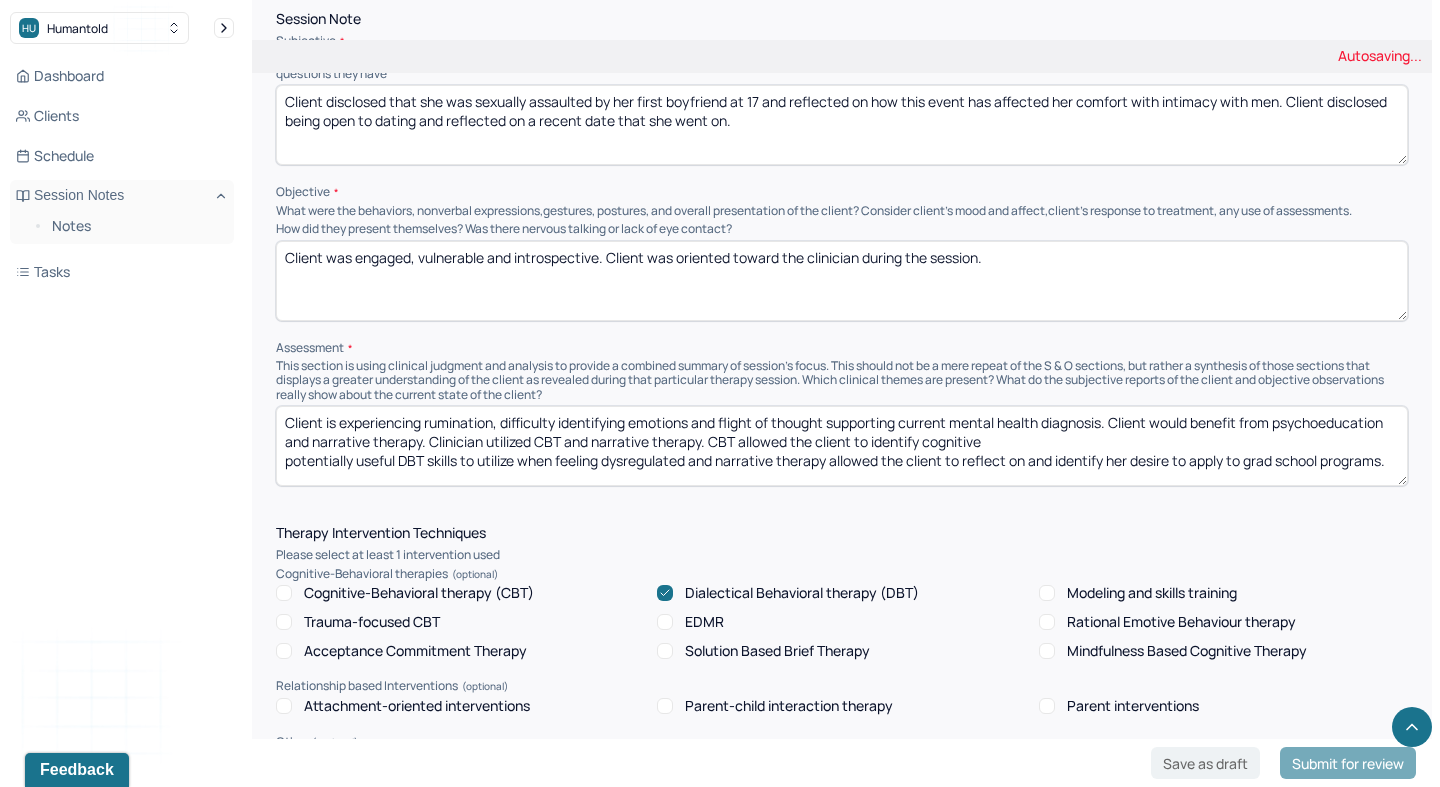 click on "Client is experiencing rumination, difficulty identifying emotions and flight of thought supporting current mental health diagnosis. Client would benefit from CBT and narrative therapy. Clinician utilized CBT and narrative therapy. CBT allowed the client to identify cognitive
potentially useful DBT skills to utilize when feeling dysregulated and narrative therapy allowed the client to reflect on and identify her desire to apply to grad school programs." at bounding box center [842, 446] 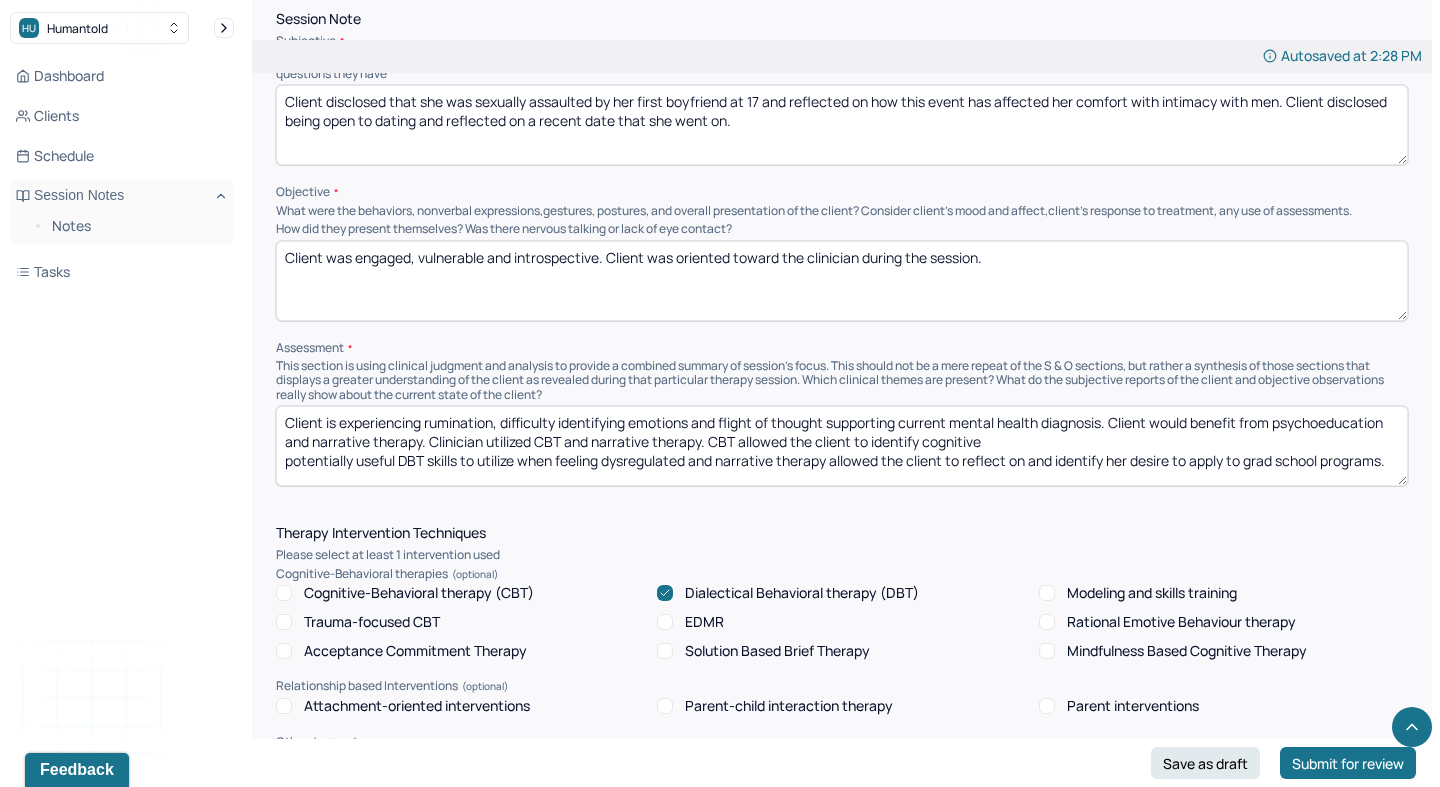 click on "Client is experiencing rumination, difficulty identifying emotions and flight of thought supporting current mental health diagnosis. Client would benefit from CBT and narrative therapy. Clinician utilized CBT and narrative therapy. CBT allowed the client to identify cognitive
potentially useful DBT skills to utilize when feeling dysregulated and narrative therapy allowed the client to reflect on and identify her desire to apply to grad school programs." at bounding box center (842, 446) 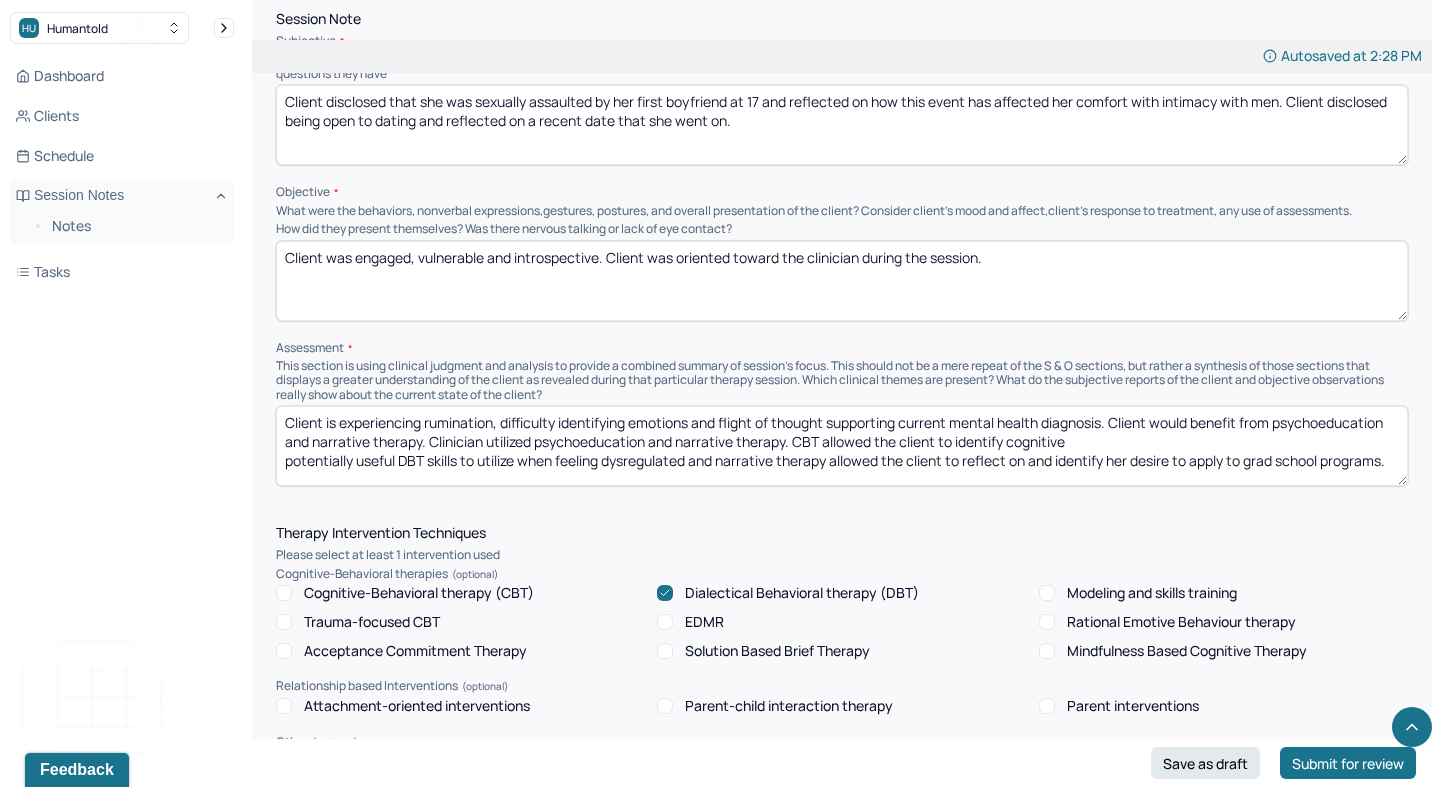 click on "Client is experiencing rumination, difficulty identifying emotions and flight of thought supporting current mental health diagnosis. Client would benefit from psychoeducation and narrative therapy. Clinician utilized psychoeducation and narrative therapy. CBT allowed the client to identify cognitive
potentially useful DBT skills to utilize when feeling dysregulated and narrative therapy allowed the client to reflect on and identify her desire to apply to grad school programs." at bounding box center [842, 446] 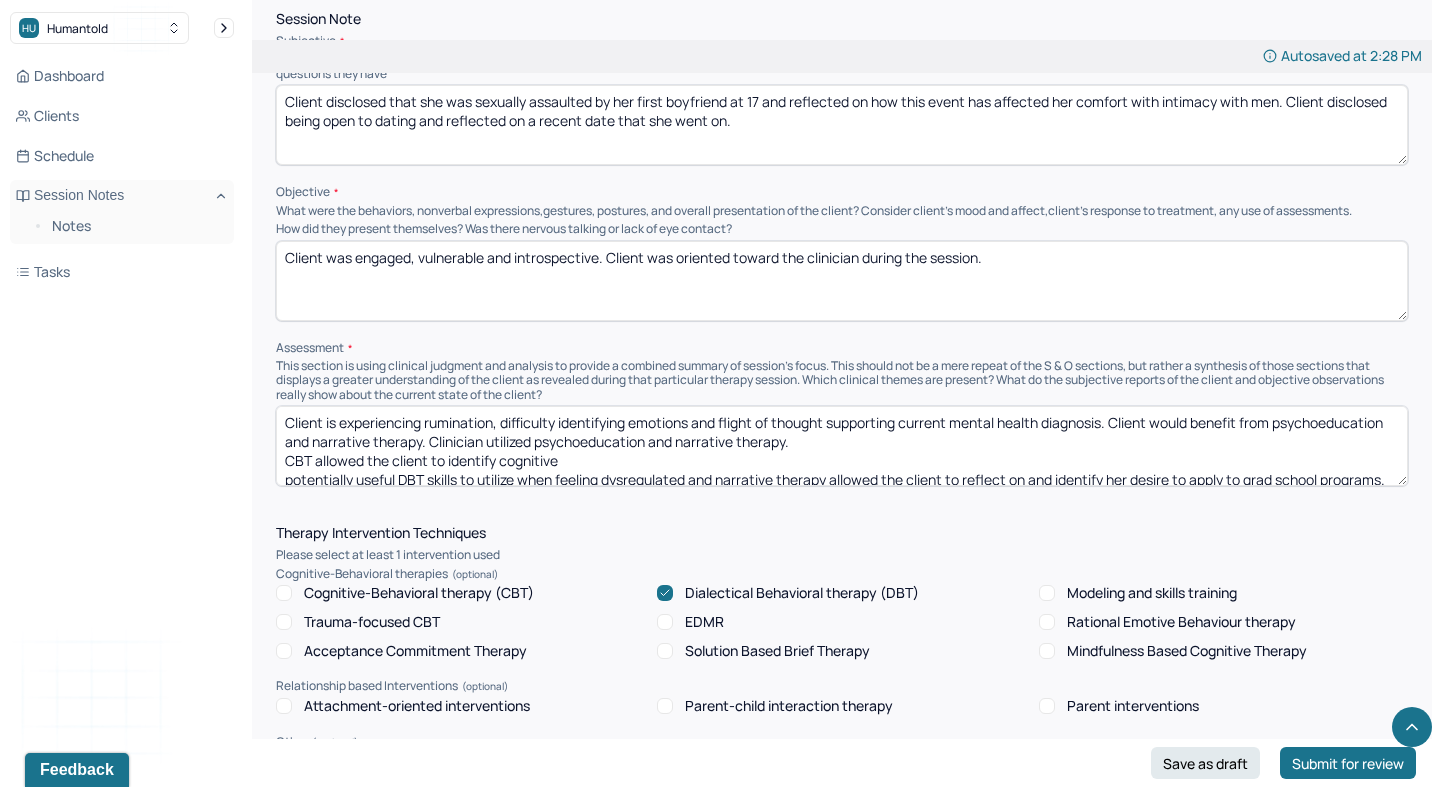 click on "Client is experiencing rumination, difficulty identifying emotions and flight of thought supporting current mental health diagnosis. Client would benefit from psychoeducation and narrative therapy. Clinician utilized psychoeducation and narrative therapy. CBT allowed the client to identify cognitive
potentially useful DBT skills to utilize when feeling dysregulated and narrative therapy allowed the client to reflect on and identify her desire to apply to grad school programs." at bounding box center (842, 446) 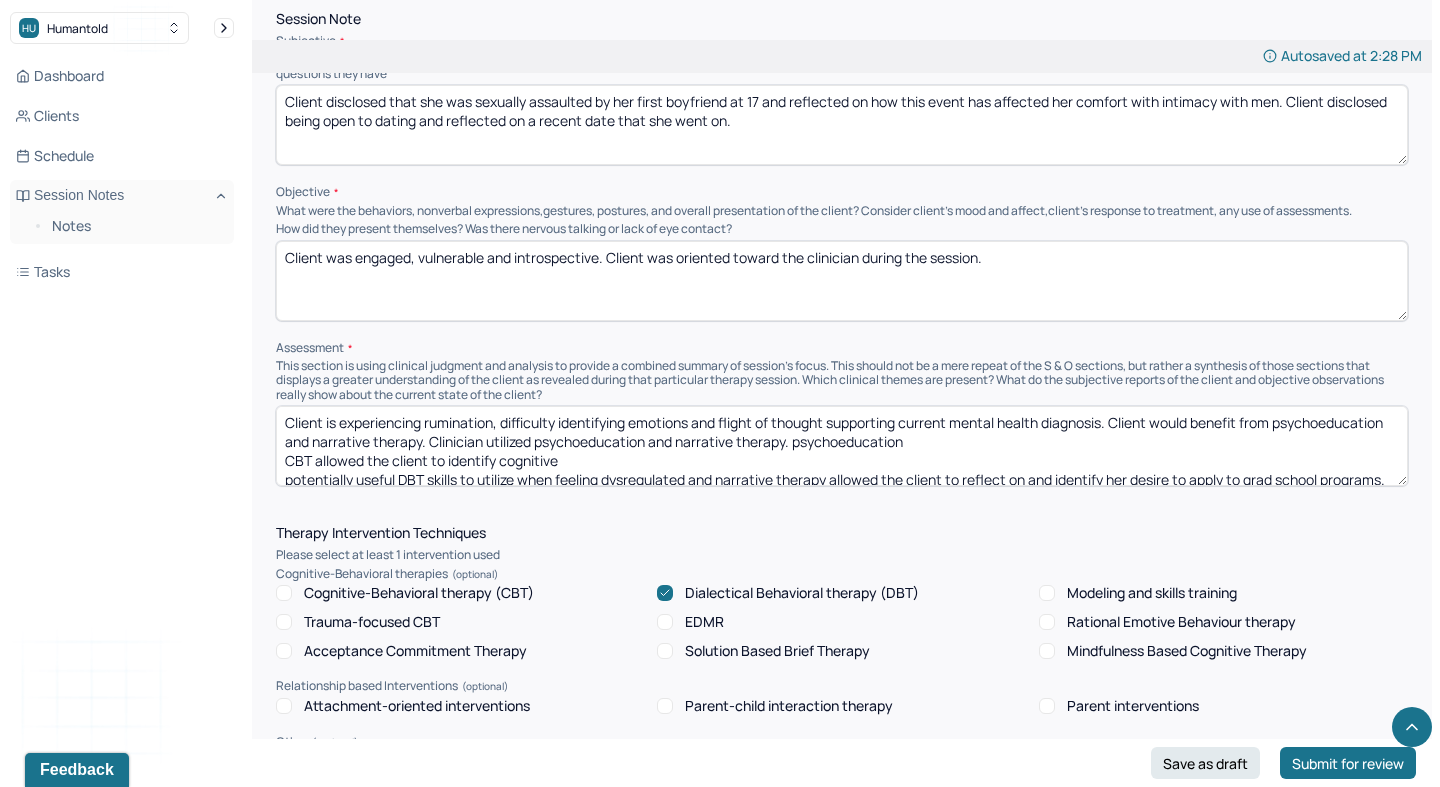 click on "Client is experiencing rumination, difficulty identifying emotions and flight of thought supporting current mental health diagnosis. Client would benefit from psychoeducation and narrative therapy. Clinician utilized psychoeducation and narrative therapy.
CBT allowed the client to identify cognitive
potentially useful DBT skills to utilize when feeling dysregulated and narrative therapy allowed the client to reflect on and identify her desire to apply to grad school programs." at bounding box center [842, 446] 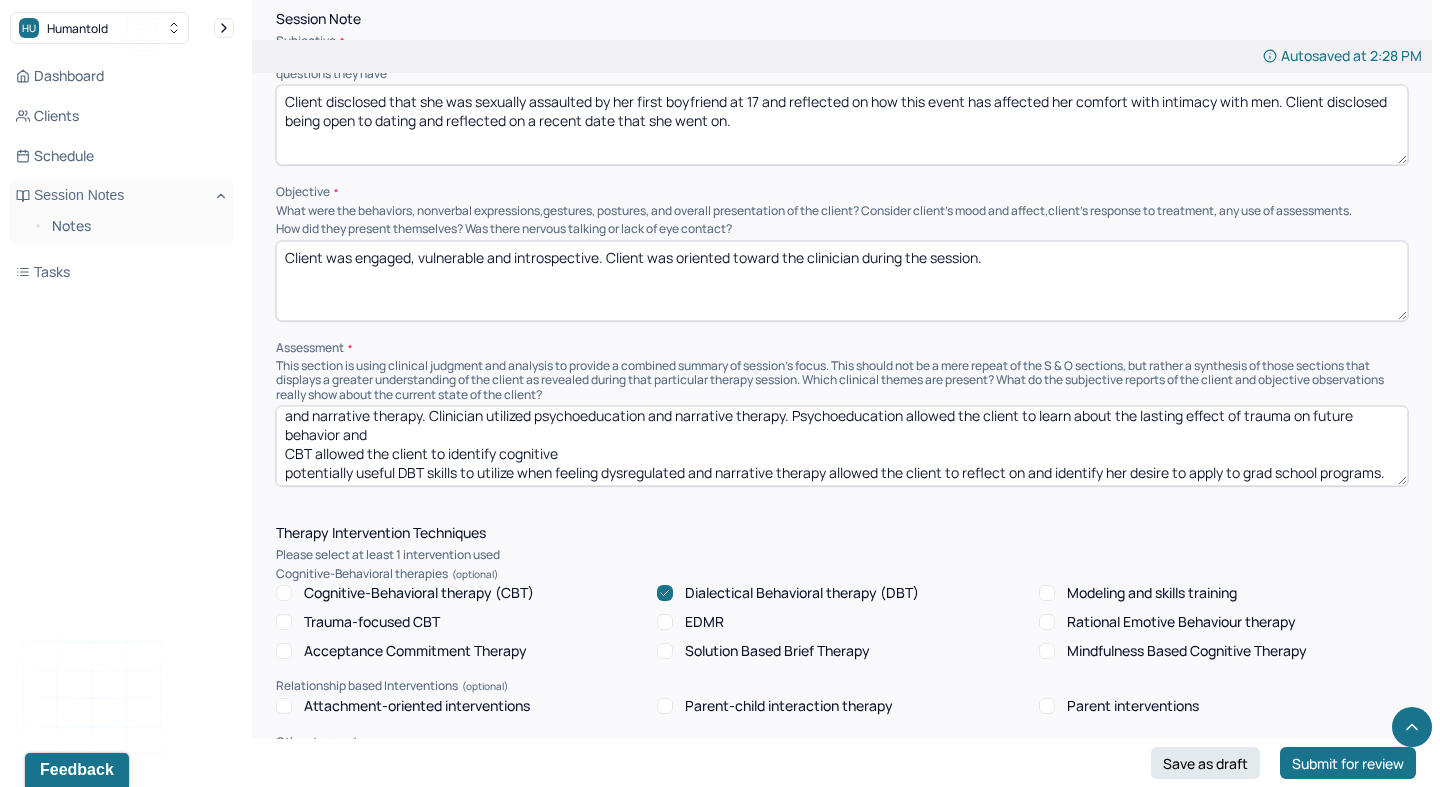 scroll, scrollTop: 28, scrollLeft: 0, axis: vertical 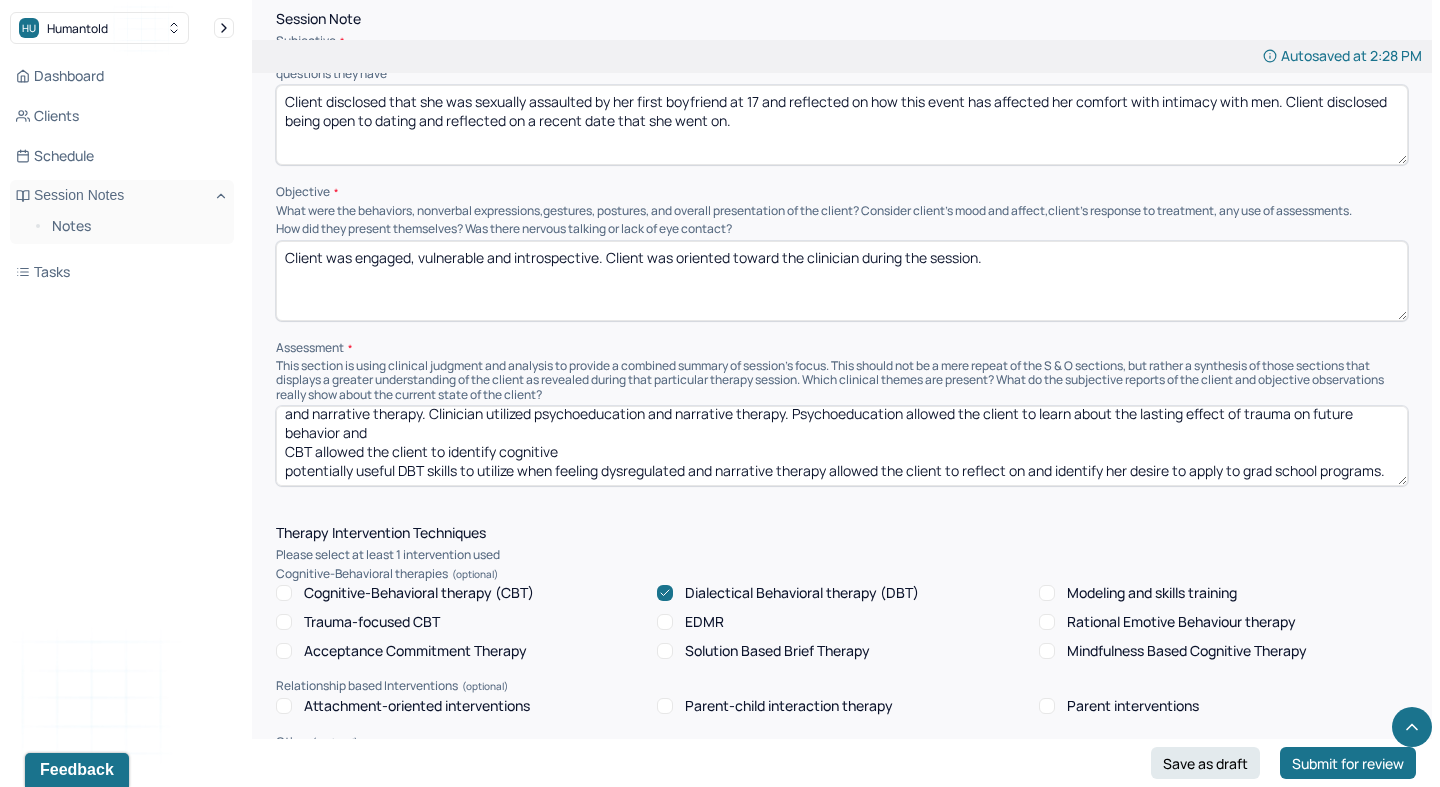 drag, startPoint x: 720, startPoint y: 464, endPoint x: 286, endPoint y: 452, distance: 434.16586 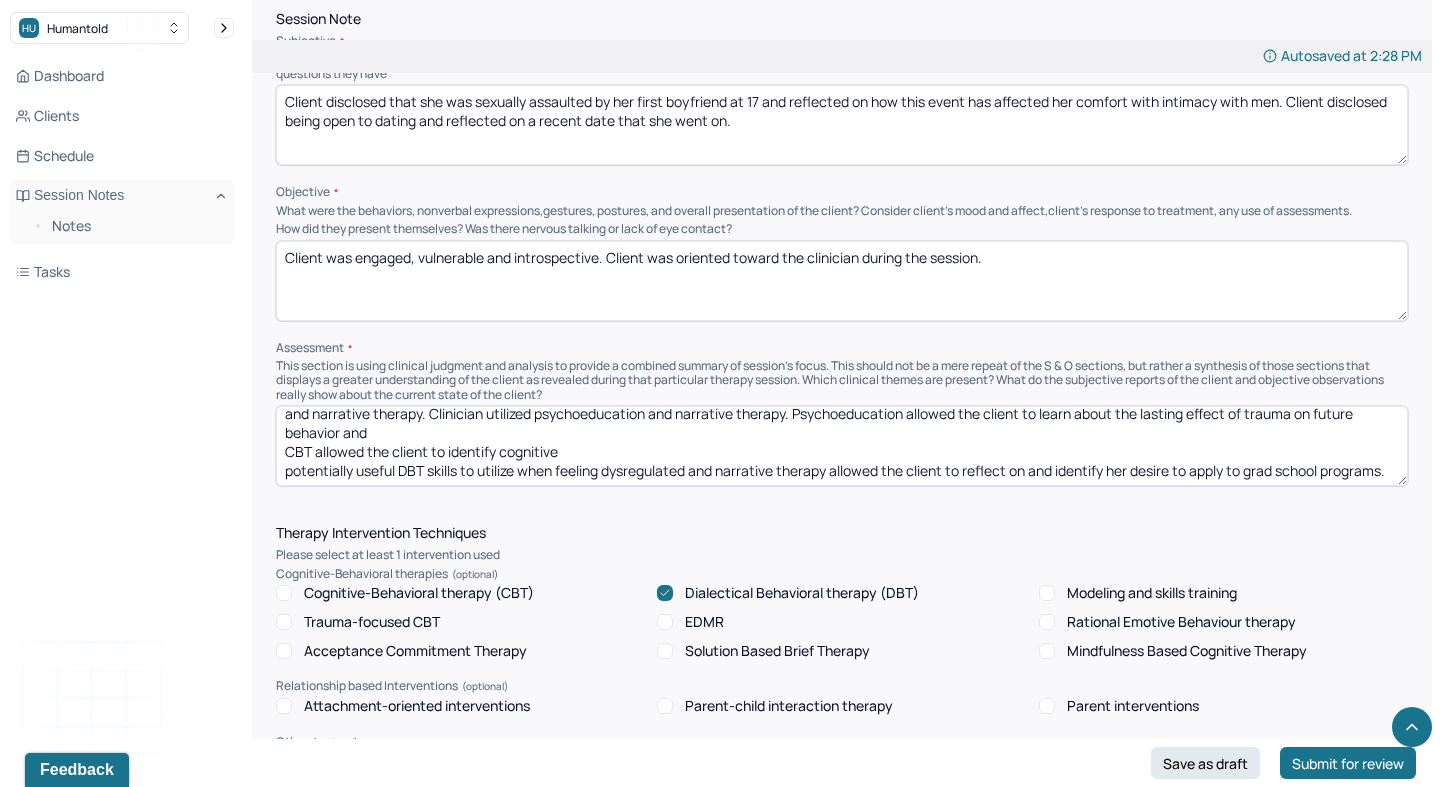 click on "Client is experiencing rumination, difficulty identifying emotions and flight of thought supporting current mental health diagnosis. Client would benefit from psychoeducation and narrative therapy. Clinician utilized psychoeducation and narrative therapy. Psychoeducation allowed the client to learn about the lasting effect of trauma on future behavior and
CBT allowed the client to identify cognitive
potentially useful DBT skills to utilize when feeling dysregulated and narrative therapy allowed the client to reflect on and identify her desire to apply to grad school programs." at bounding box center (842, 446) 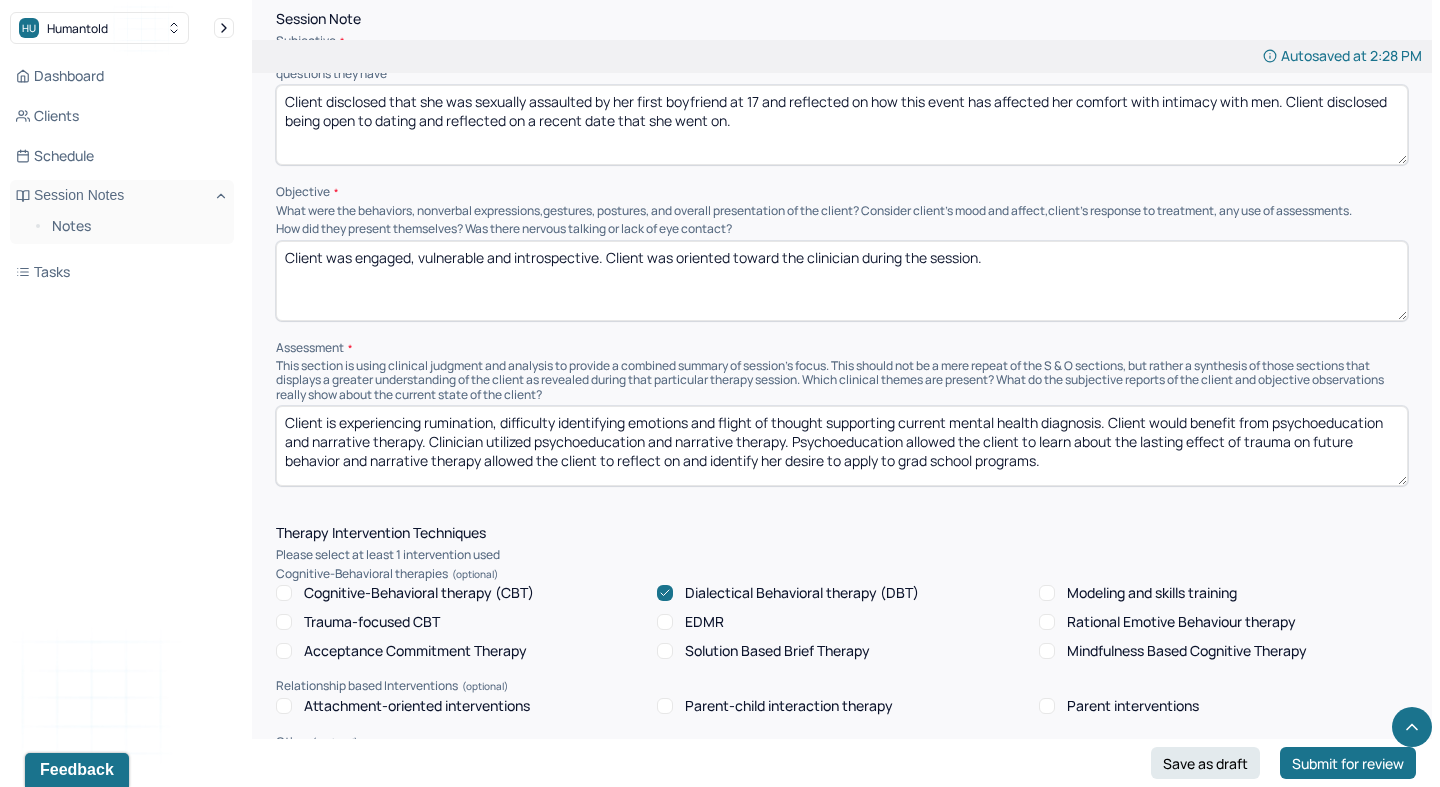 scroll, scrollTop: 0, scrollLeft: 0, axis: both 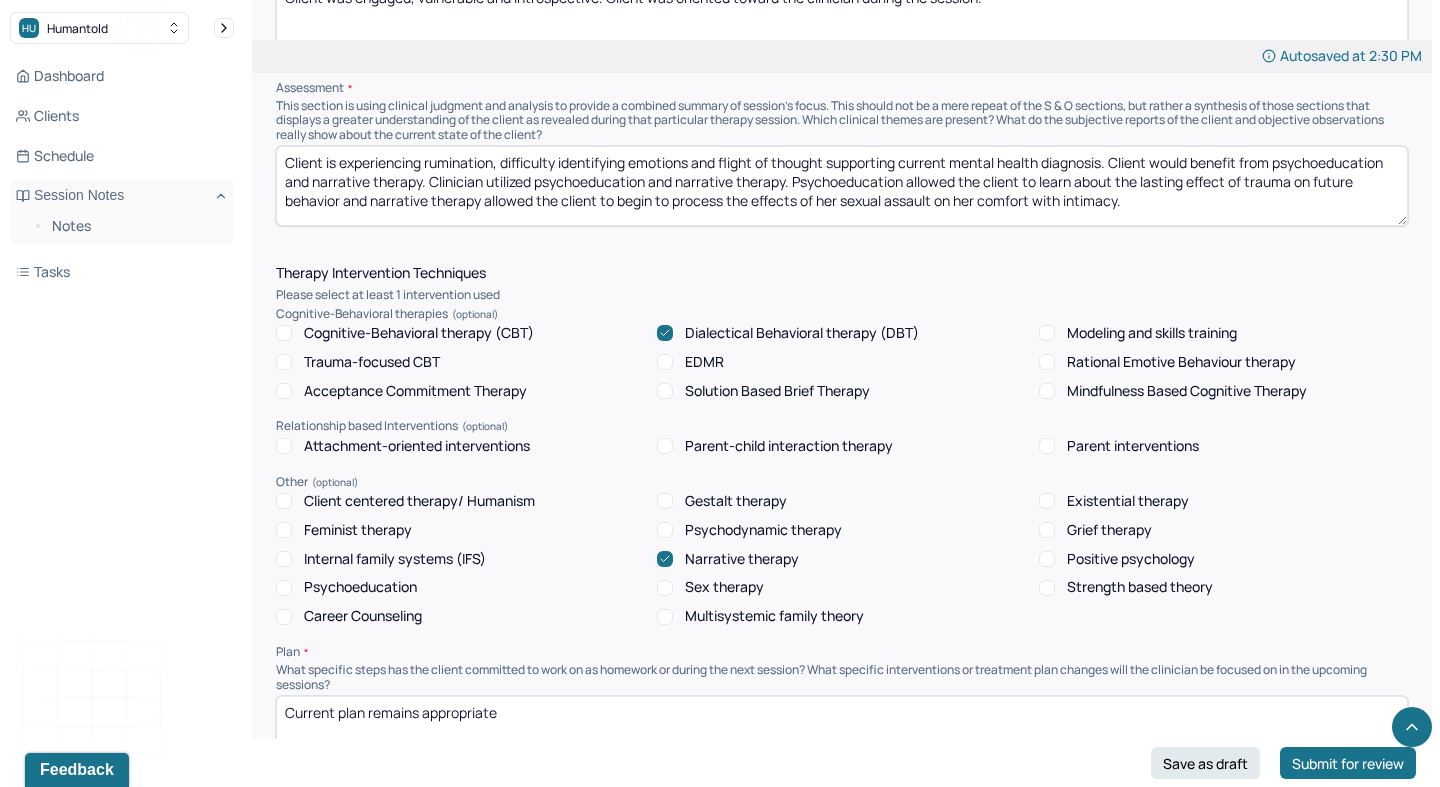 type on "Client is experiencing rumination, difficulty identifying emotions and flight of thought supporting current mental health diagnosis. Client would benefit from psychoeducation and narrative therapy. Clinician utilized psychoeducation and narrative therapy. Psychoeducation allowed the client to learn about the lasting effect of trauma on future behavior and narrative therapy allowed the client to begin to process the effects of her sexual assault on her comfort with intimacy." 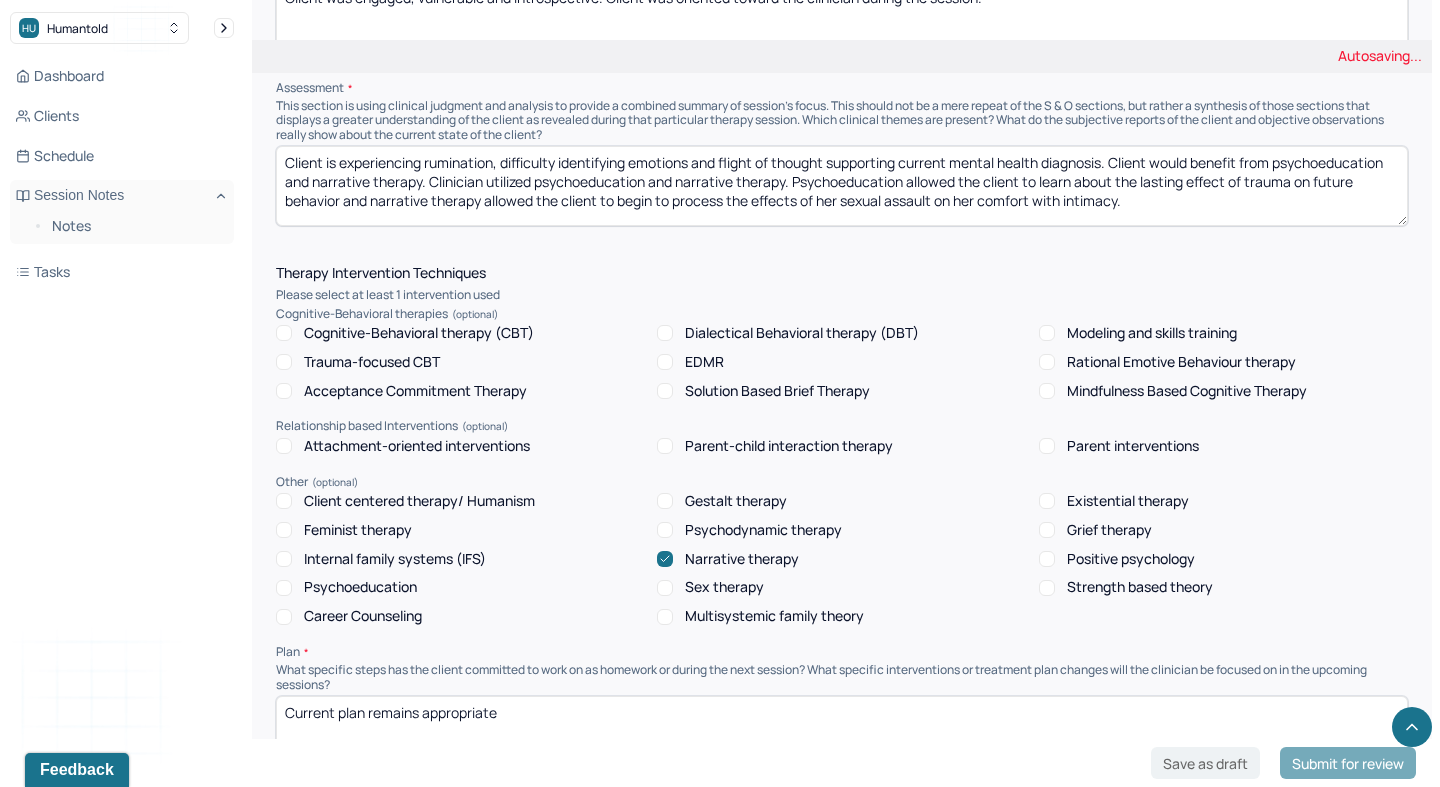 click on "Psychoeducation" at bounding box center [284, 588] 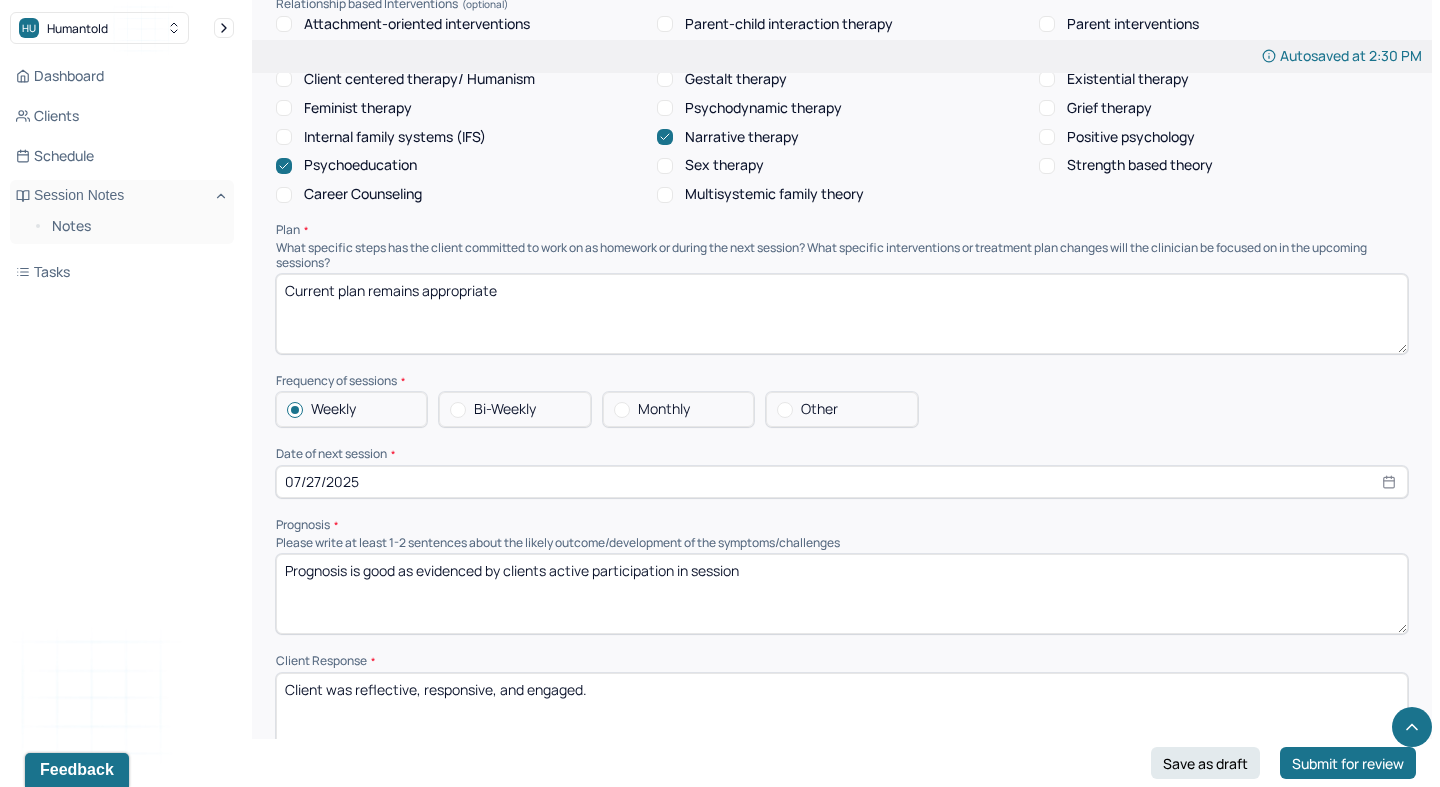 scroll, scrollTop: 1694, scrollLeft: 0, axis: vertical 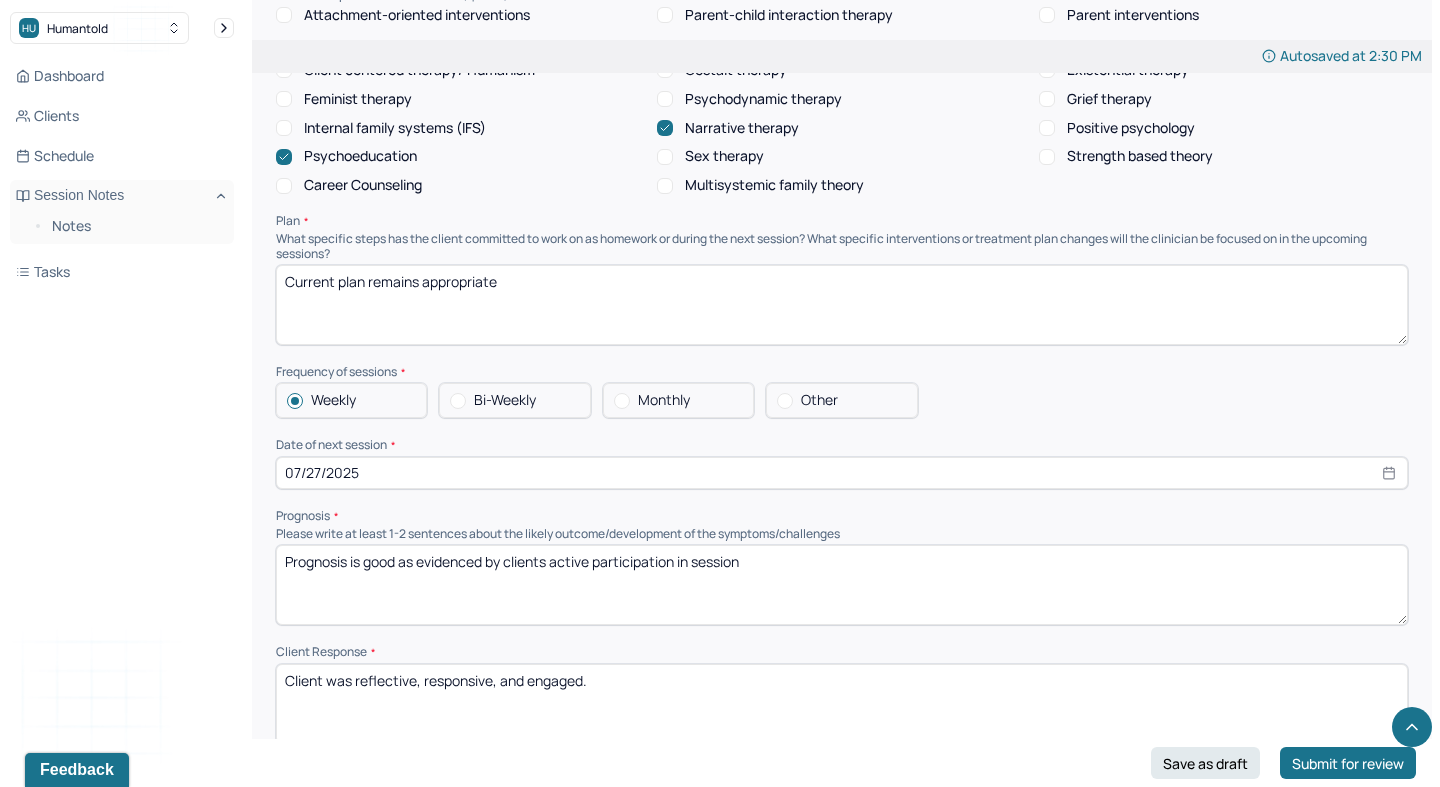 select on "7" 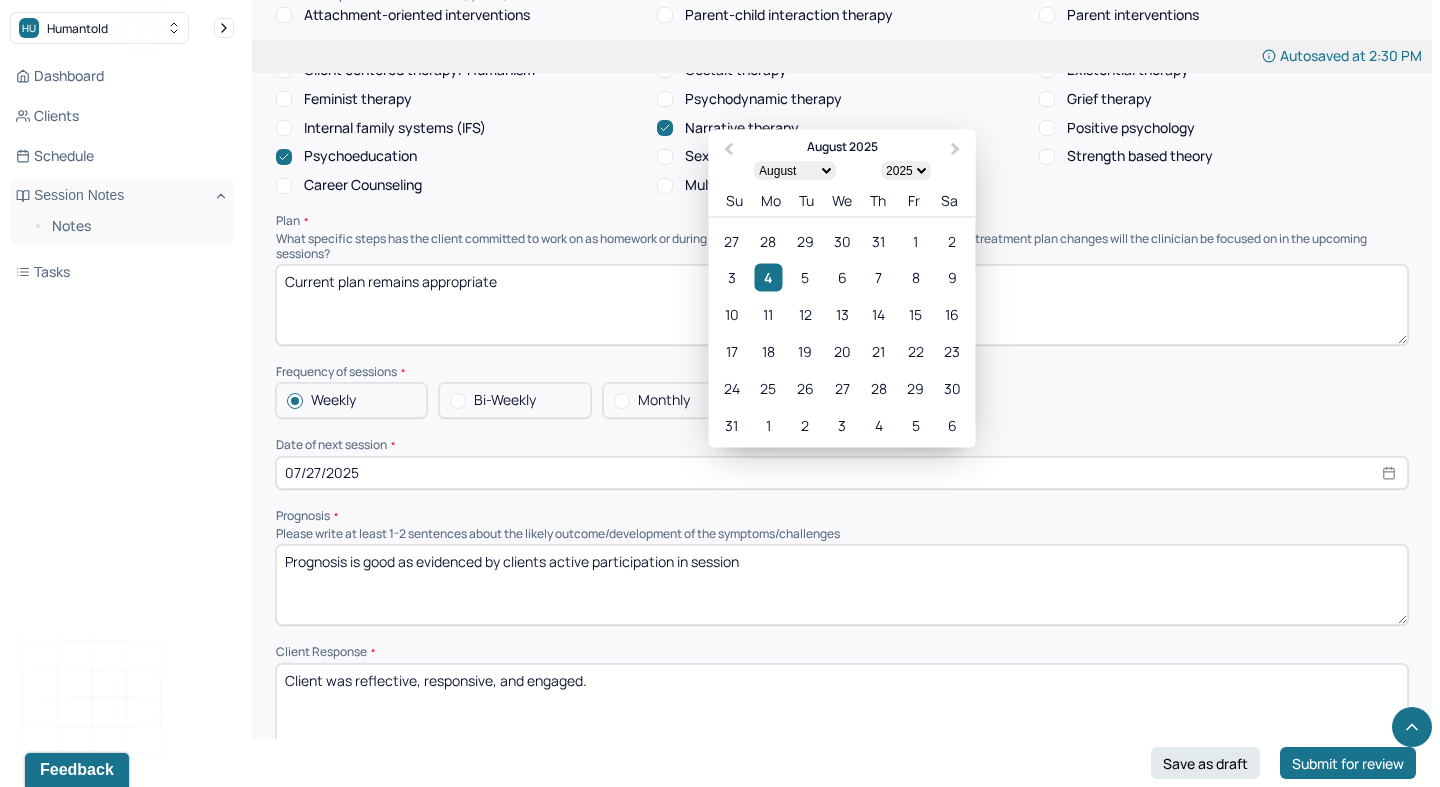 click on "07/27/2025" at bounding box center [842, 473] 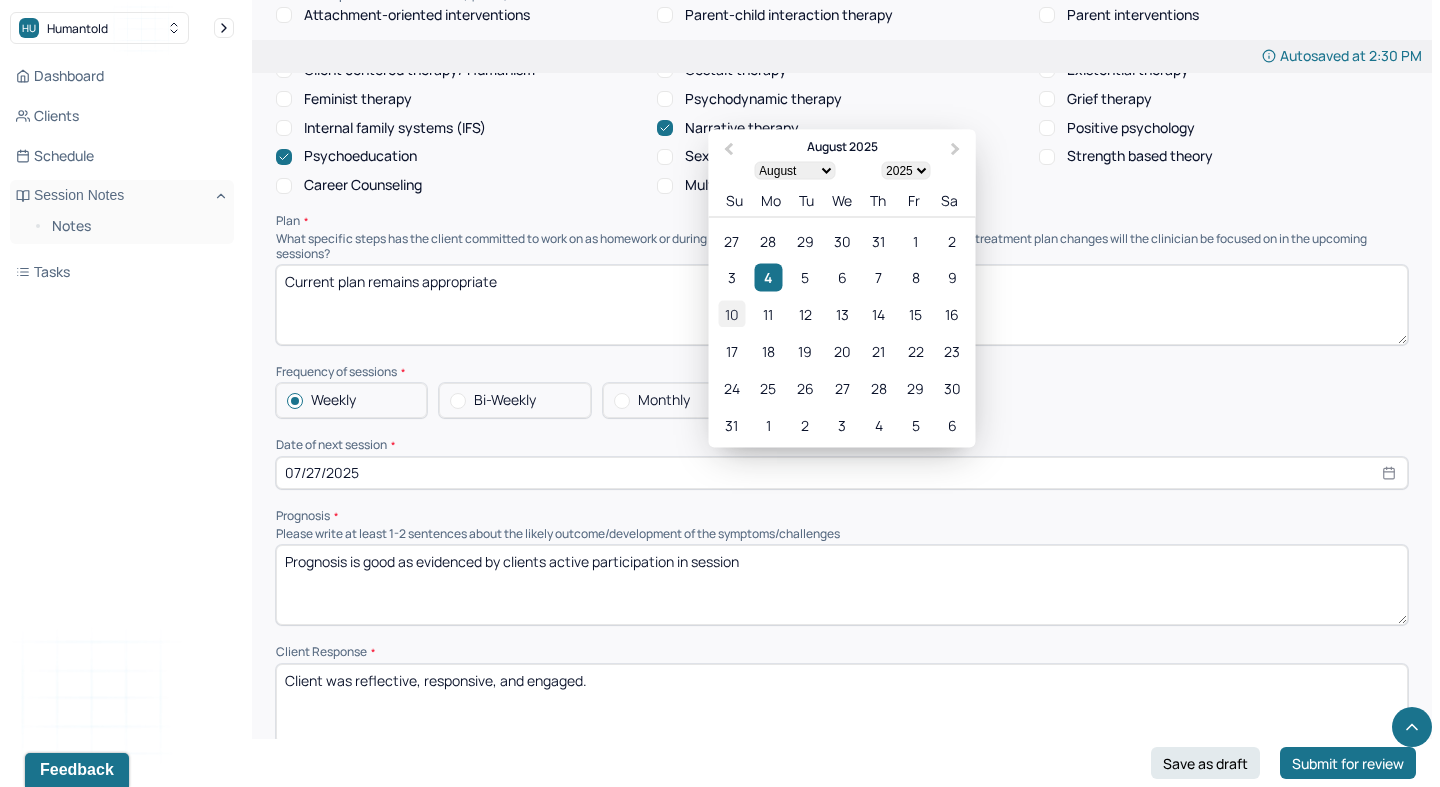 click on "10" at bounding box center (731, 313) 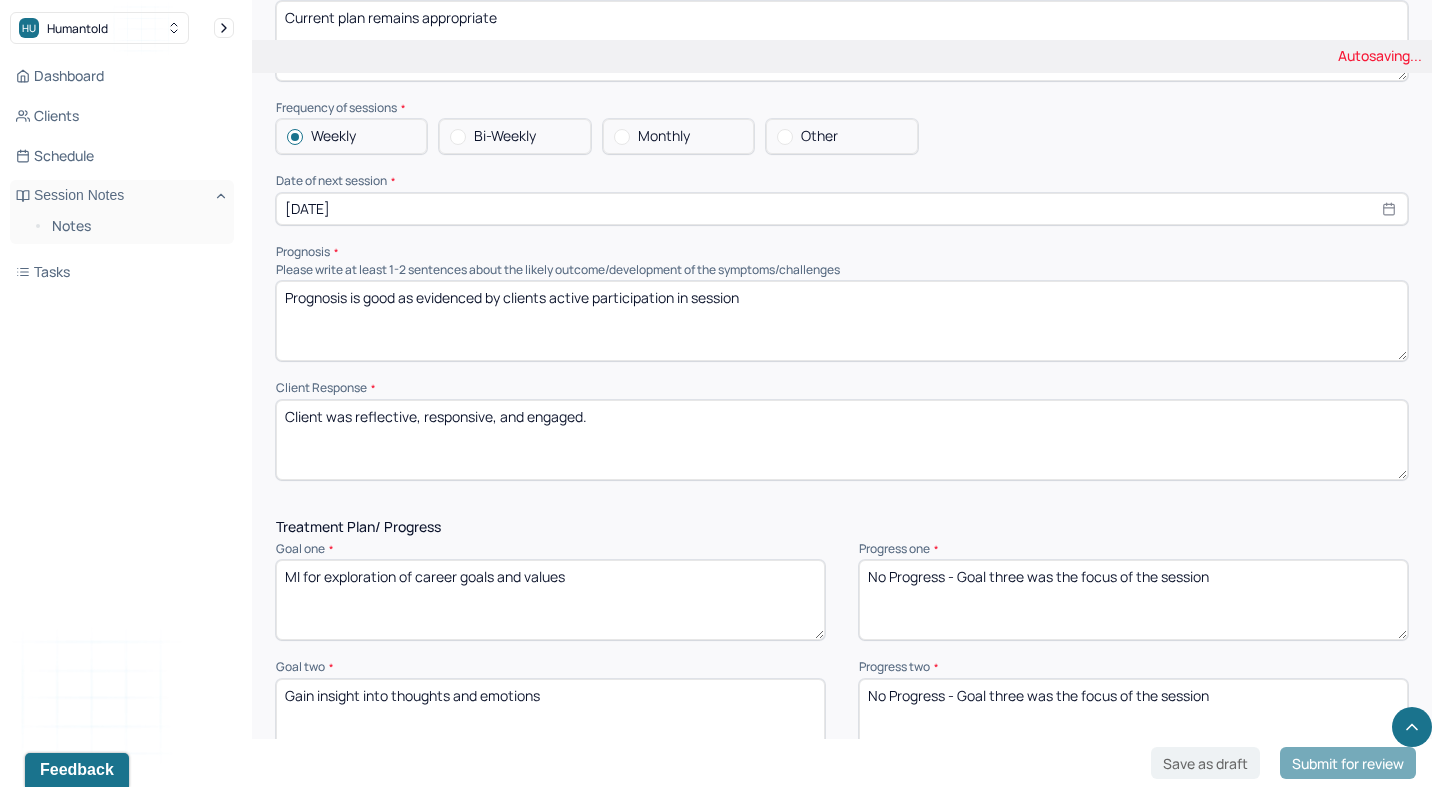 scroll, scrollTop: 1964, scrollLeft: 0, axis: vertical 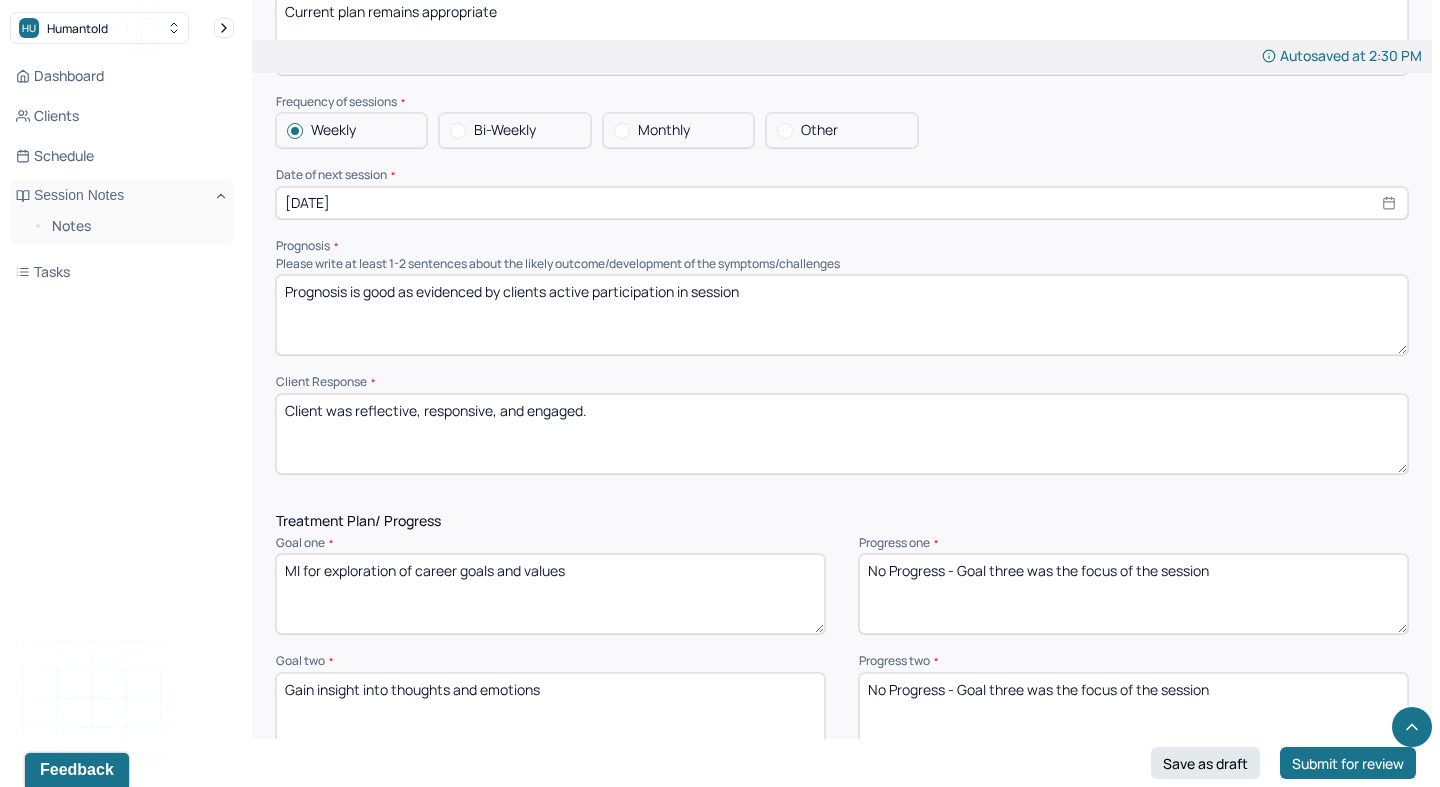drag, startPoint x: 554, startPoint y: 286, endPoint x: 885, endPoint y: 313, distance: 332.0994 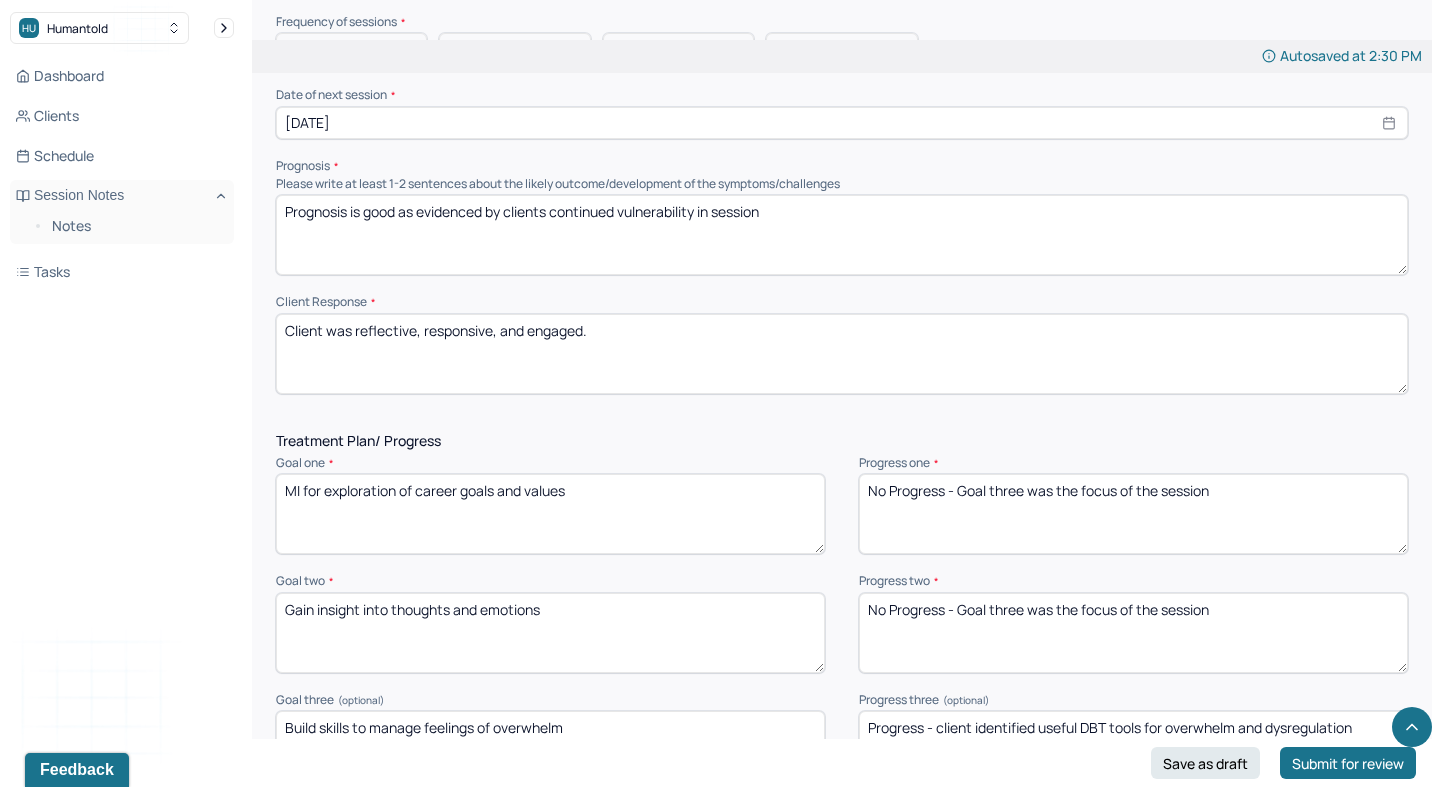 scroll, scrollTop: 2045, scrollLeft: 0, axis: vertical 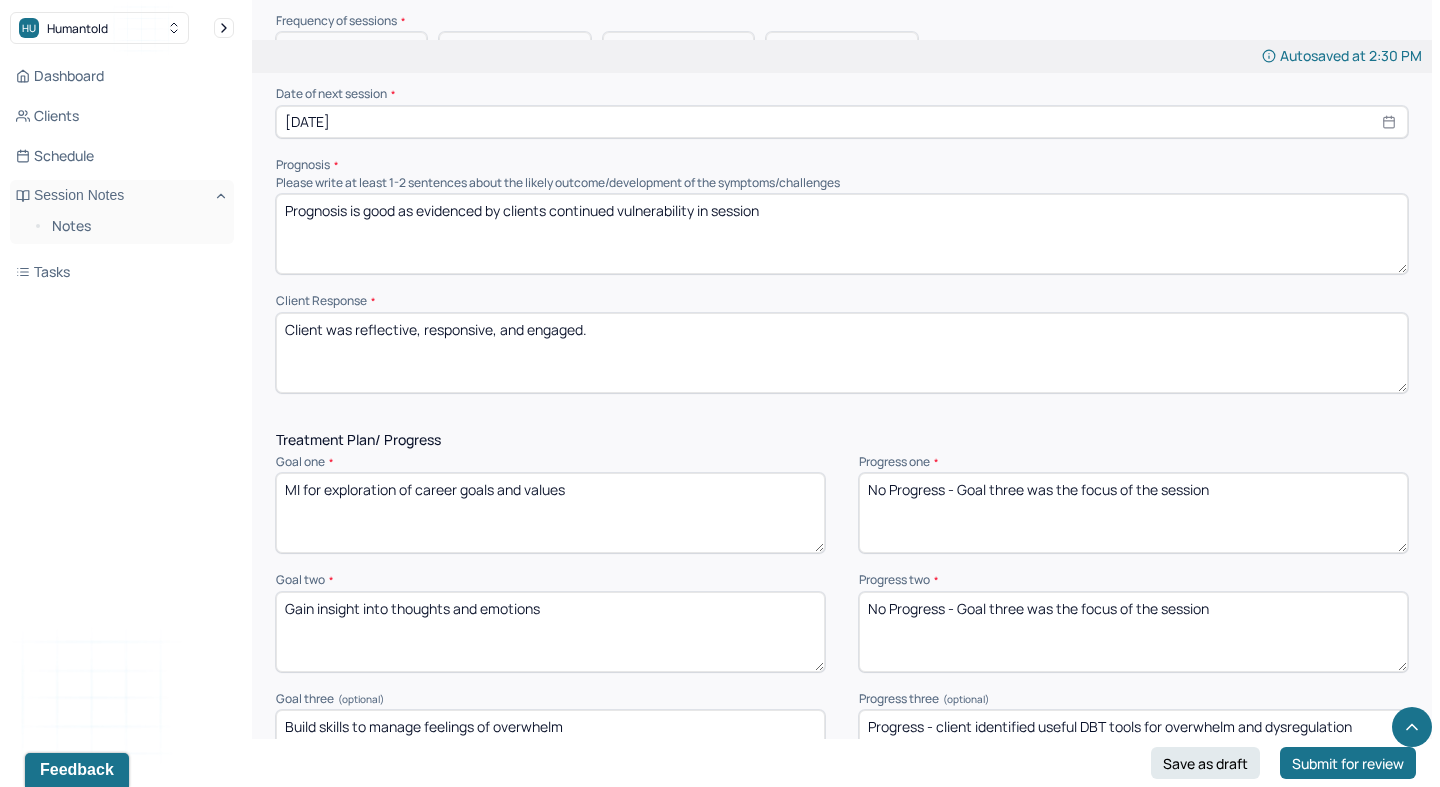 type on "Prognosis is good as evidenced by clients continued vulnerability in session" 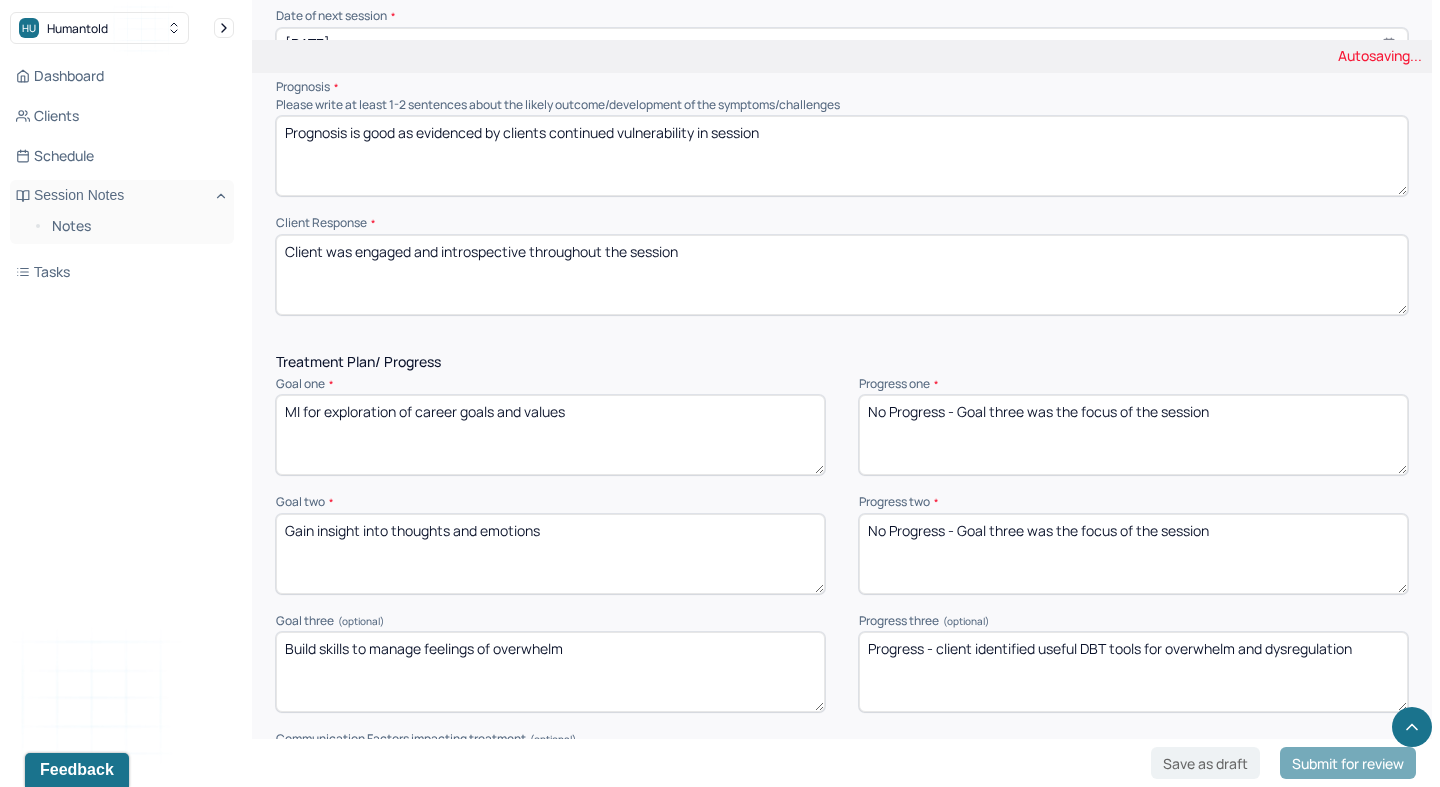 scroll, scrollTop: 2151, scrollLeft: 0, axis: vertical 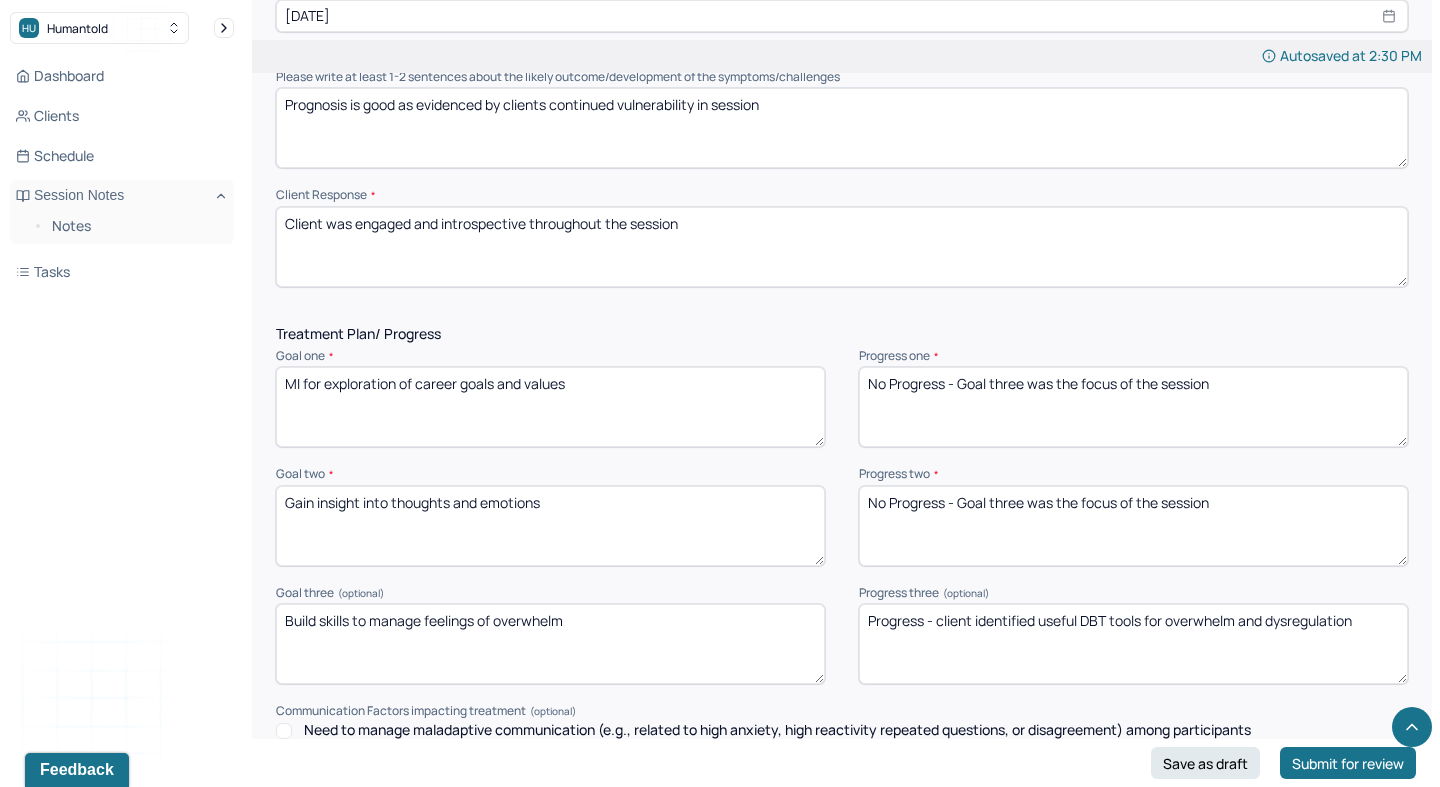 type on "Client was engaged and introspective throughout the session" 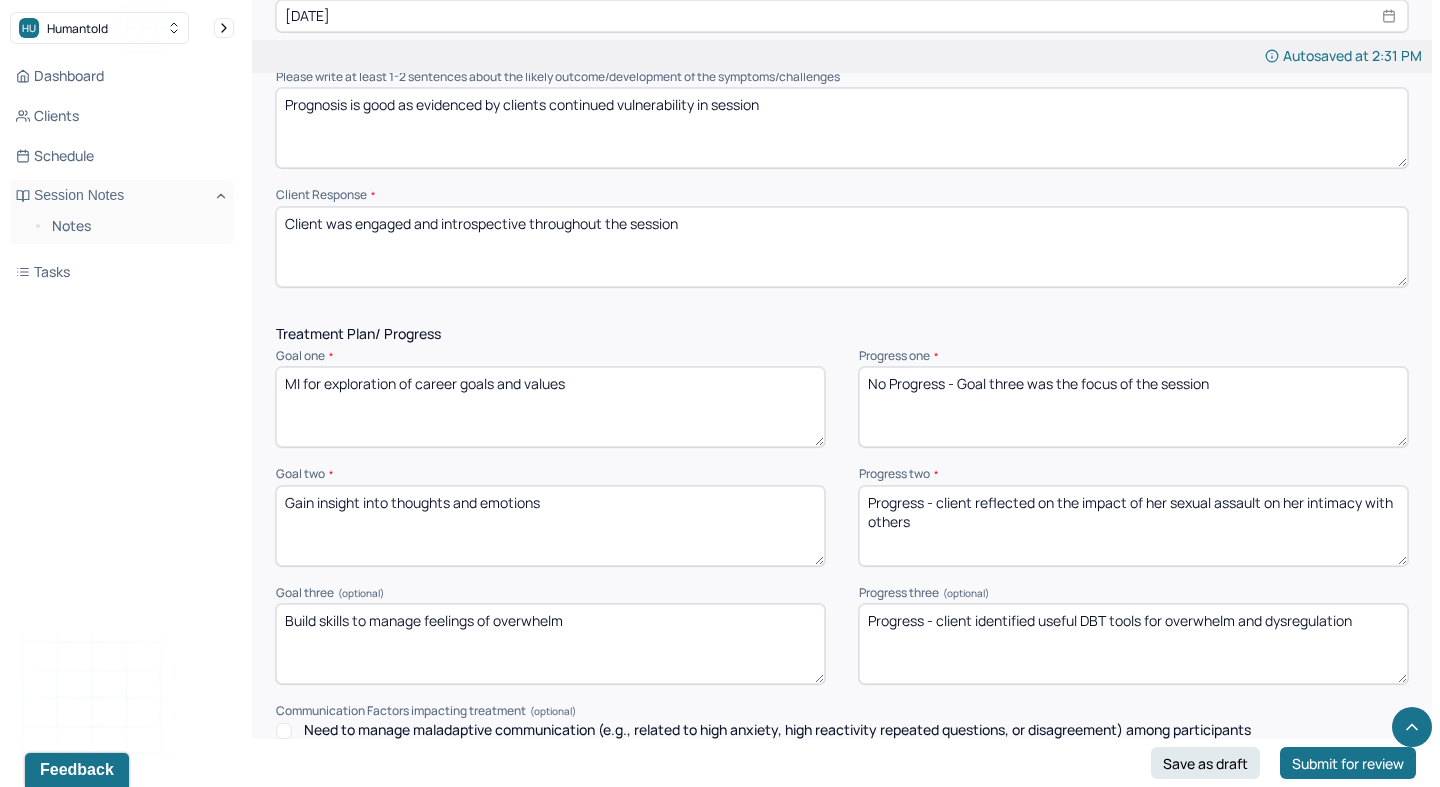 type on "Progress - client reflected on the impact of her sexual assault on her intimacy with others" 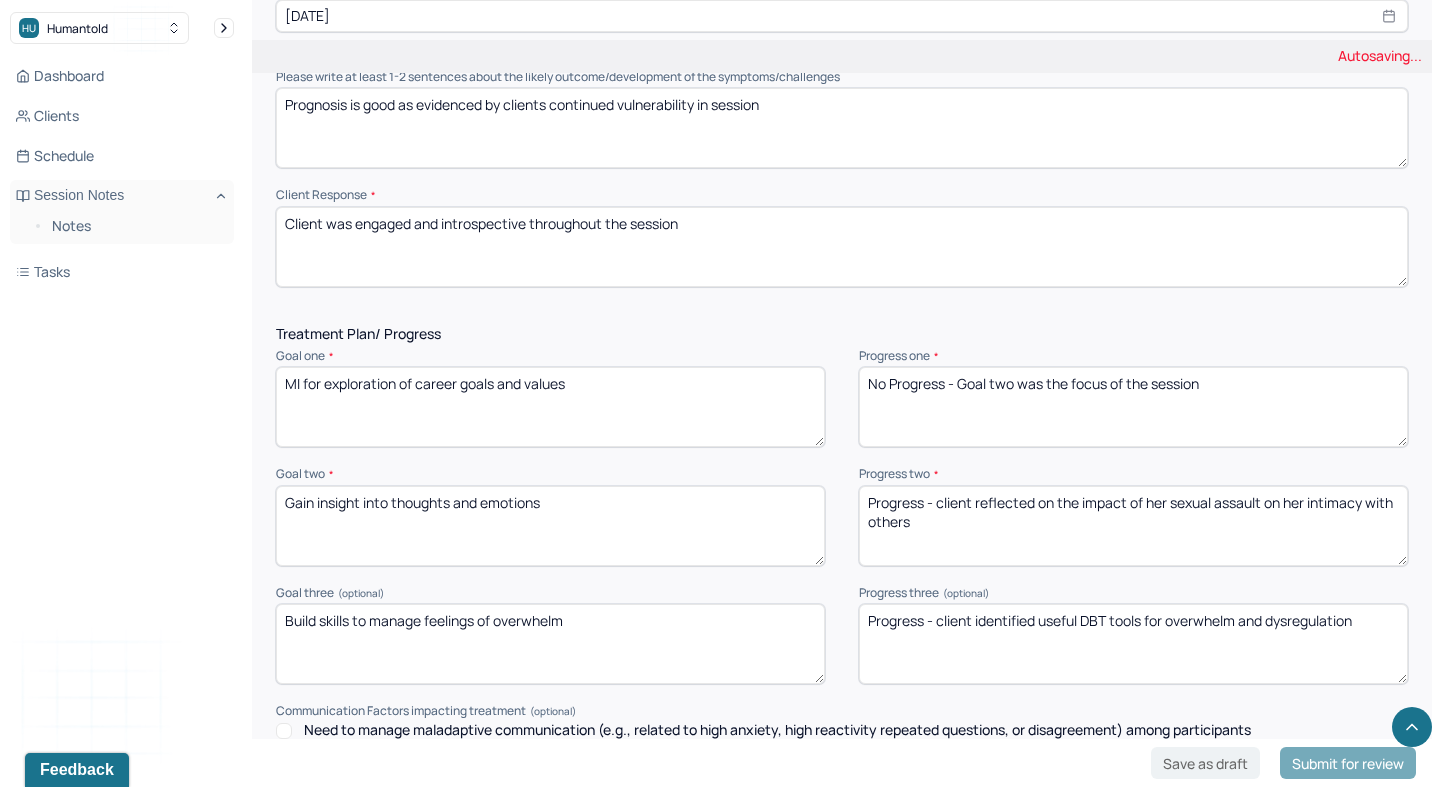 click on "No Progress - Goal three was the focus of the session" at bounding box center (1133, 407) 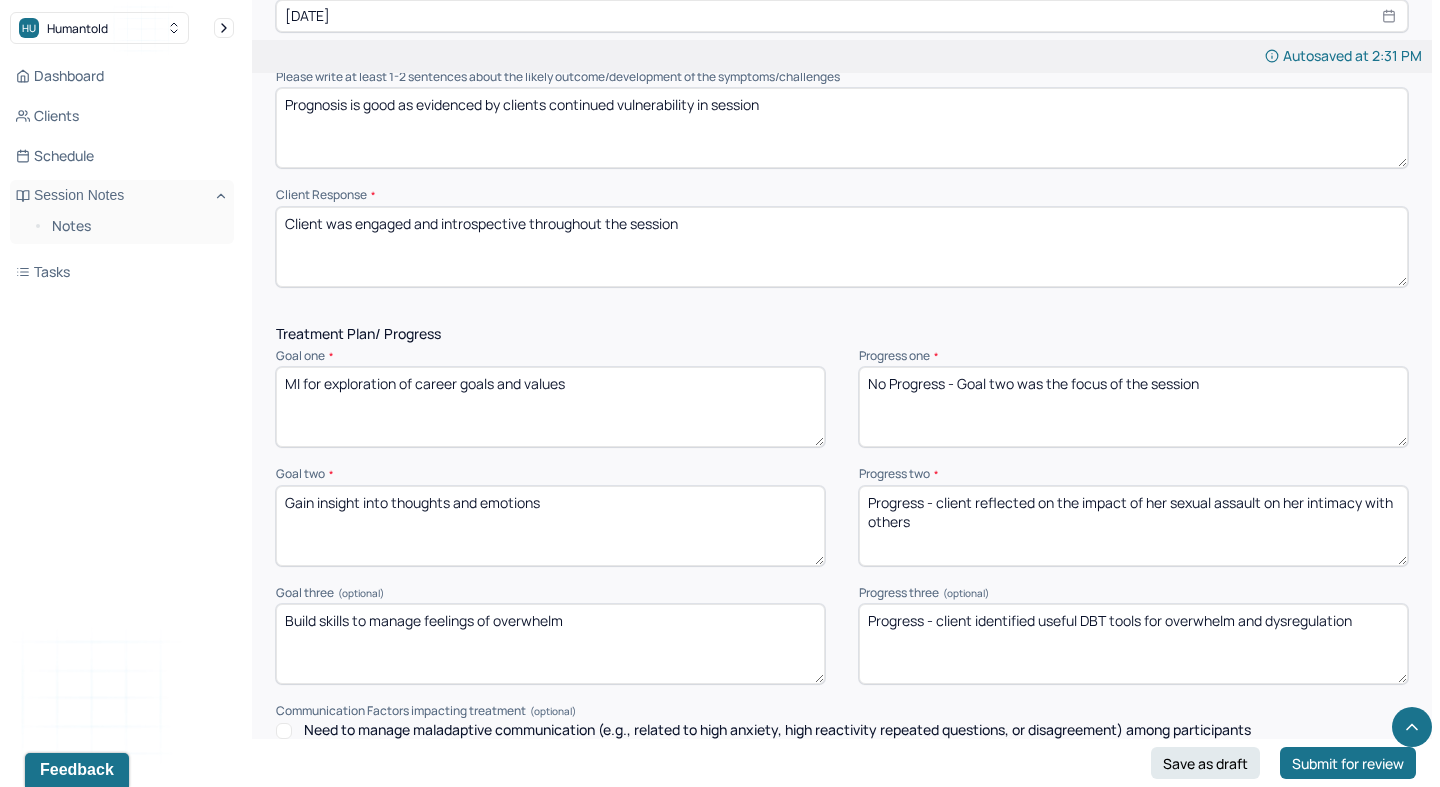 click on "No Progress - Goal three was the focus of the session" at bounding box center [1133, 407] 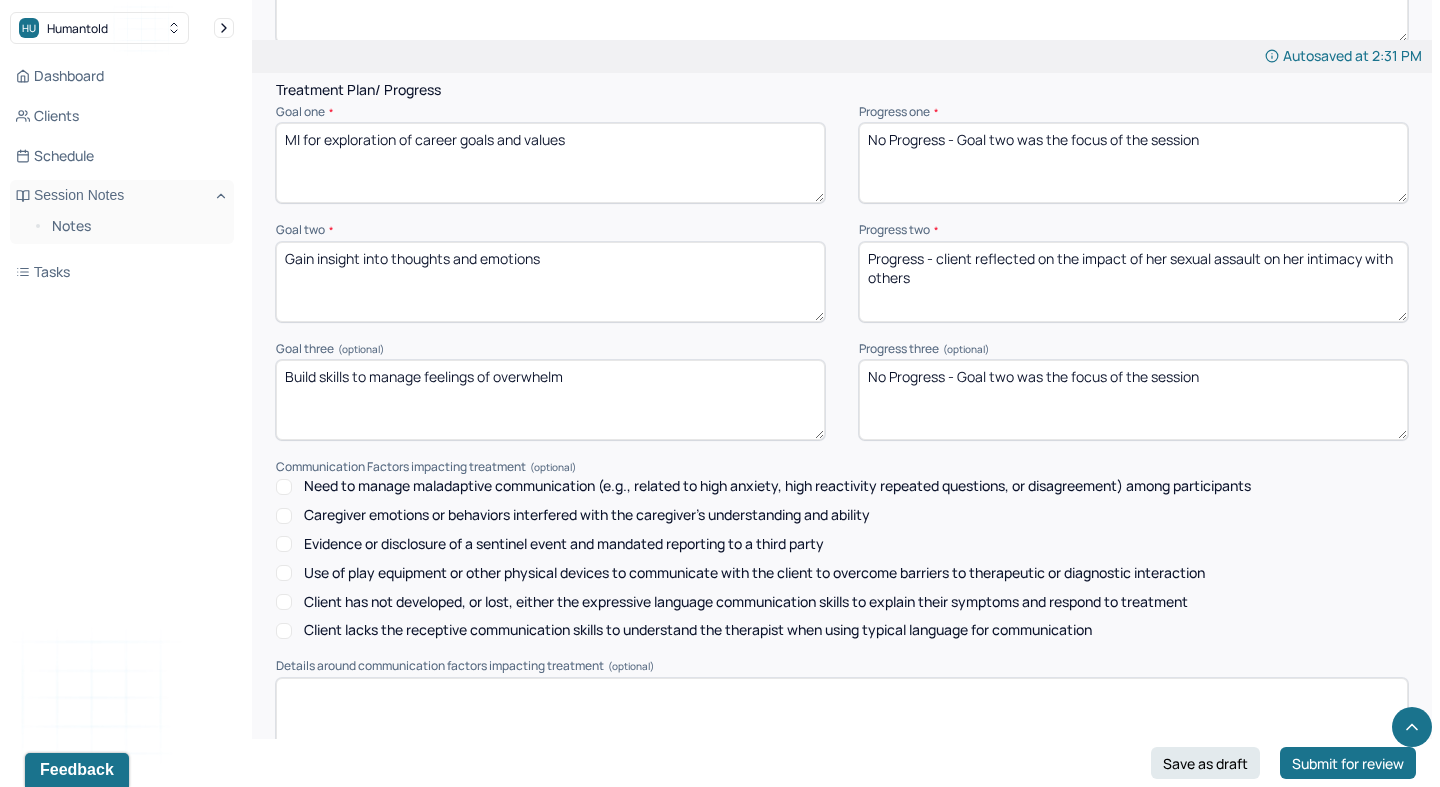 scroll, scrollTop: 2576, scrollLeft: 0, axis: vertical 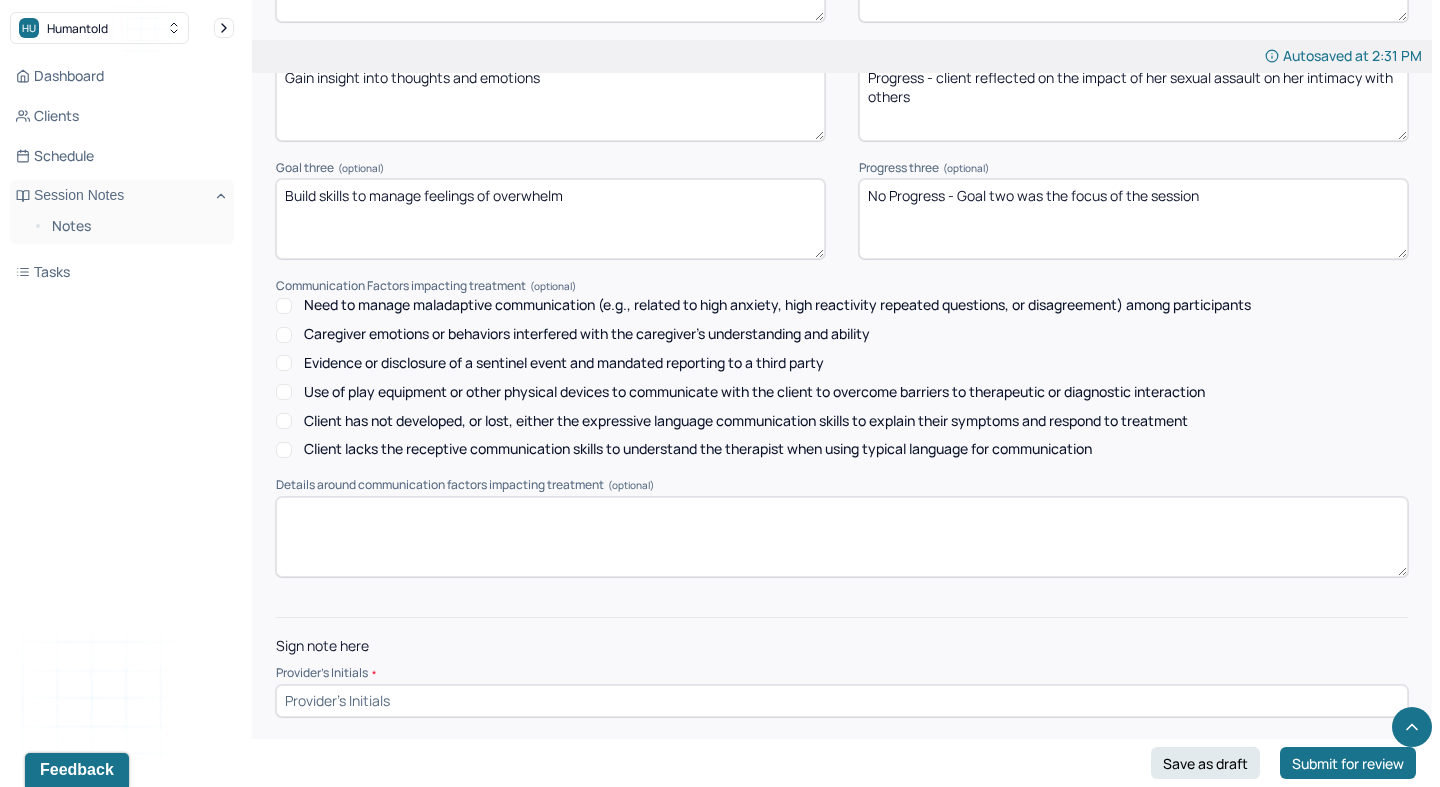 type on "No Progress - Goal two was the focus of the session" 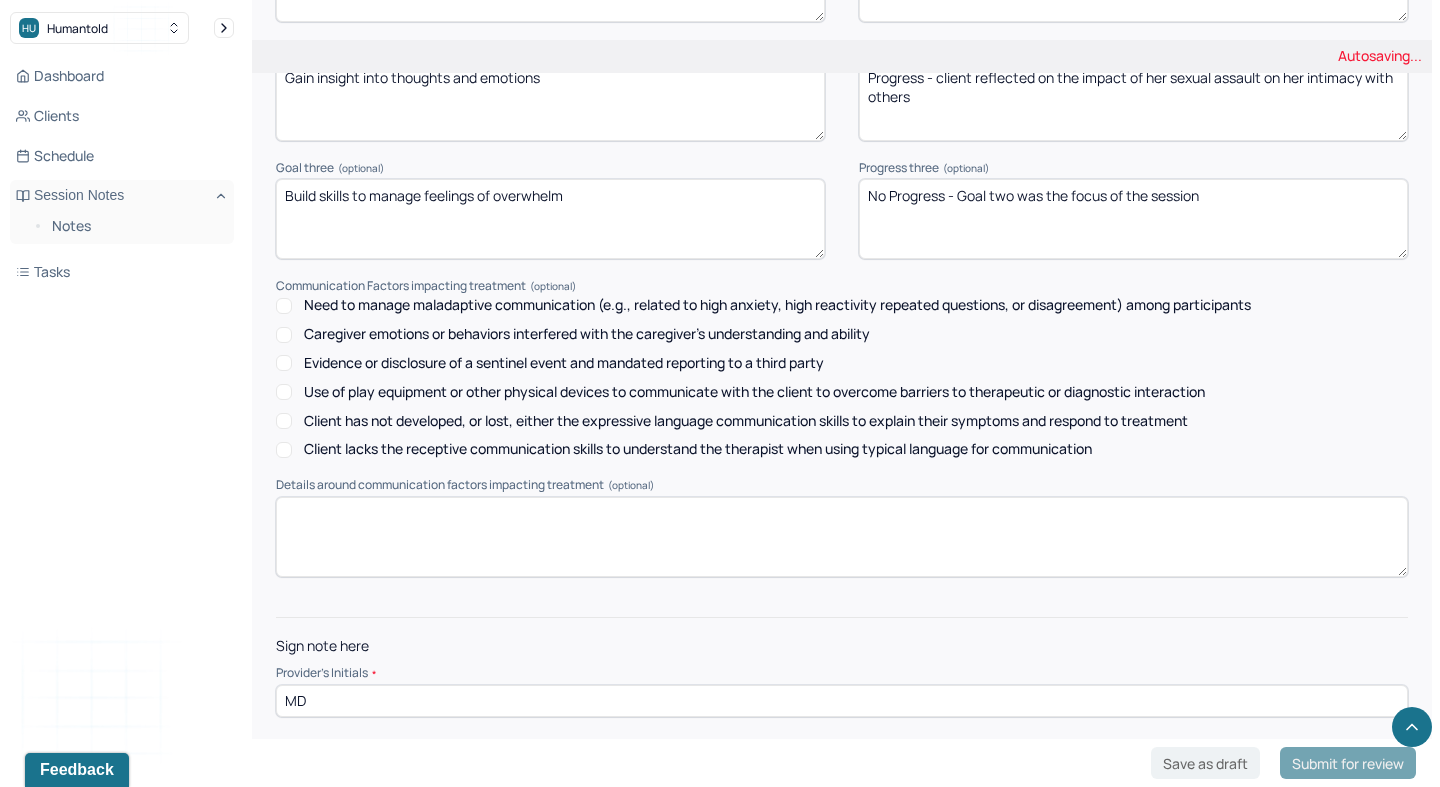 type on "MD" 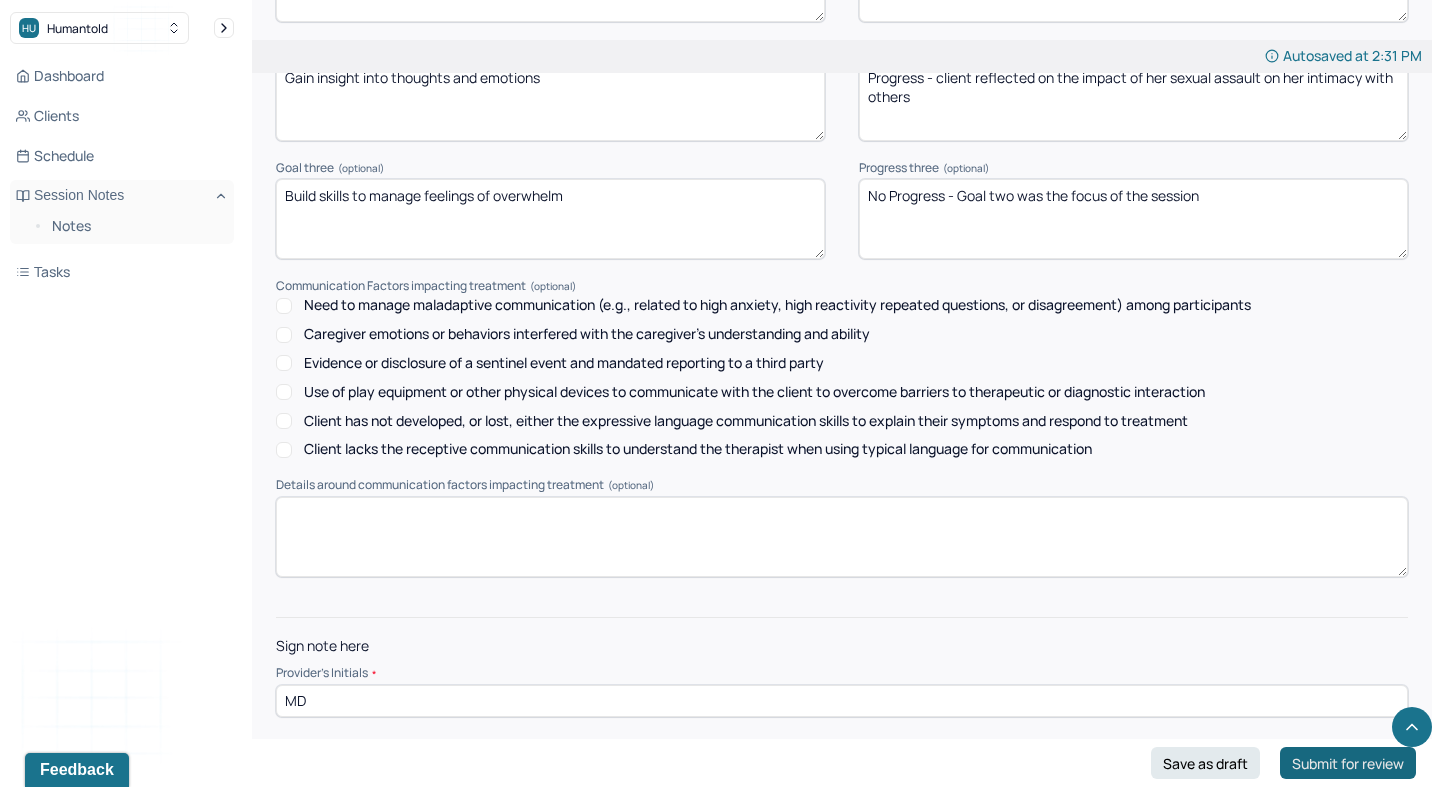 click on "Submit for review" at bounding box center (1348, 763) 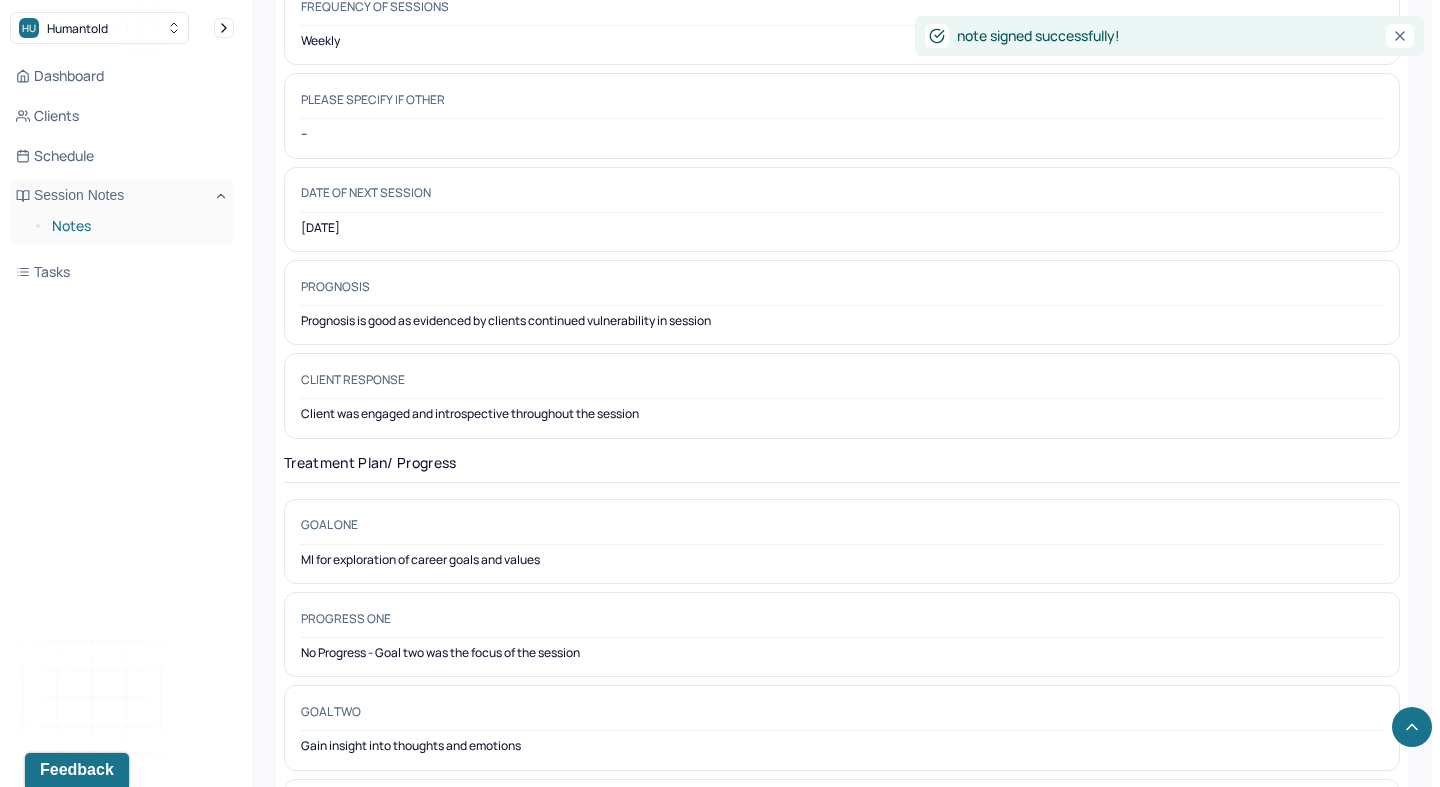 click on "Notes" at bounding box center [135, 226] 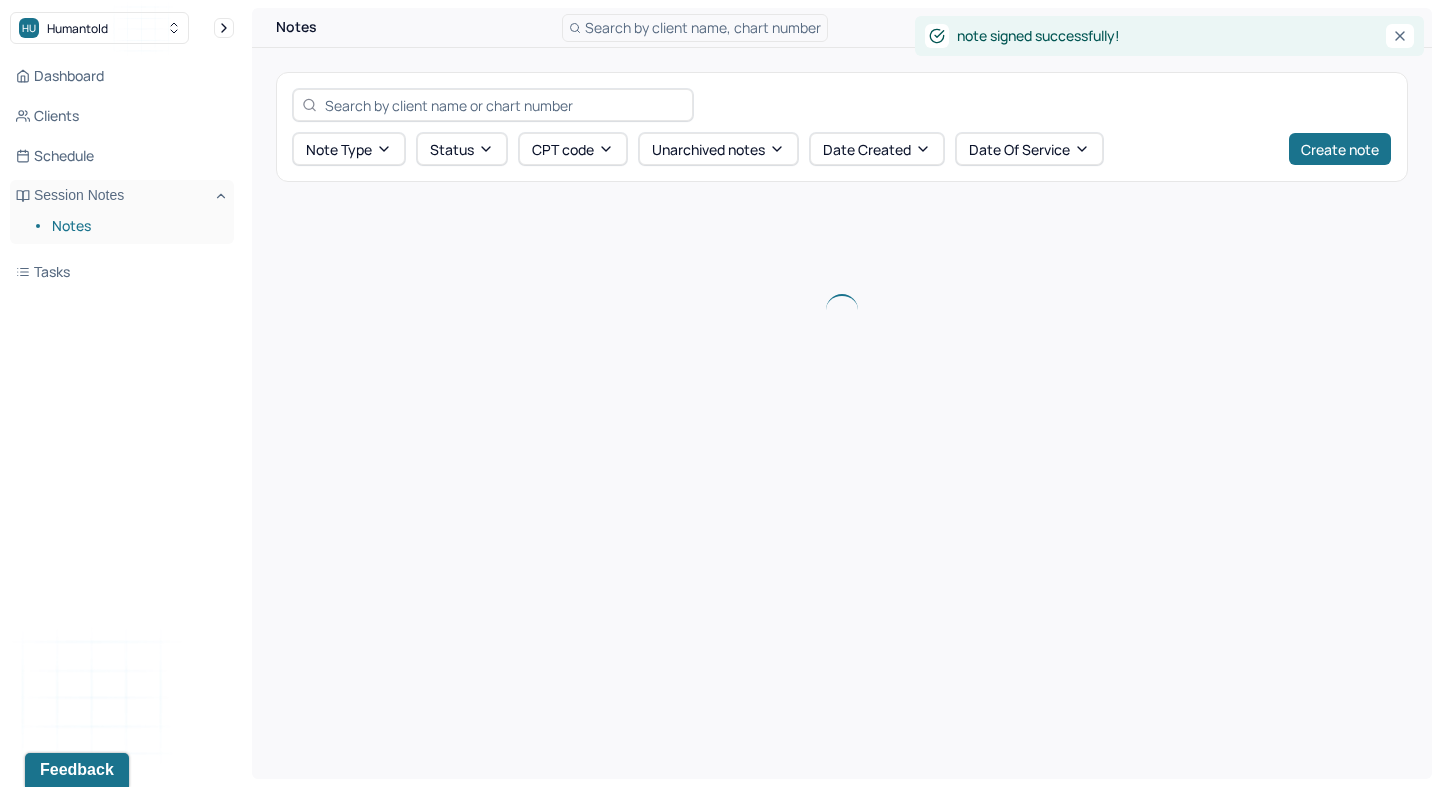scroll, scrollTop: 0, scrollLeft: 0, axis: both 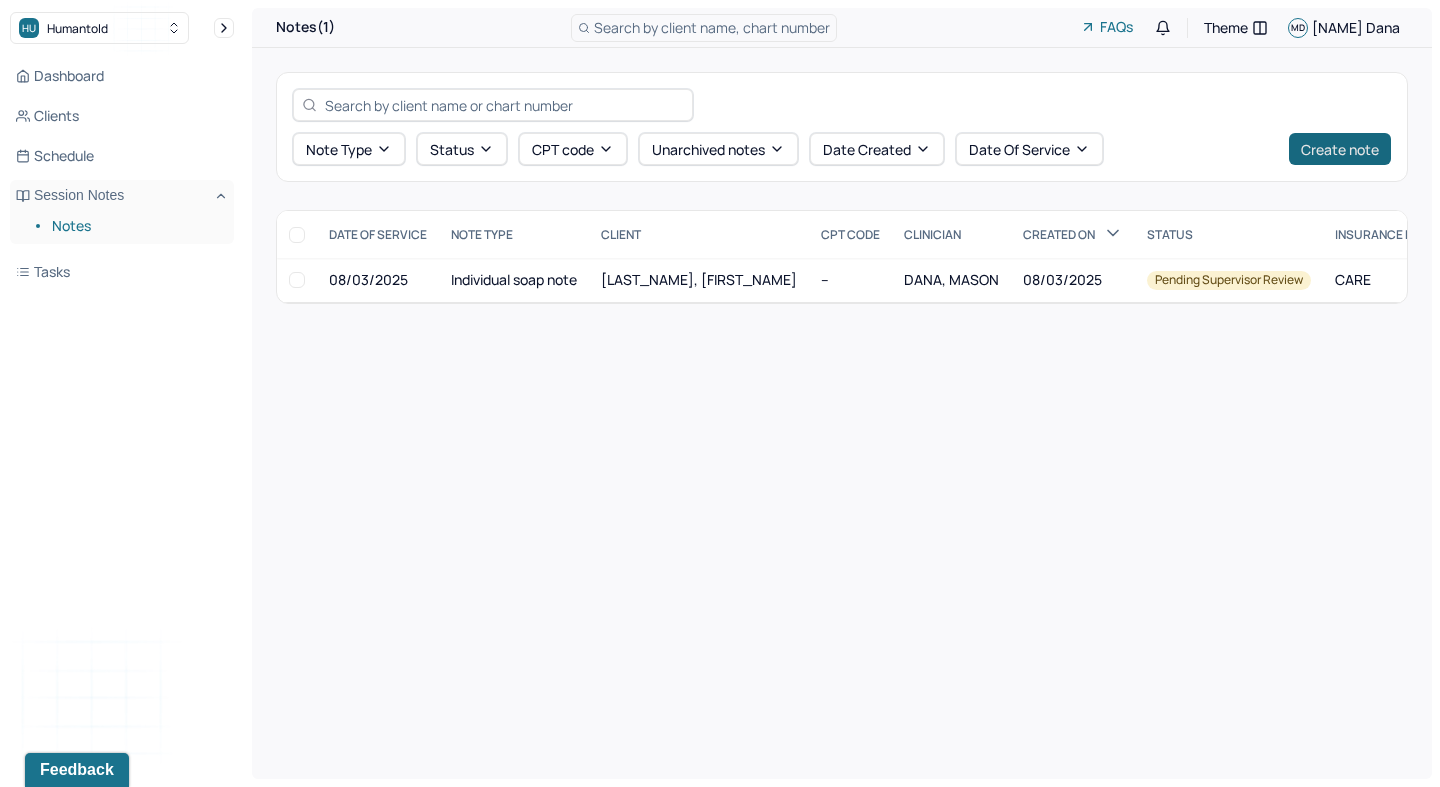 click on "Create note" at bounding box center [1340, 149] 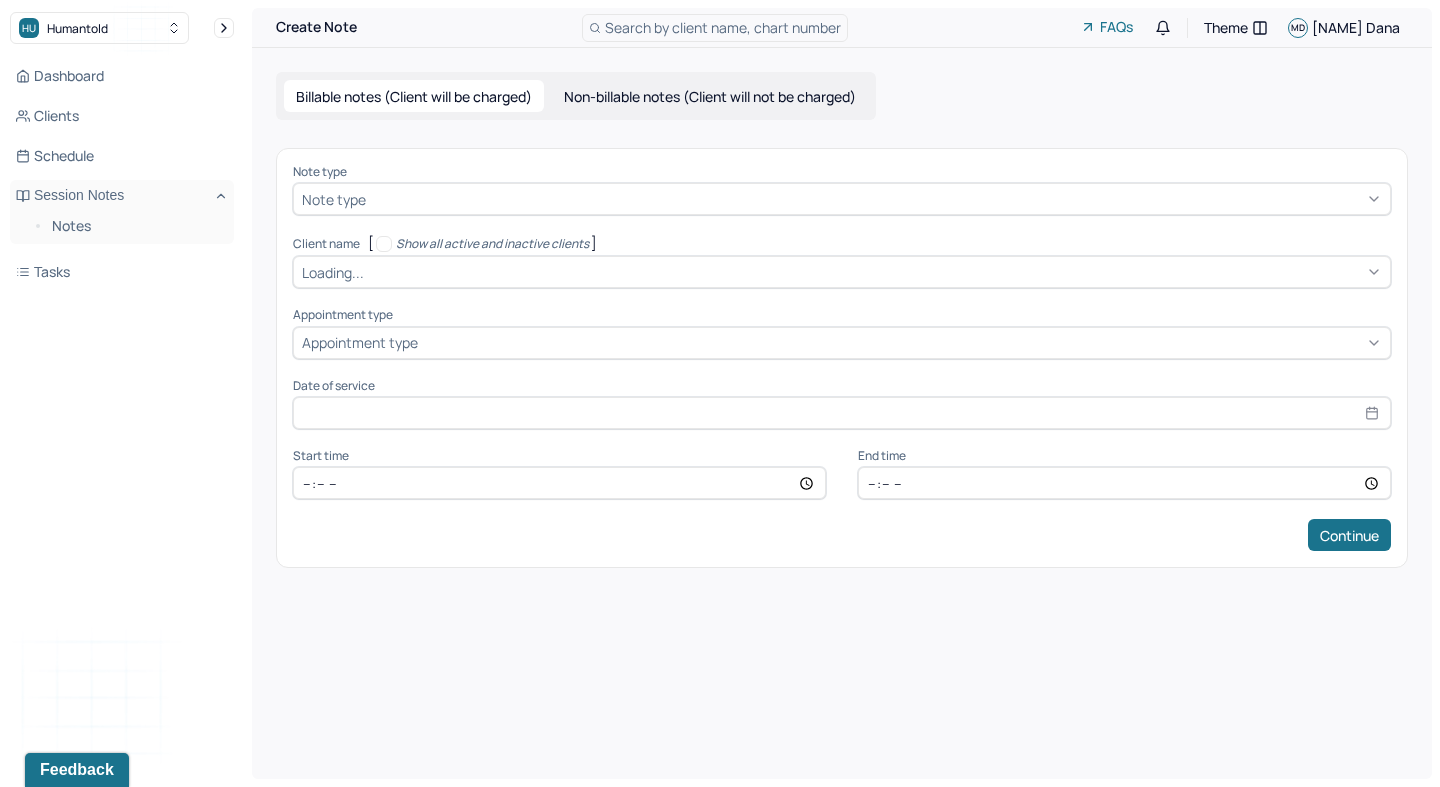 click at bounding box center [876, 199] 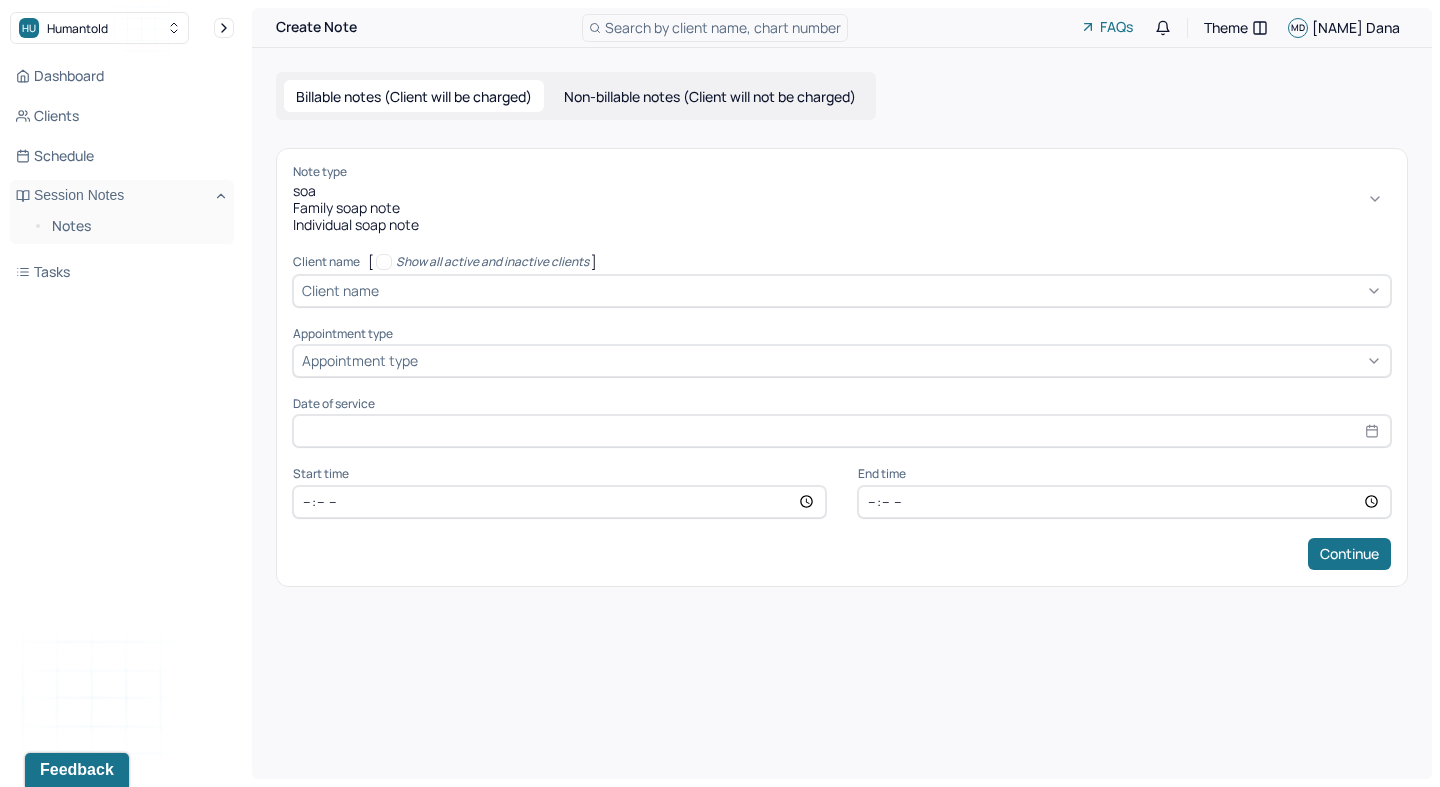 type on "soap" 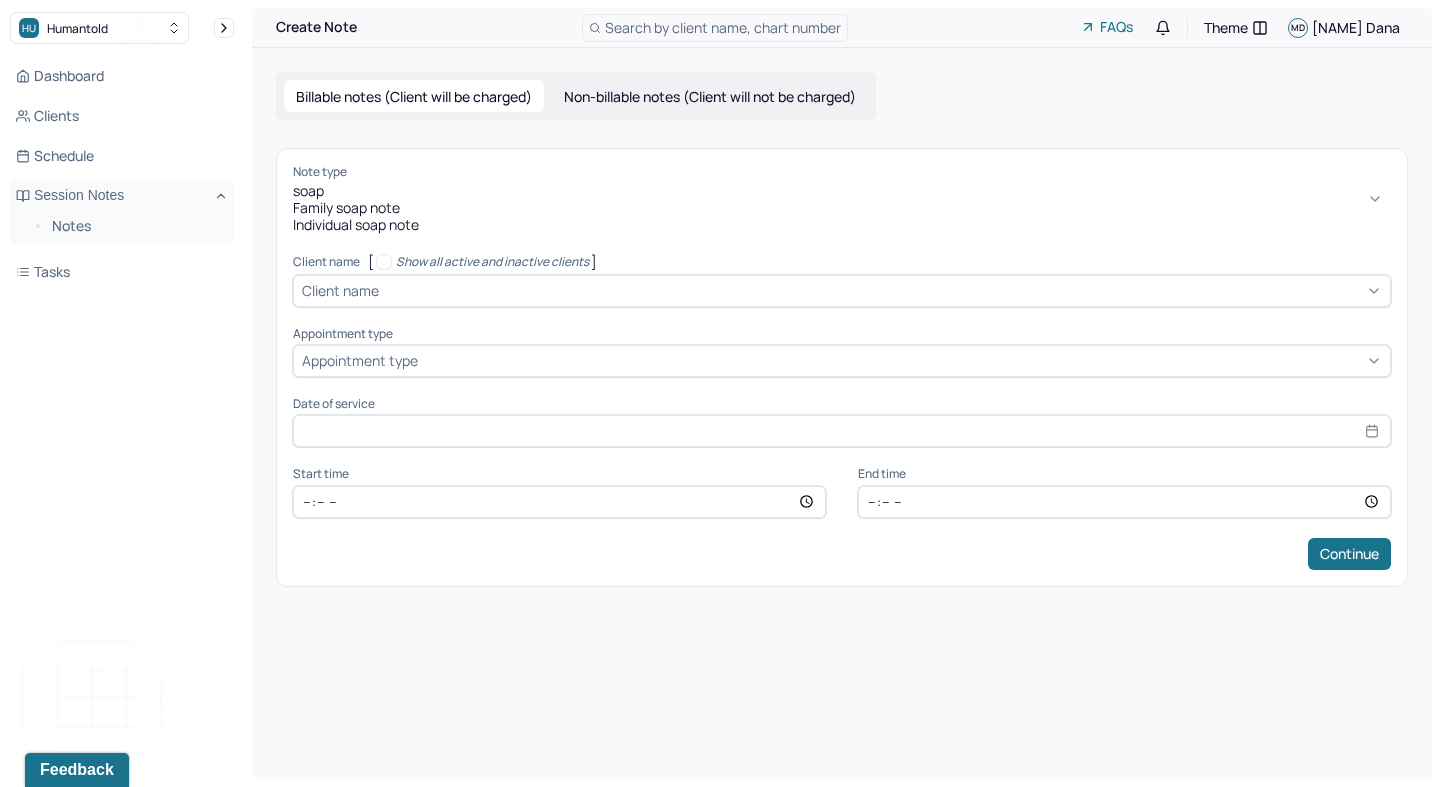 click on "Individual soap note" at bounding box center (842, 225) 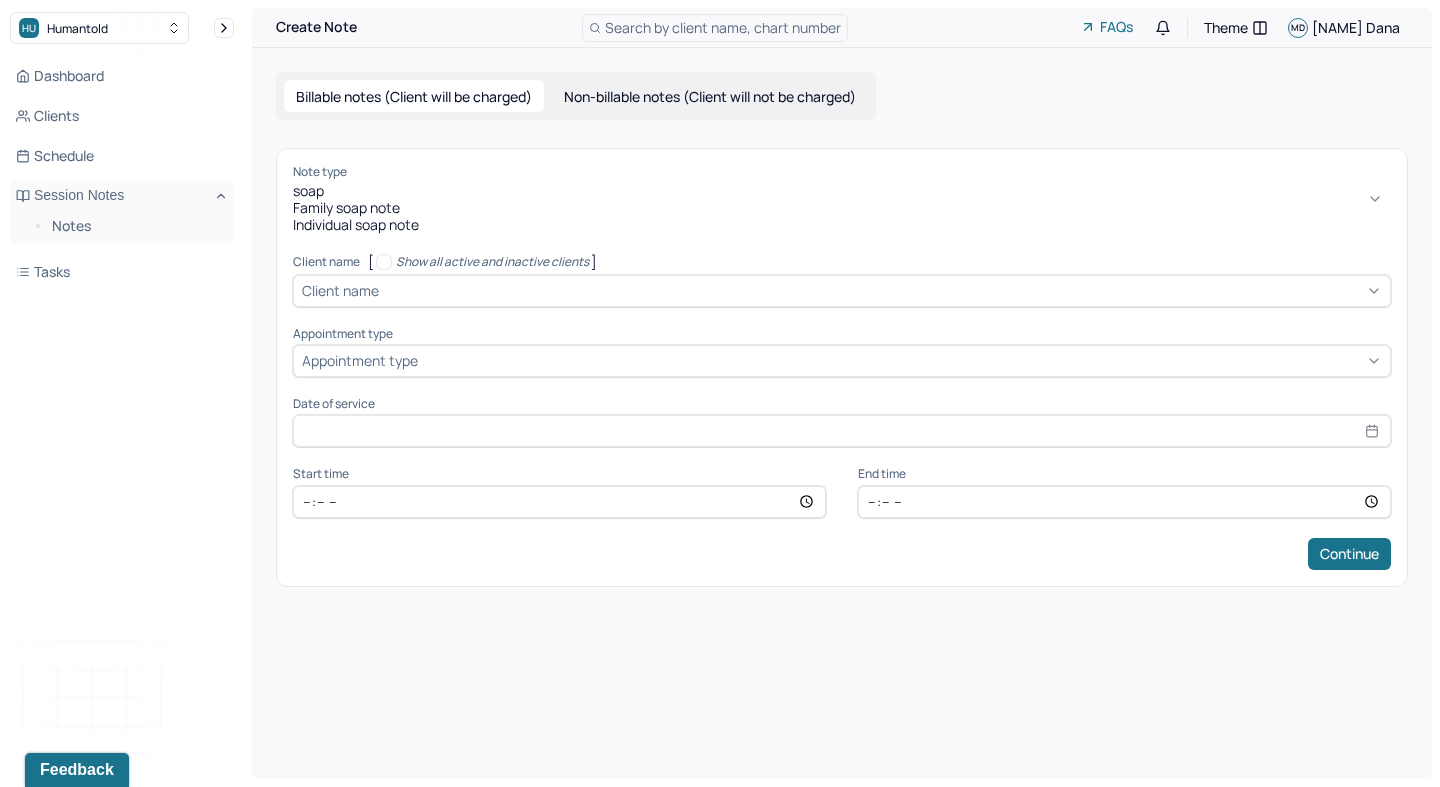 type 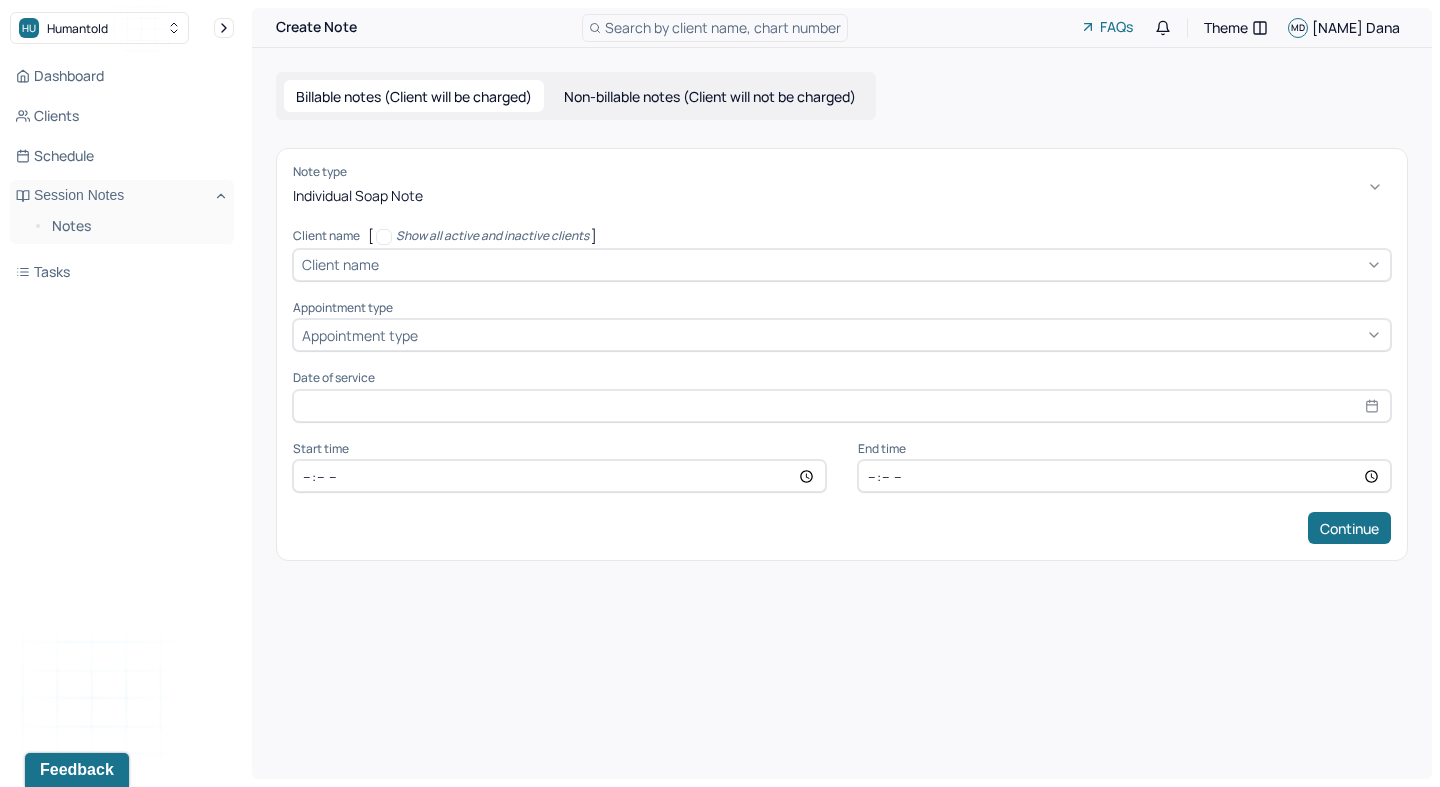 click on "Client name" at bounding box center (340, 264) 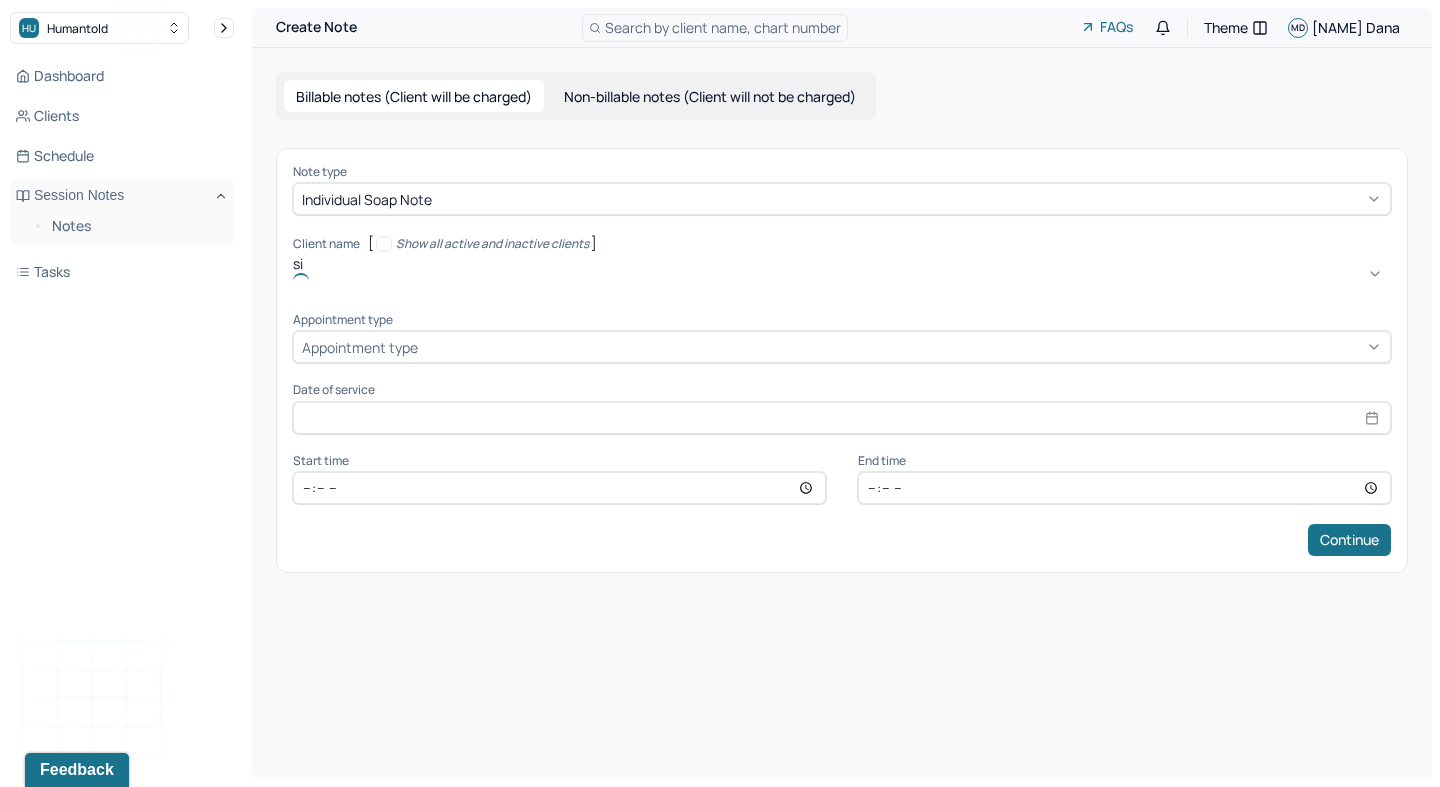 type on "[NAME]" 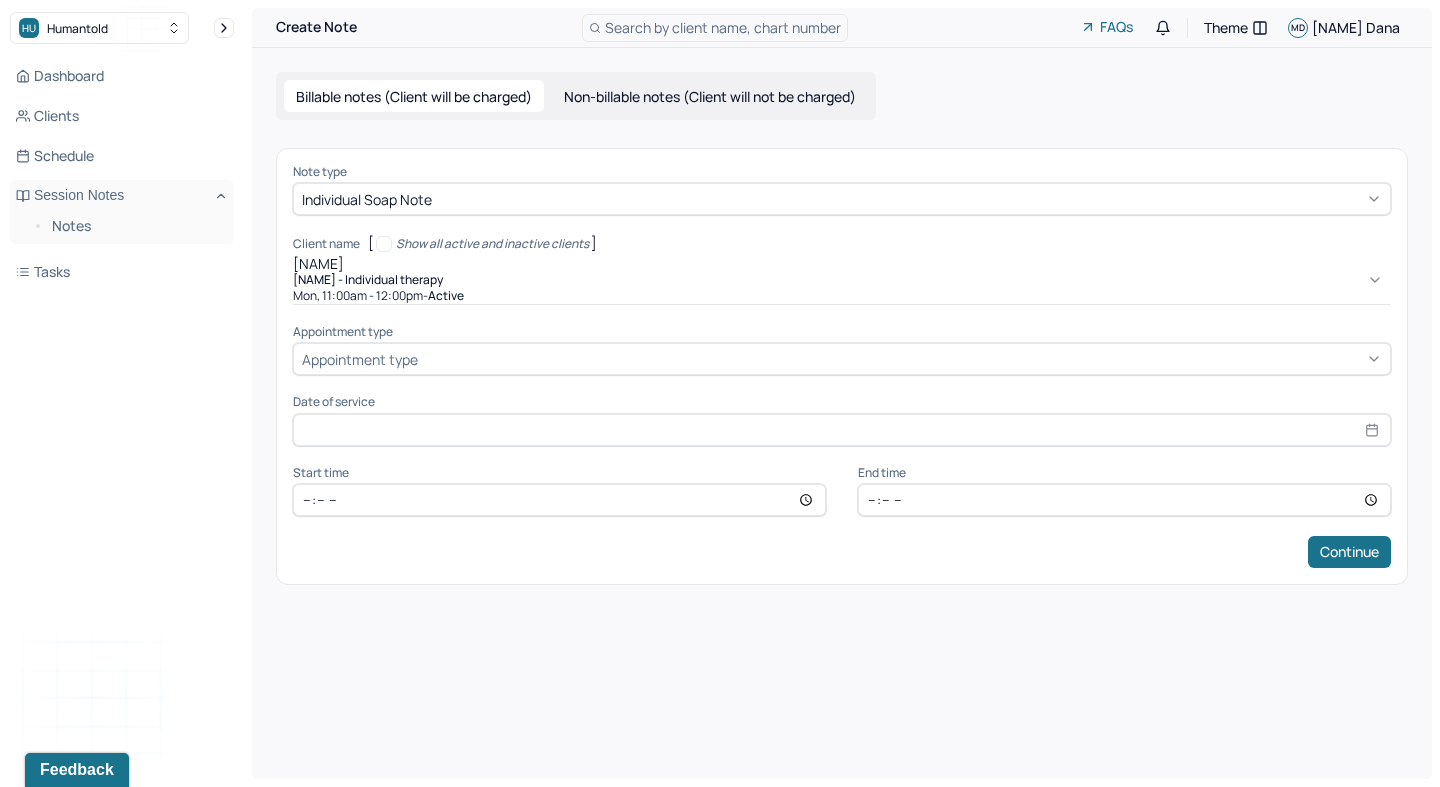 click on "[NAME] - Individual therapy" at bounding box center [368, 280] 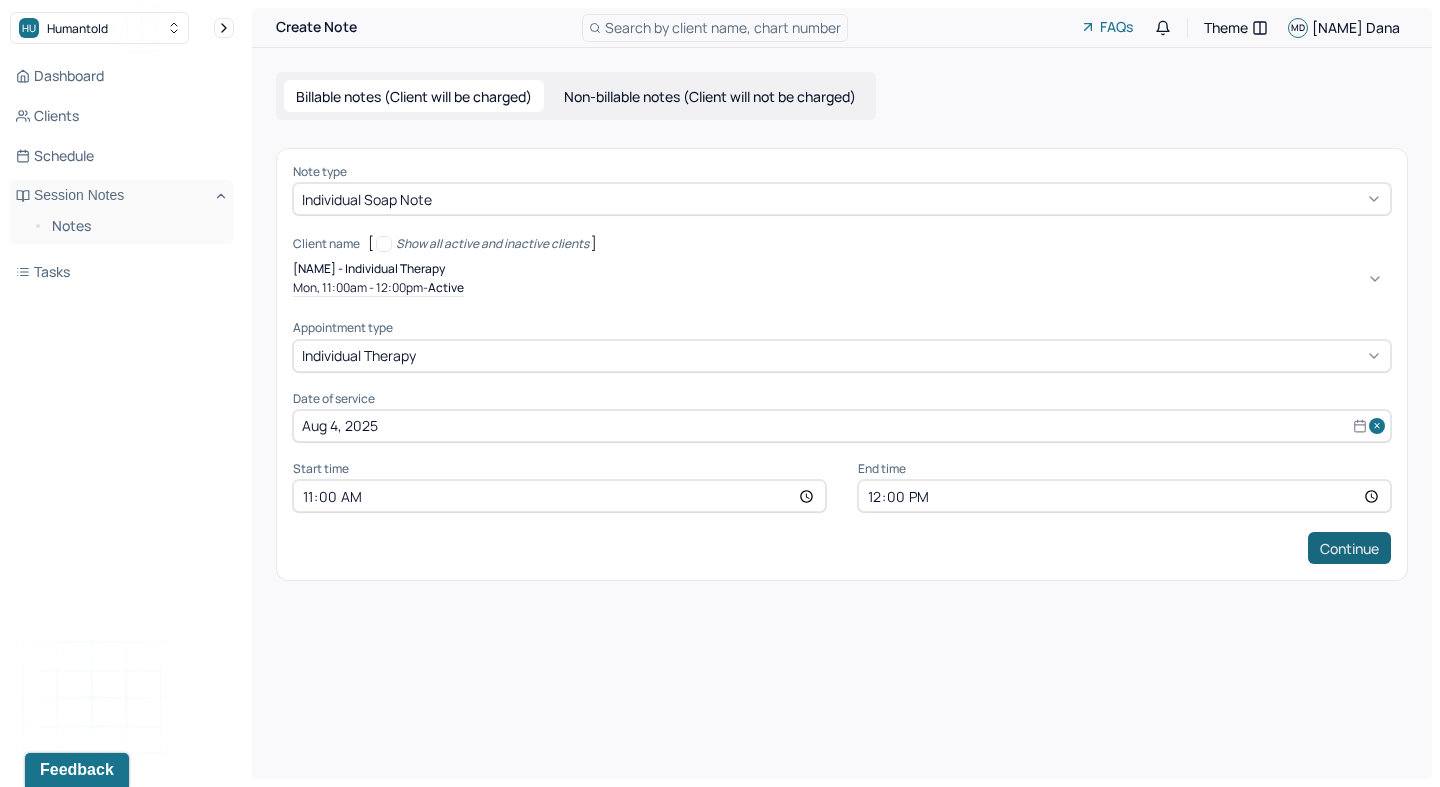 click on "Continue" at bounding box center [1349, 548] 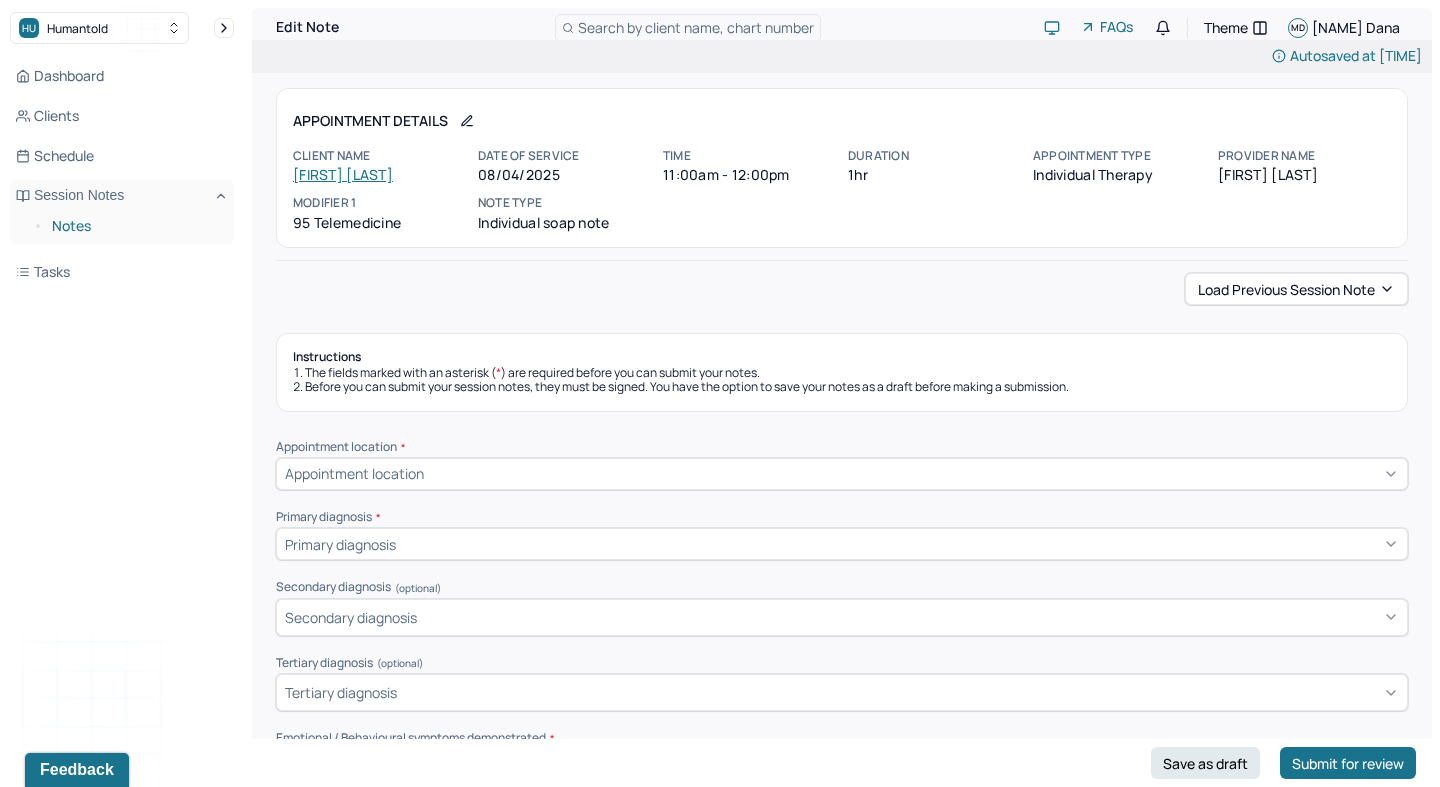 click on "Notes" at bounding box center [135, 226] 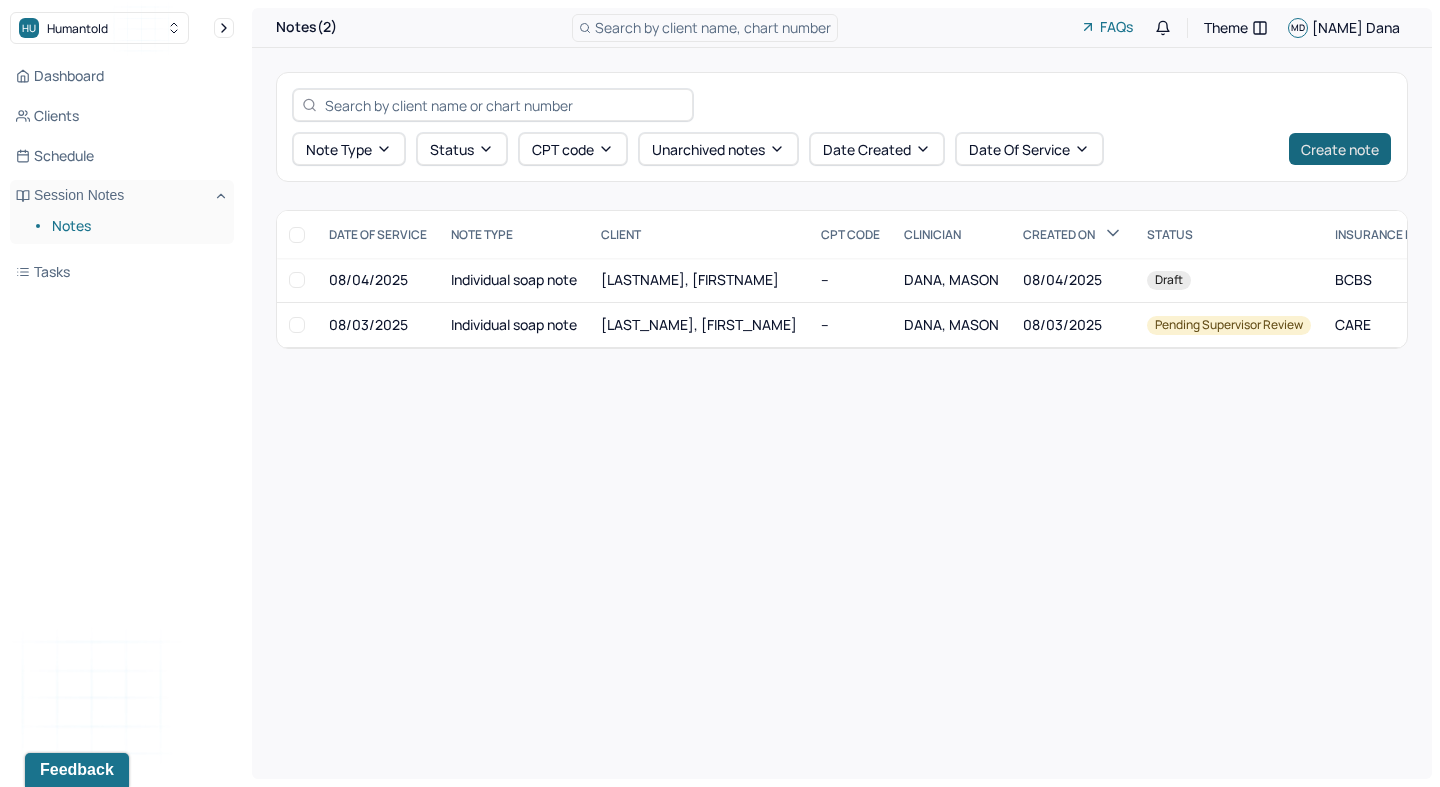 click on "Create note" at bounding box center (1340, 149) 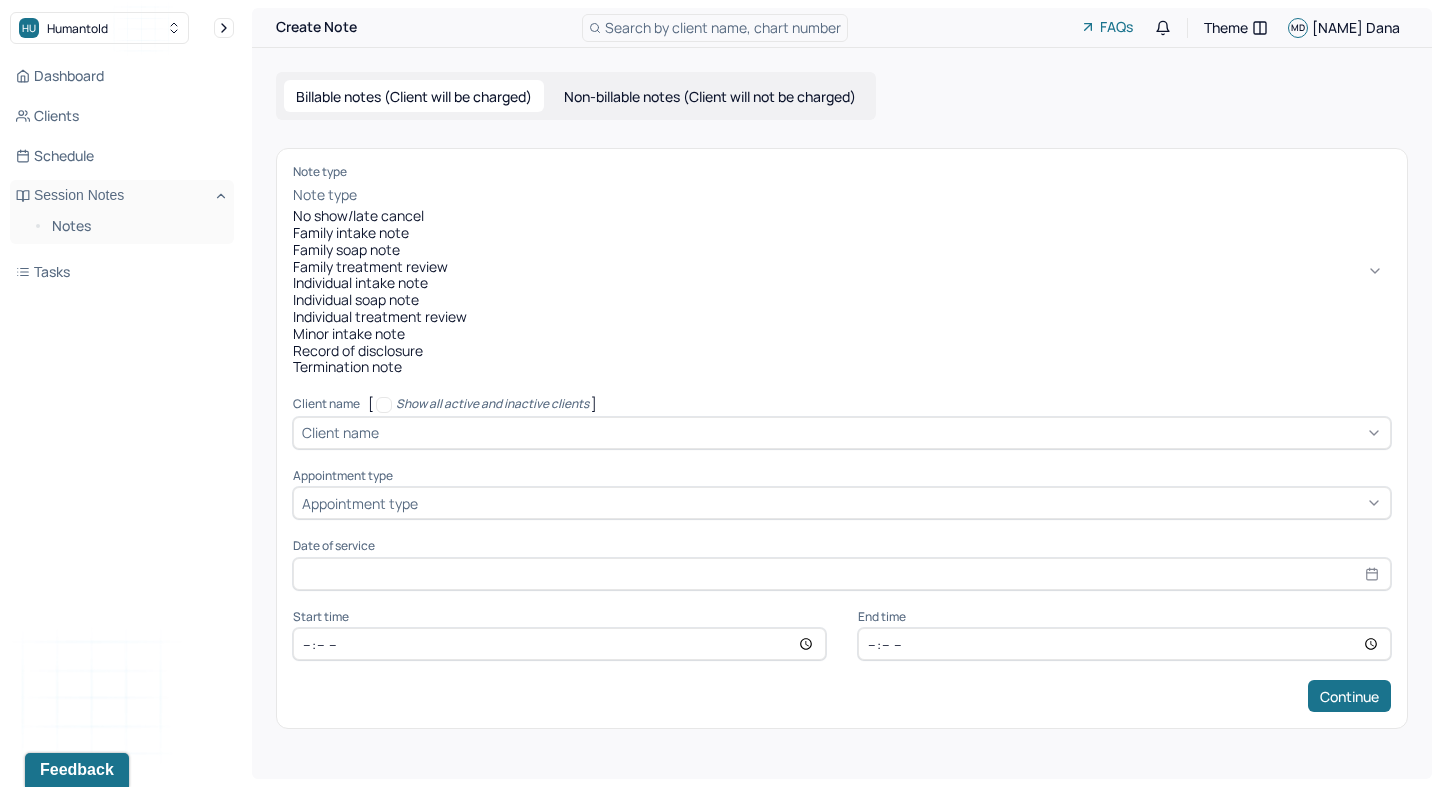 click at bounding box center (876, 195) 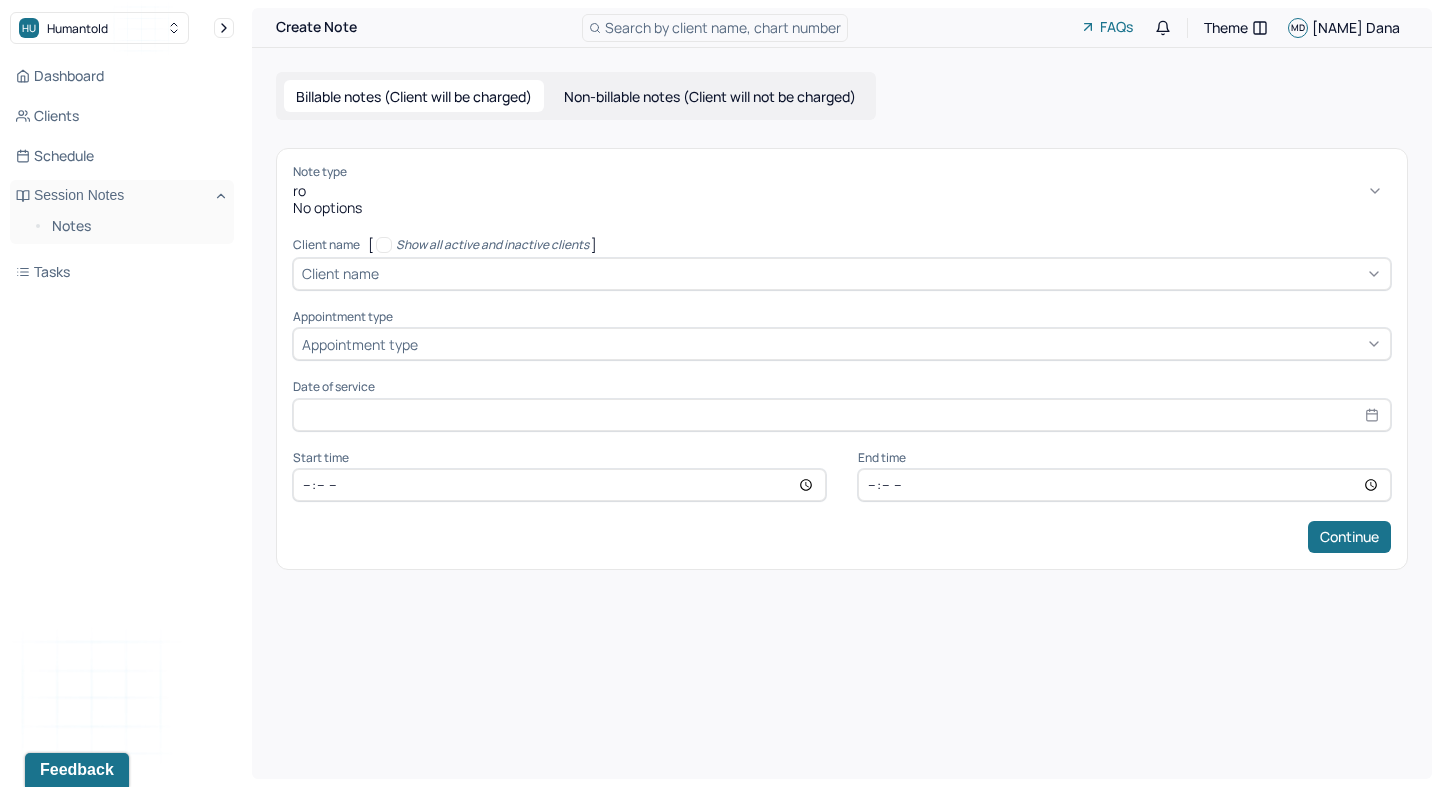 type on "r" 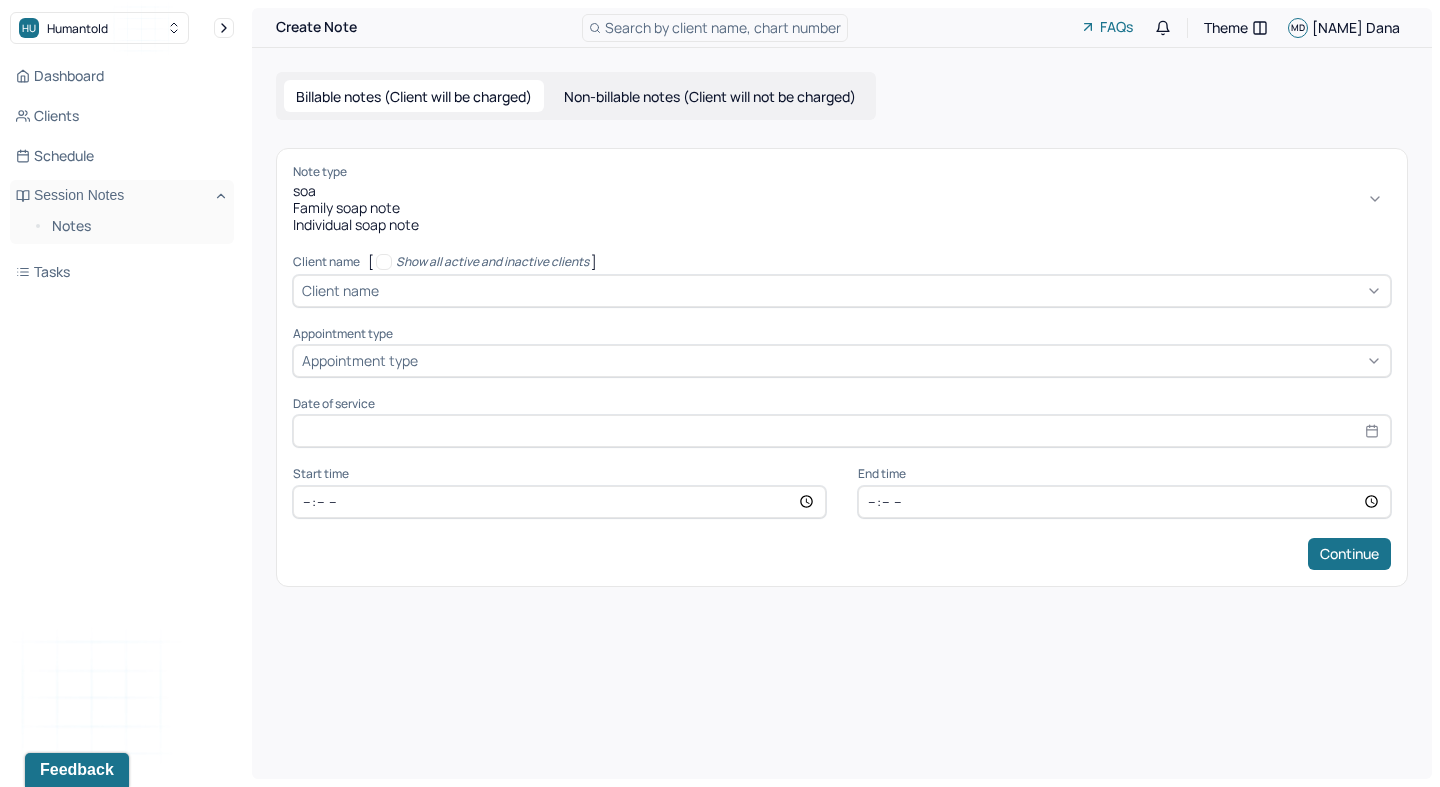 type on "soap" 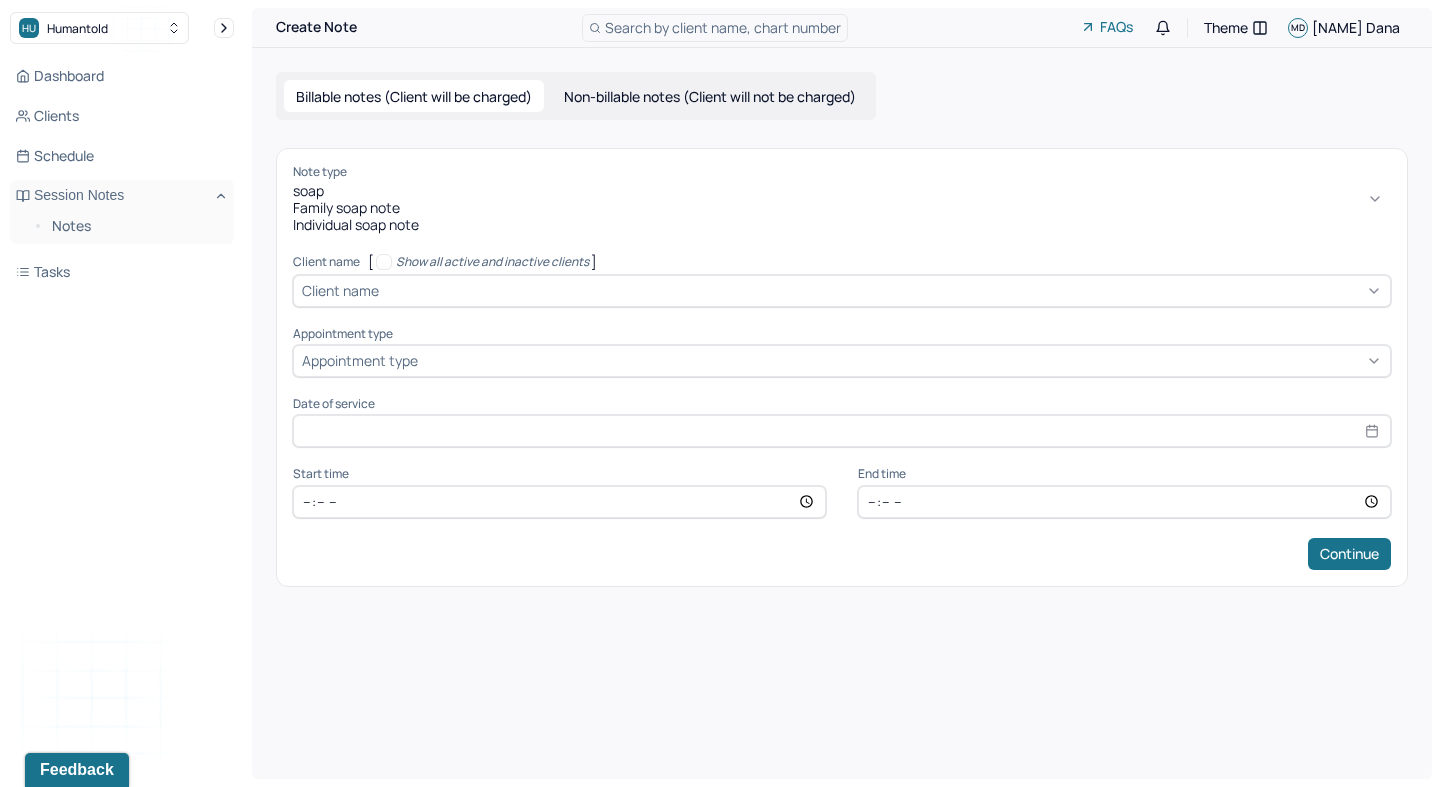 click on "Individual soap note" at bounding box center [842, 225] 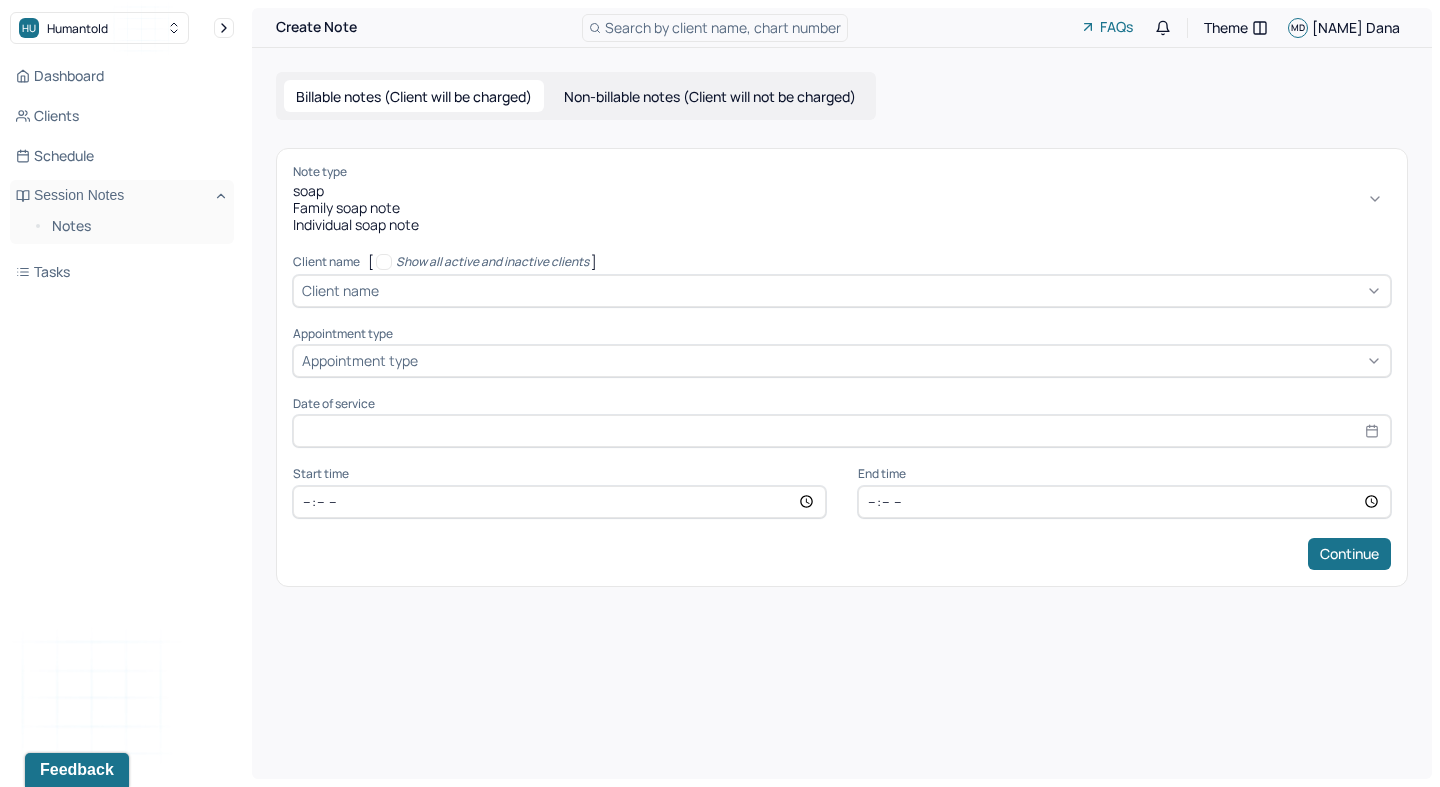 type 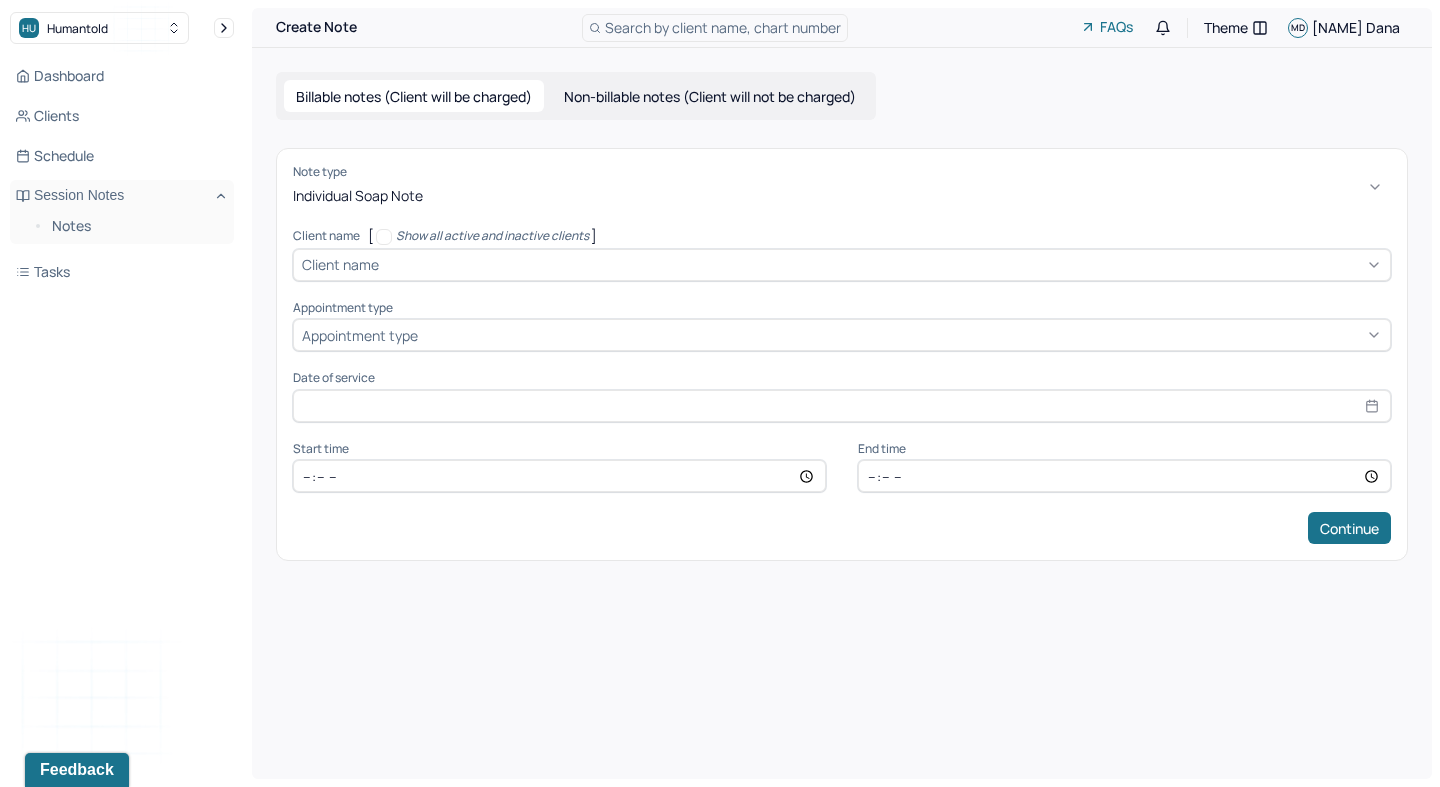 click at bounding box center (882, 264) 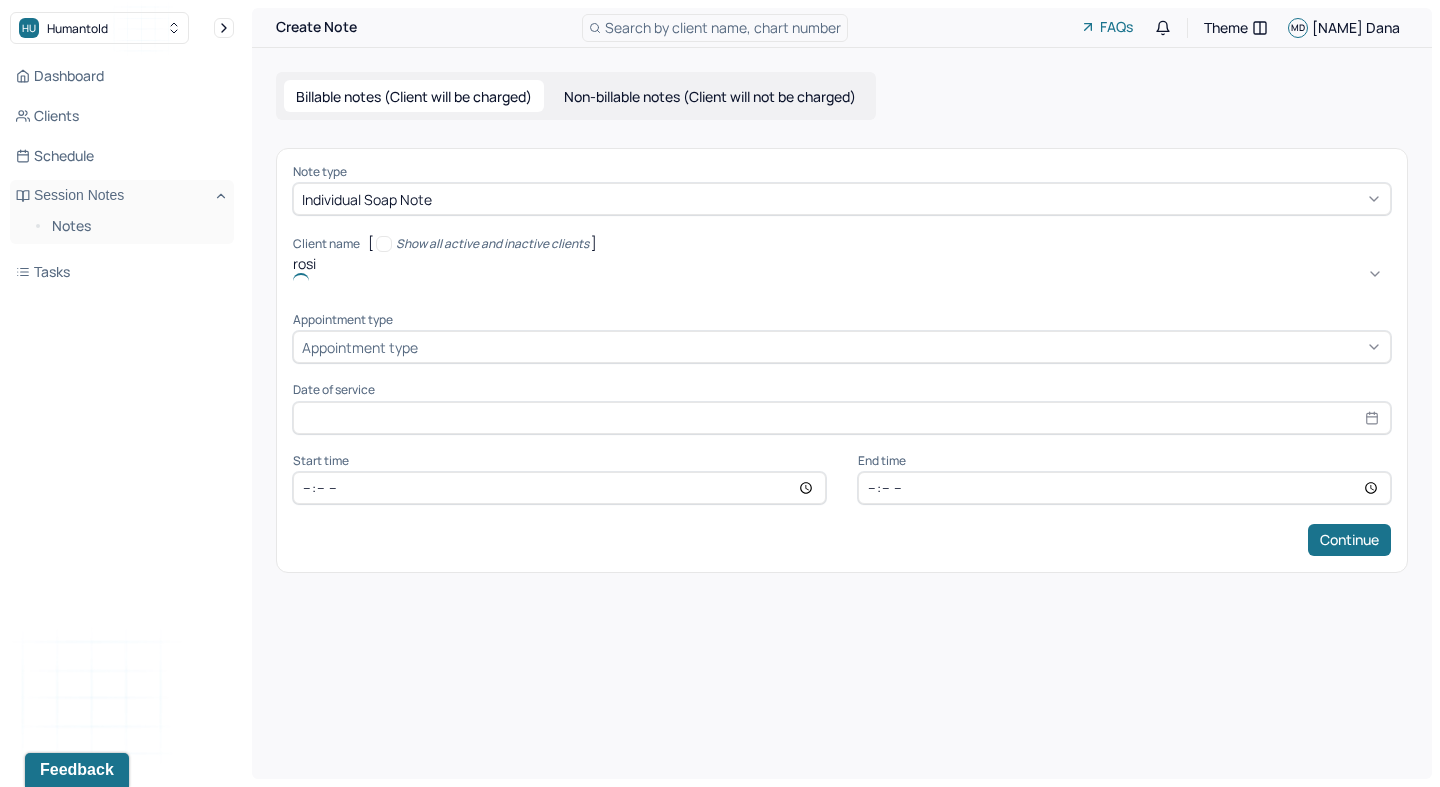 type on "[NAME]" 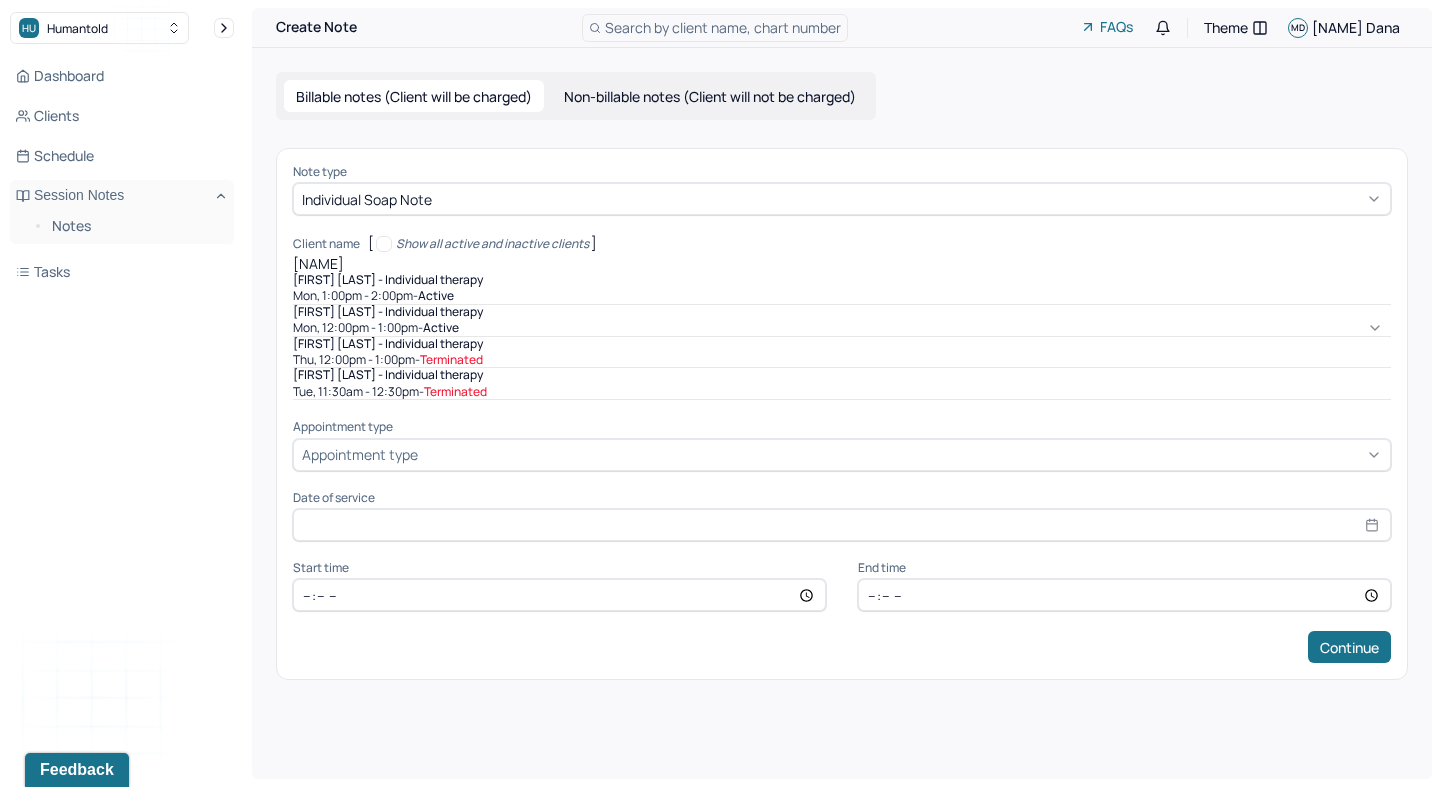 click on "[FIRST] [LAST] - Individual therapy" at bounding box center [388, 312] 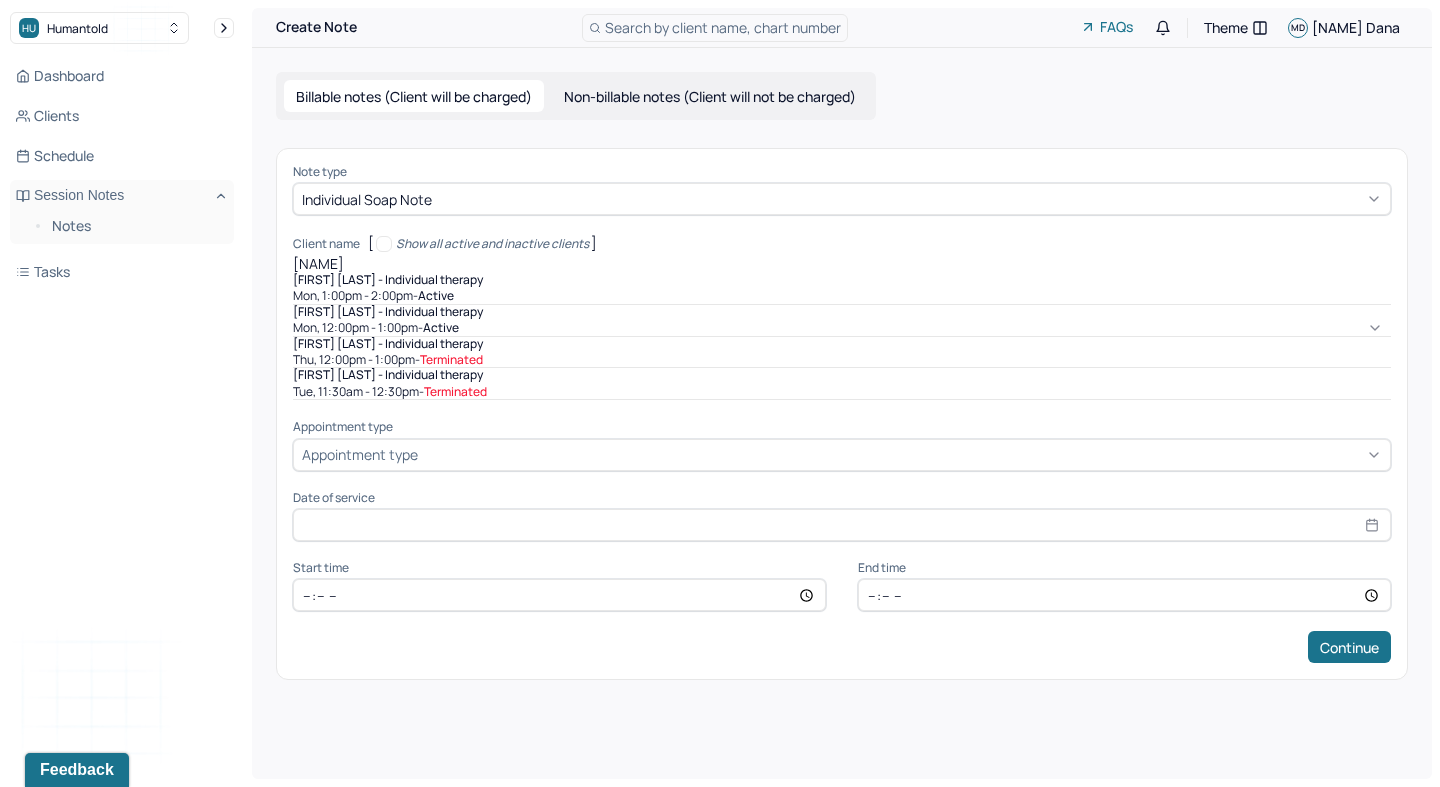 type 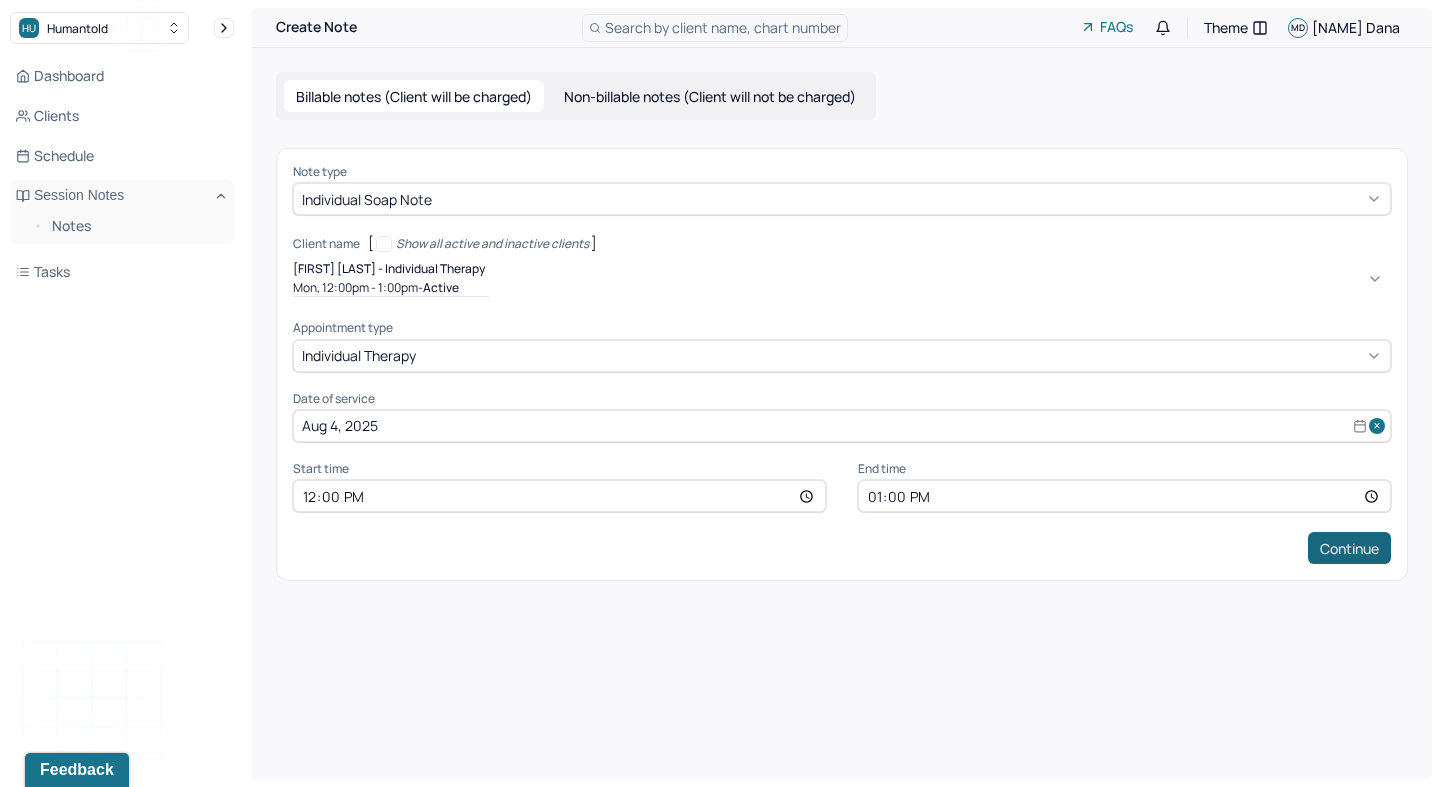 click on "Continue" at bounding box center [1349, 548] 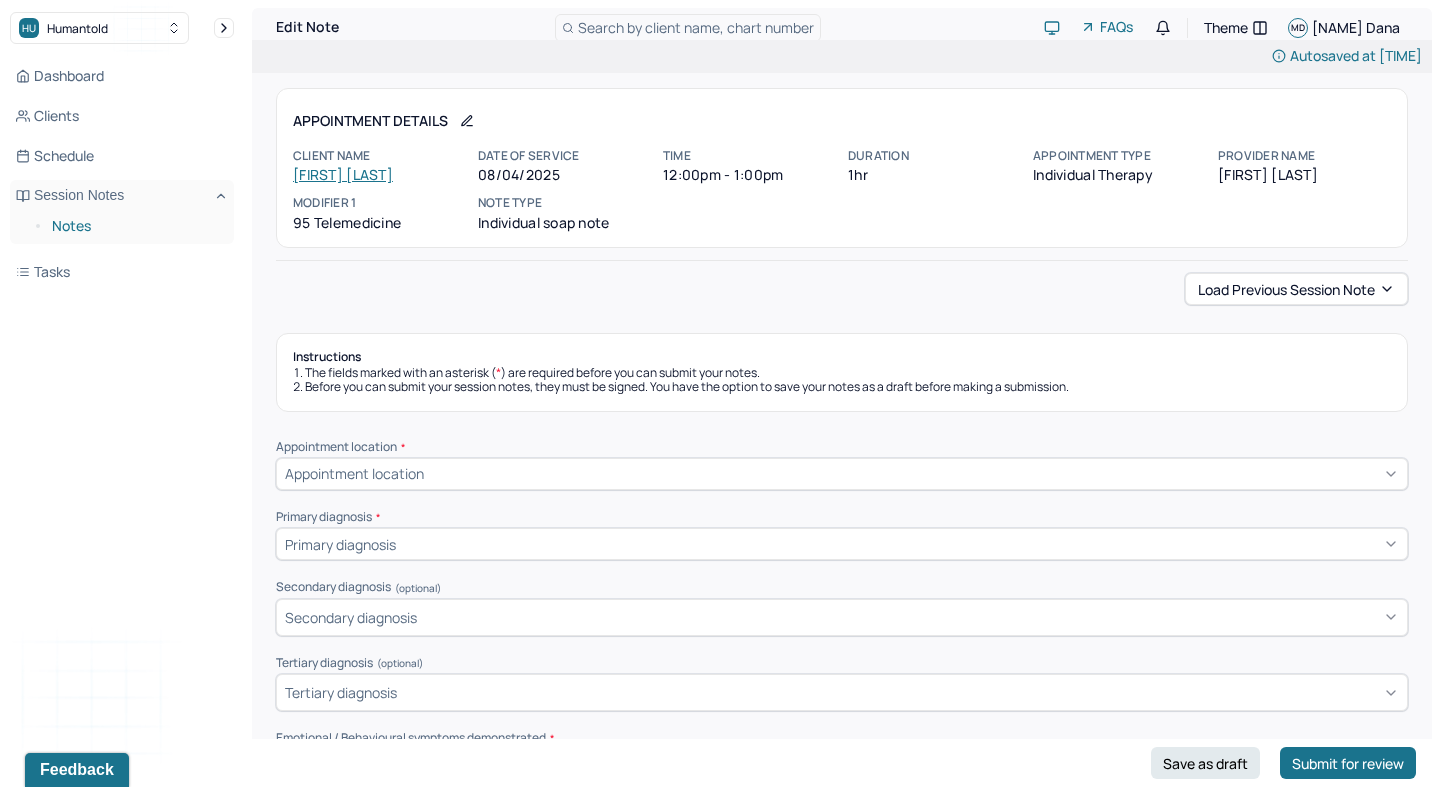 click on "Notes" at bounding box center [135, 226] 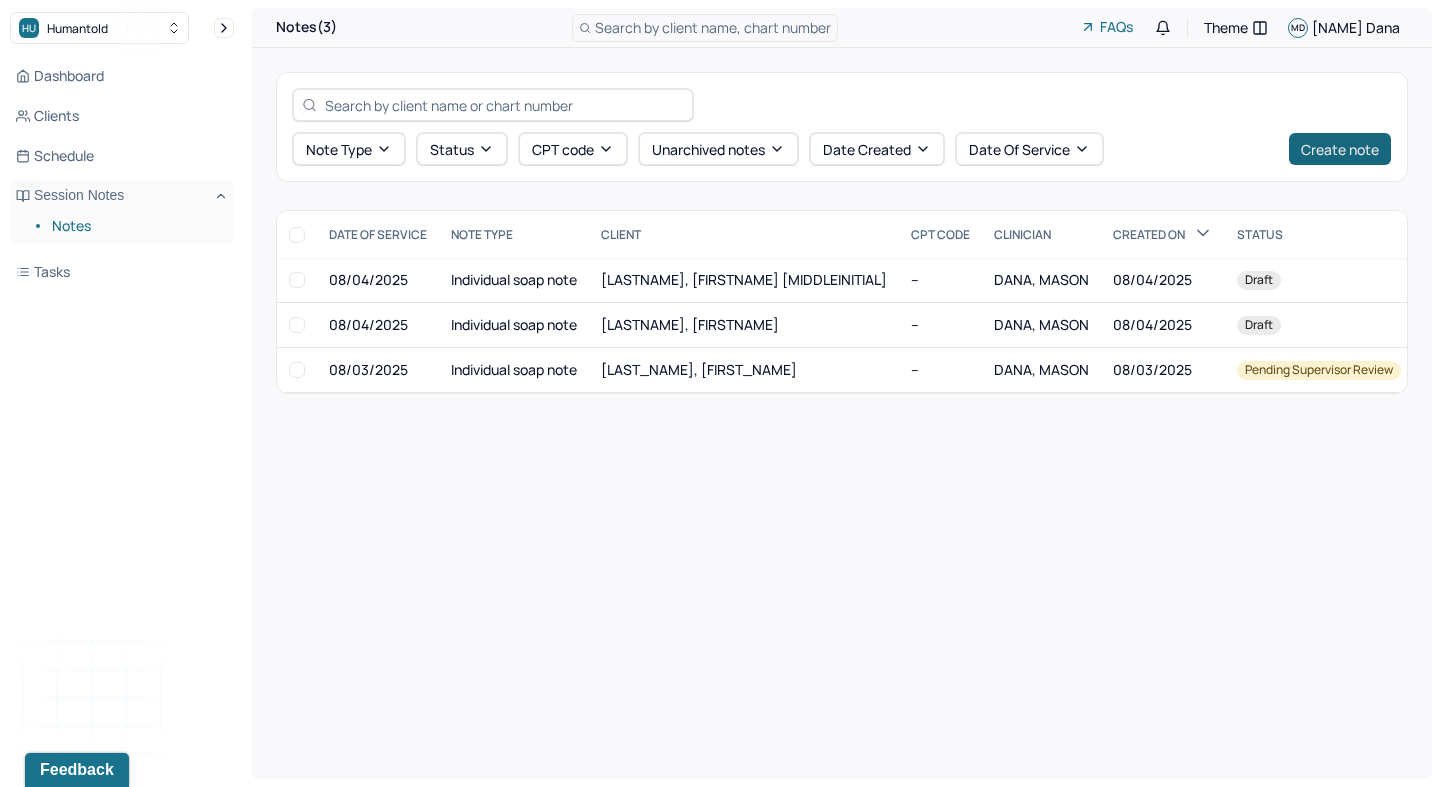 click on "Create note" at bounding box center (1340, 149) 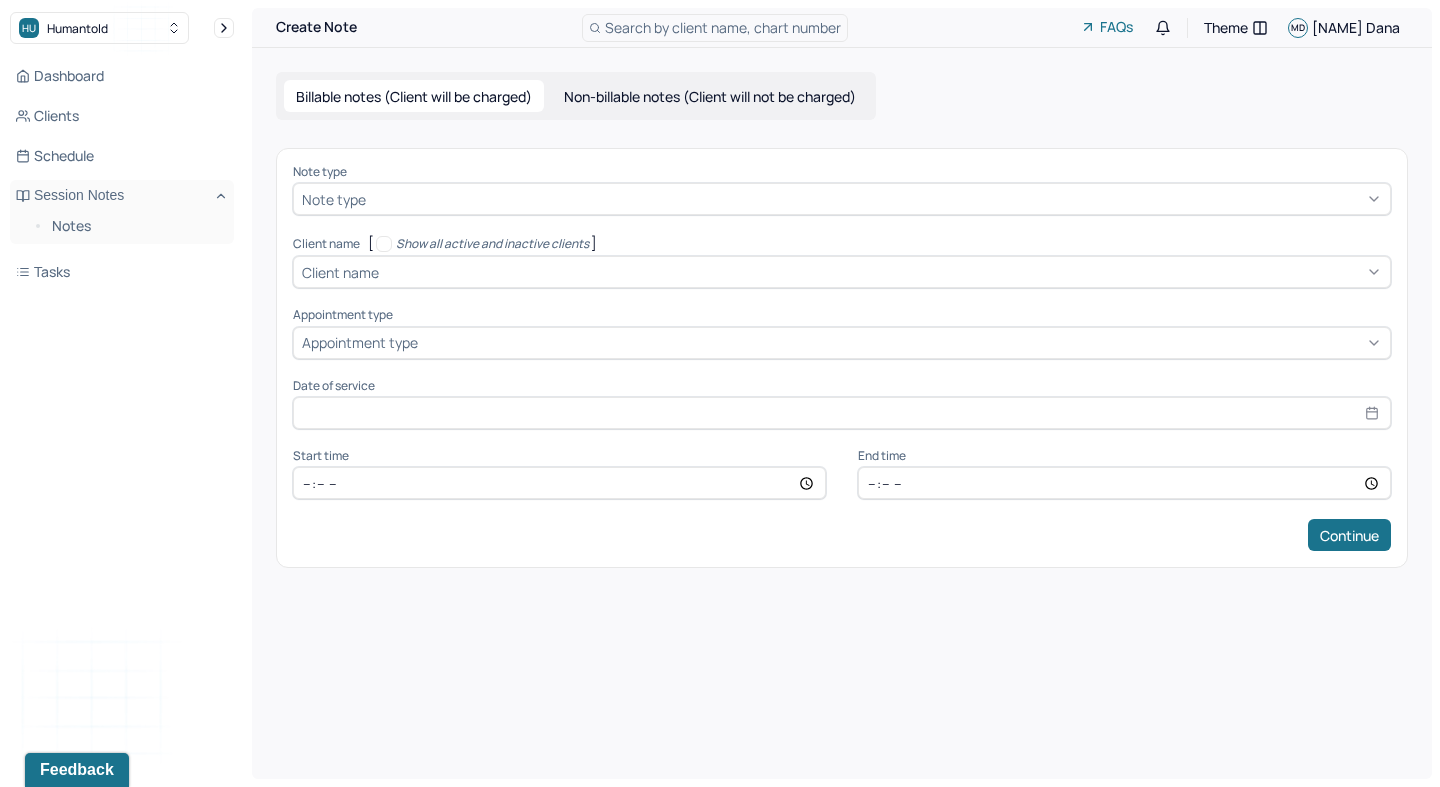 click at bounding box center [876, 199] 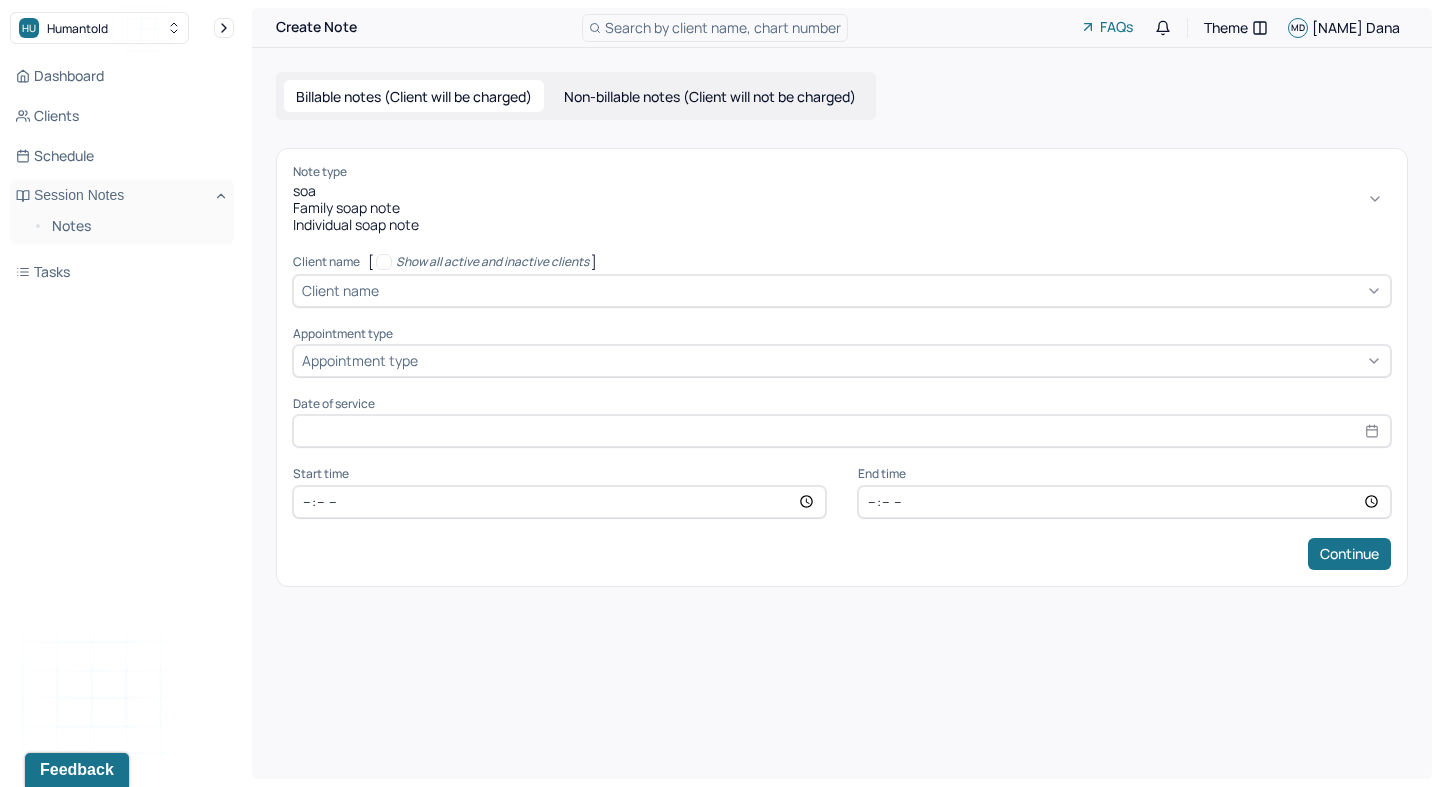type on "soap" 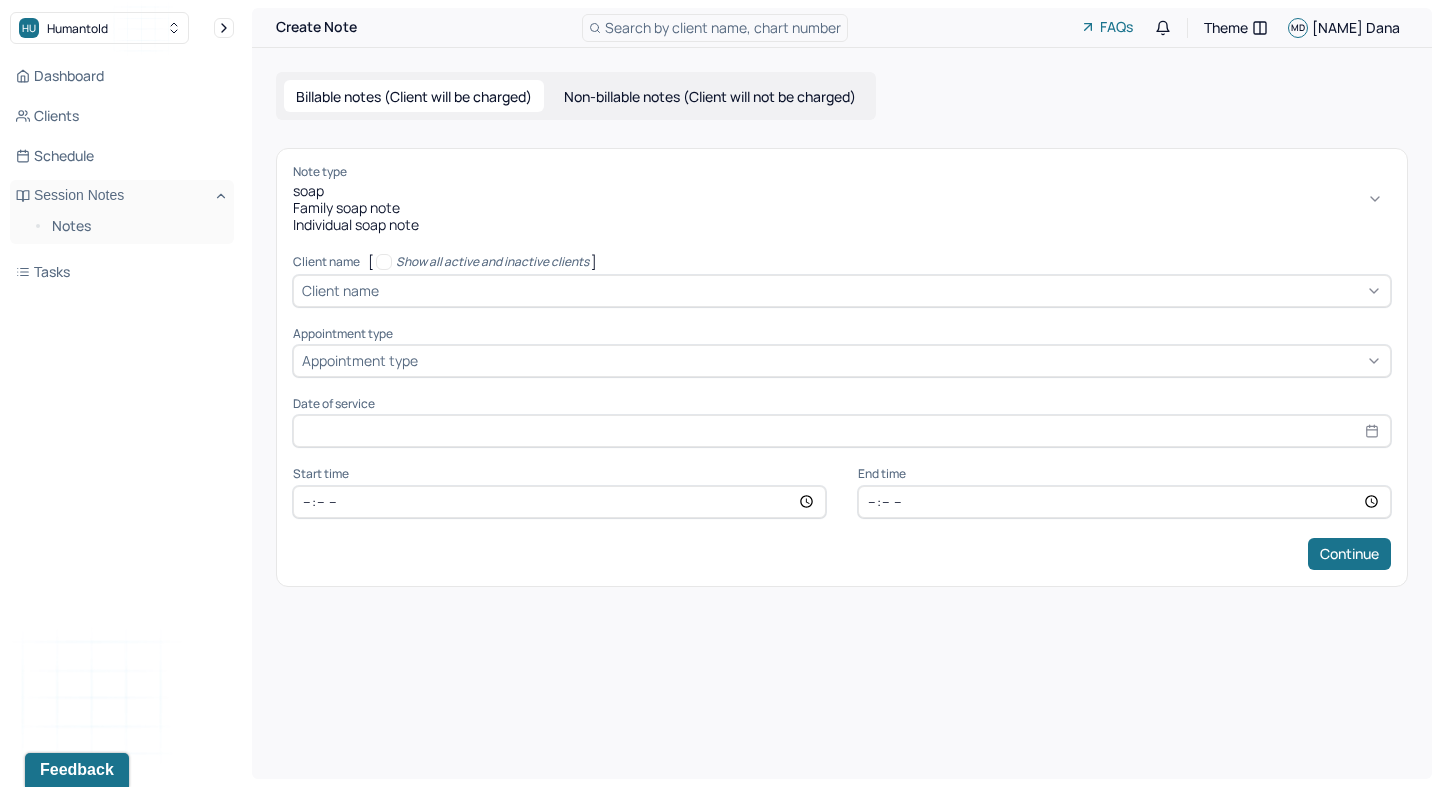 click on "Individual soap note" at bounding box center [842, 225] 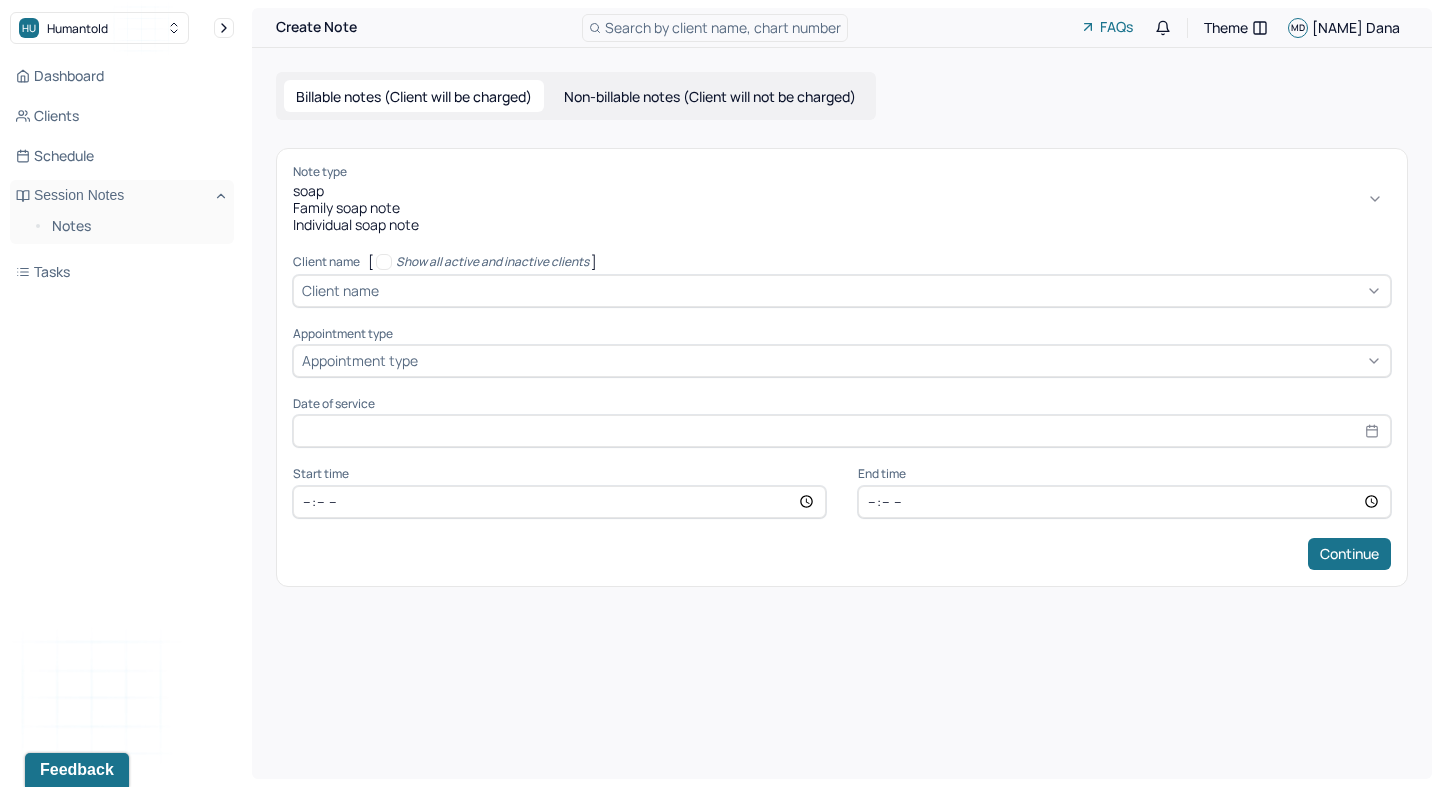 type 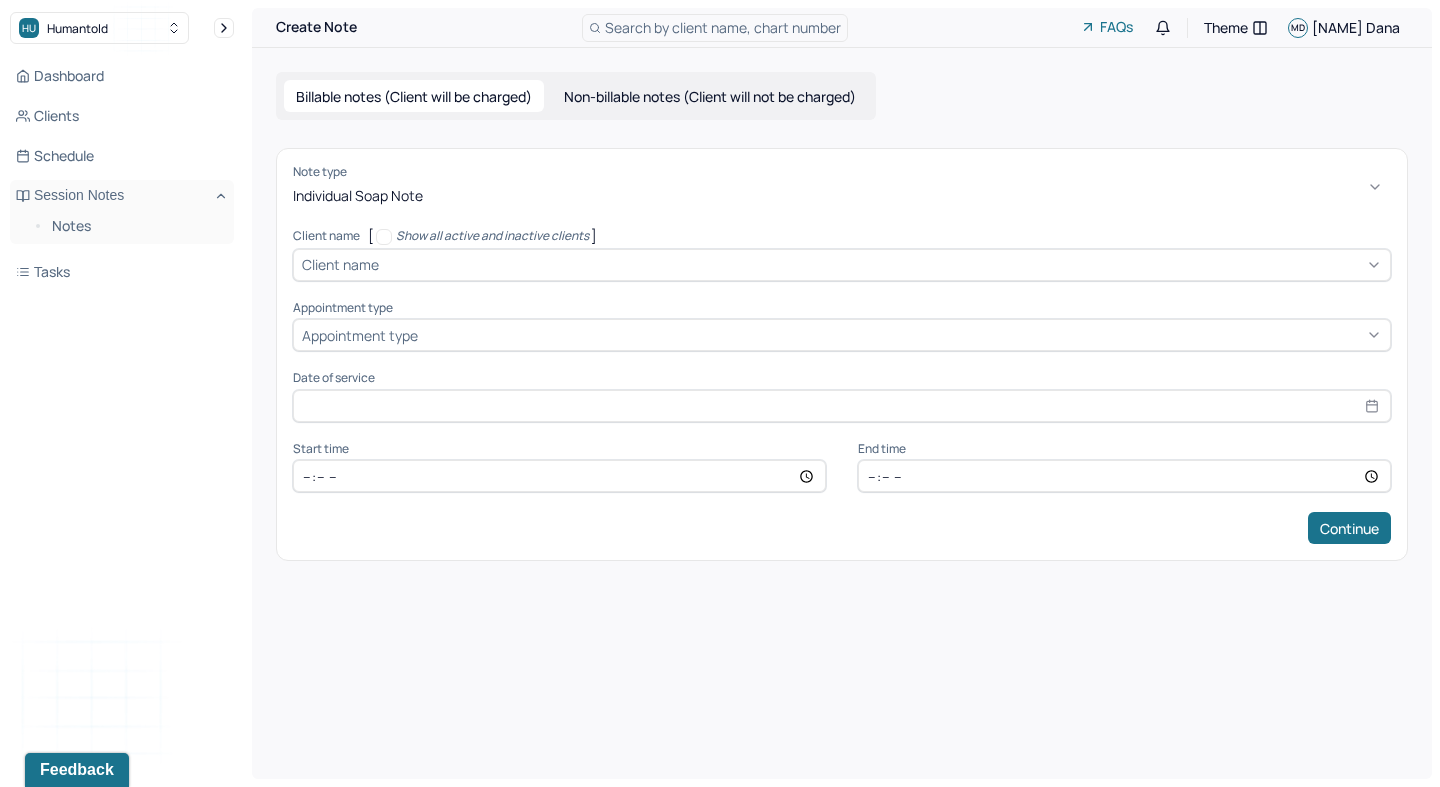 click at bounding box center (882, 264) 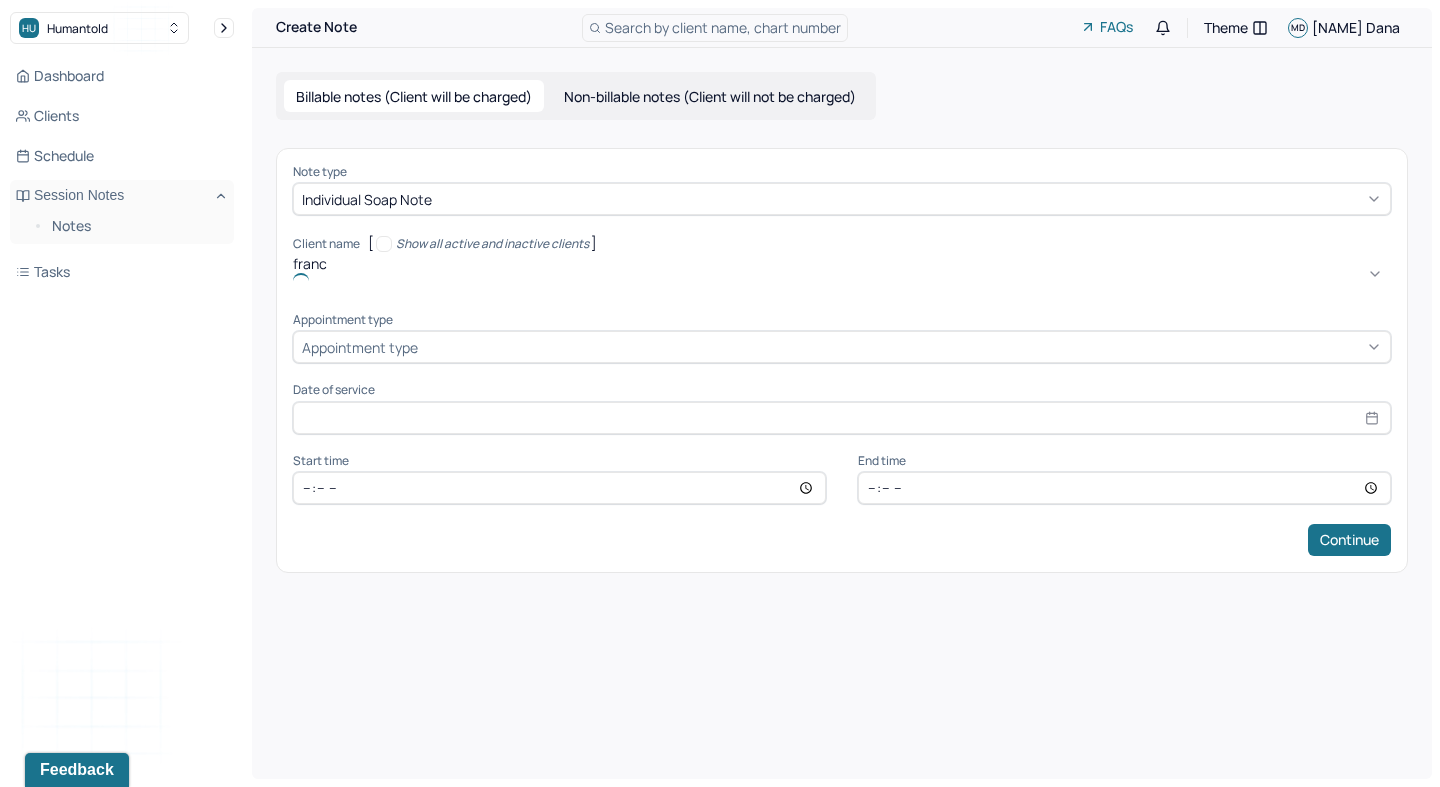 type on "[FIRST]" 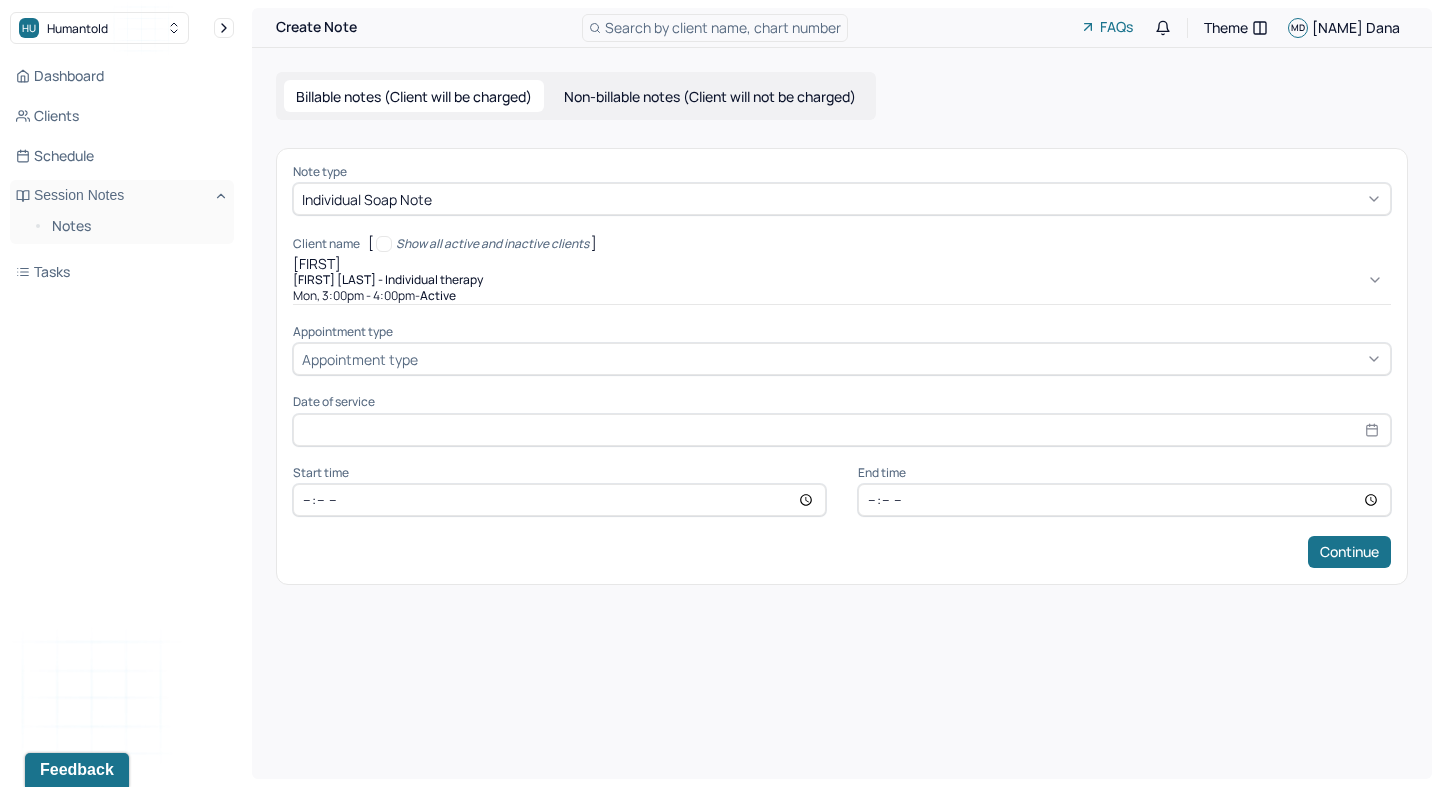 click on "[FIRST] [LAST] - Individual therapy" at bounding box center [388, 280] 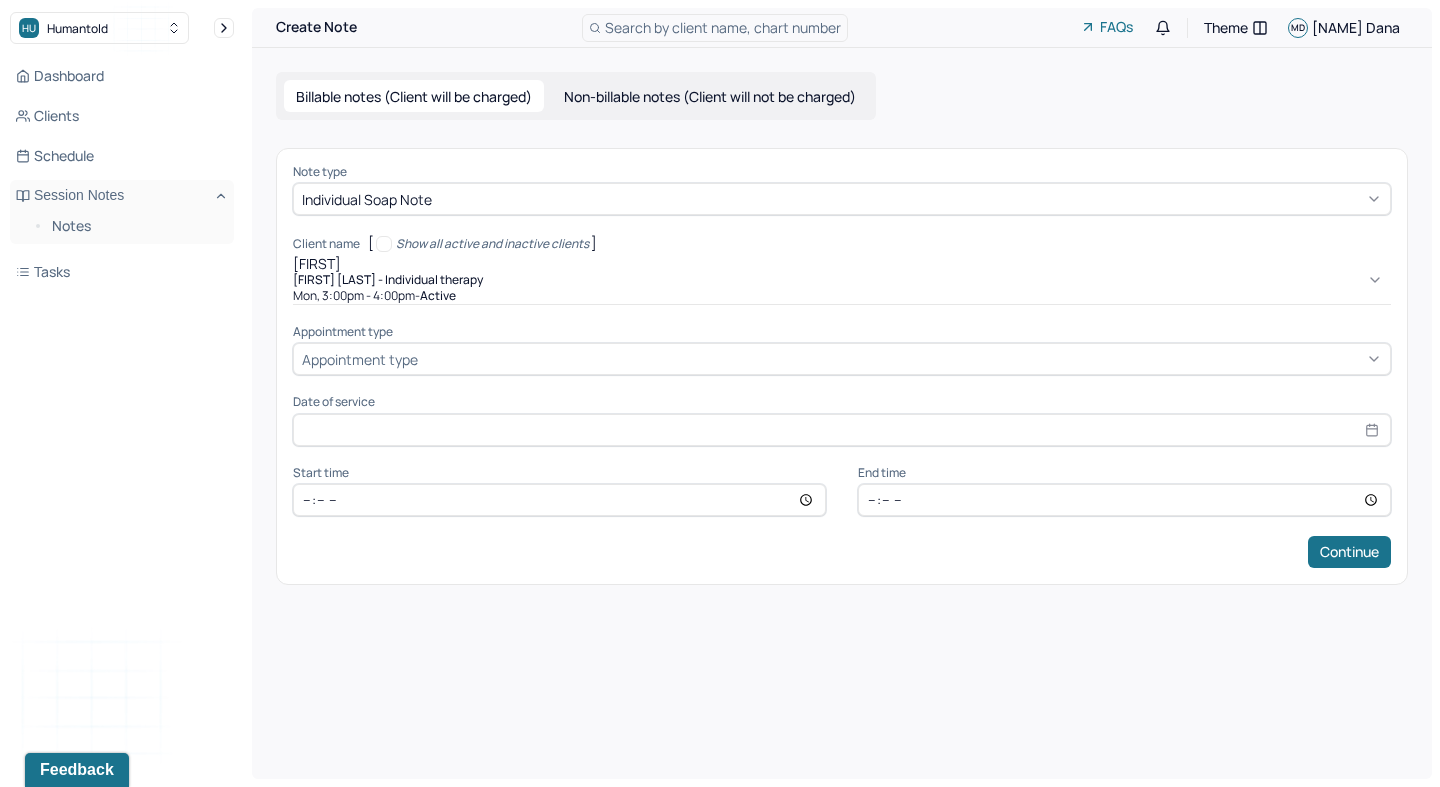 type 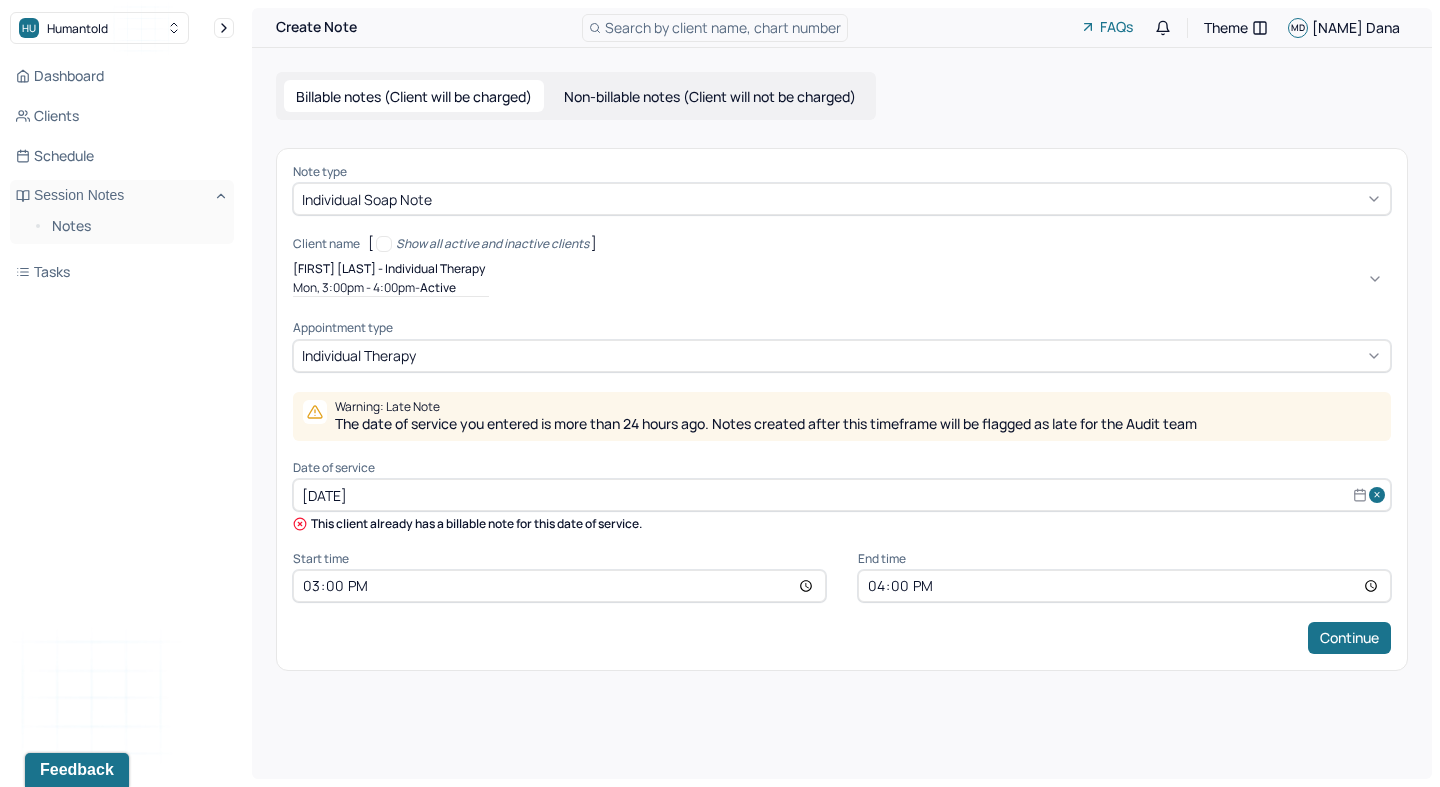 click on "[DATE]" at bounding box center (842, 495) 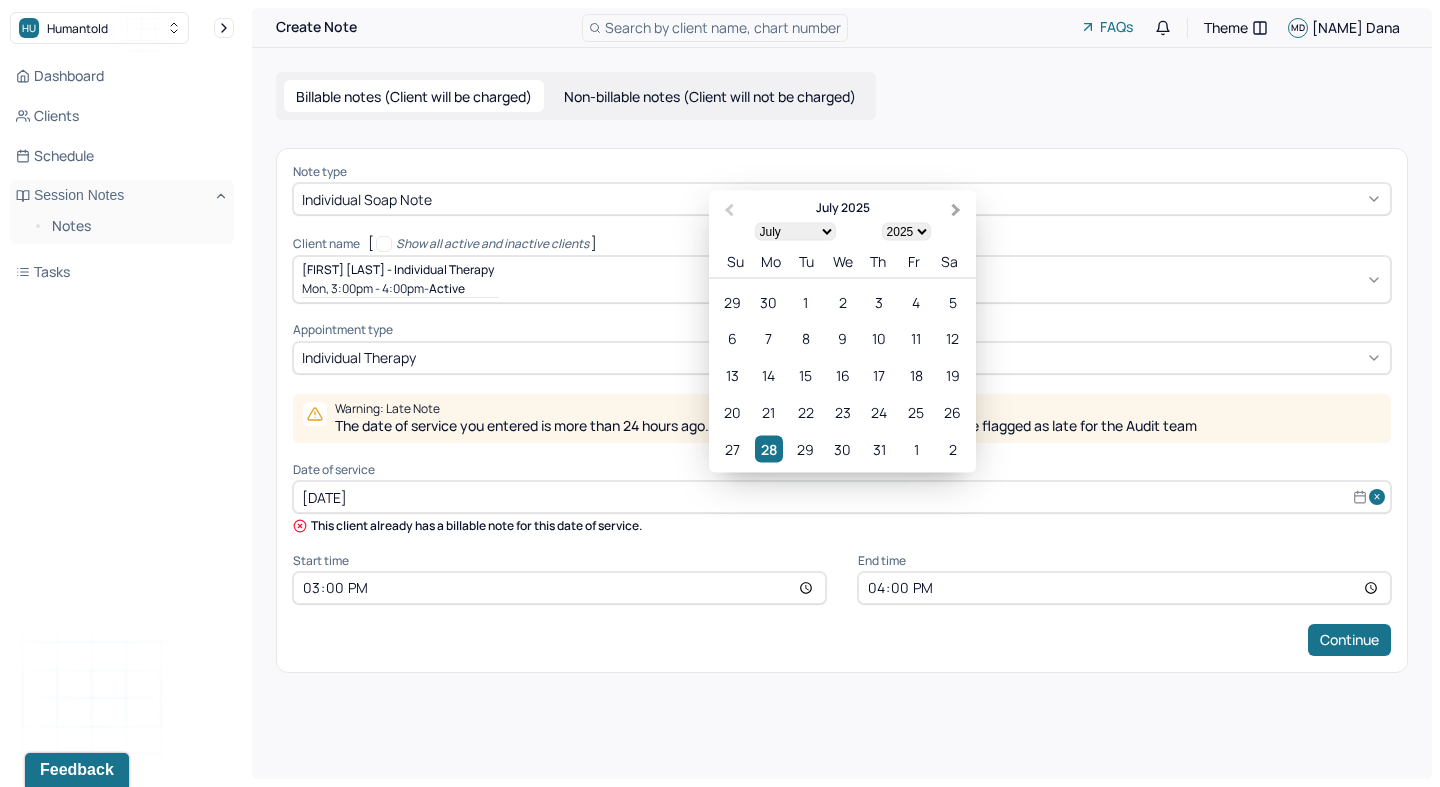 click on "Next Month" at bounding box center (956, 210) 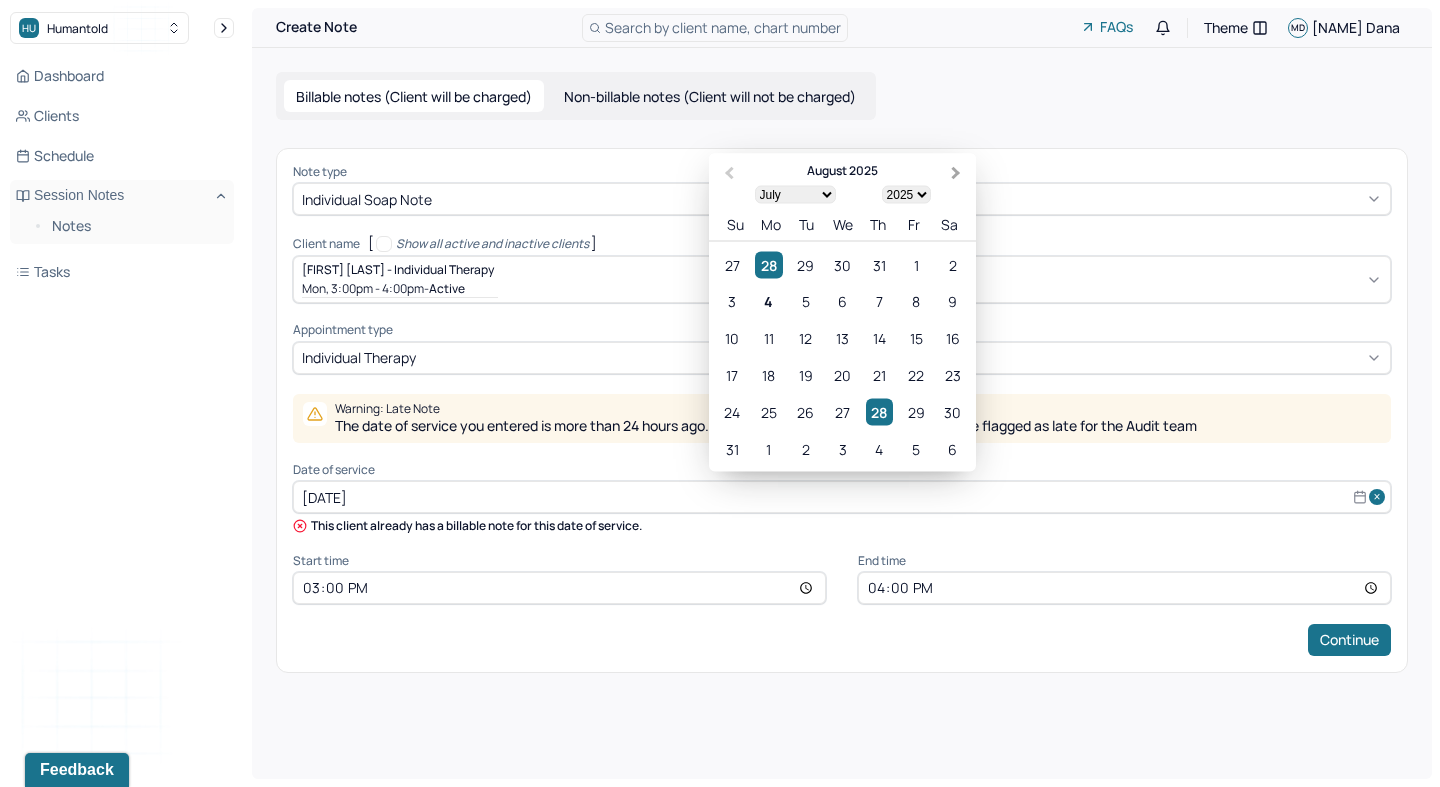 select on "7" 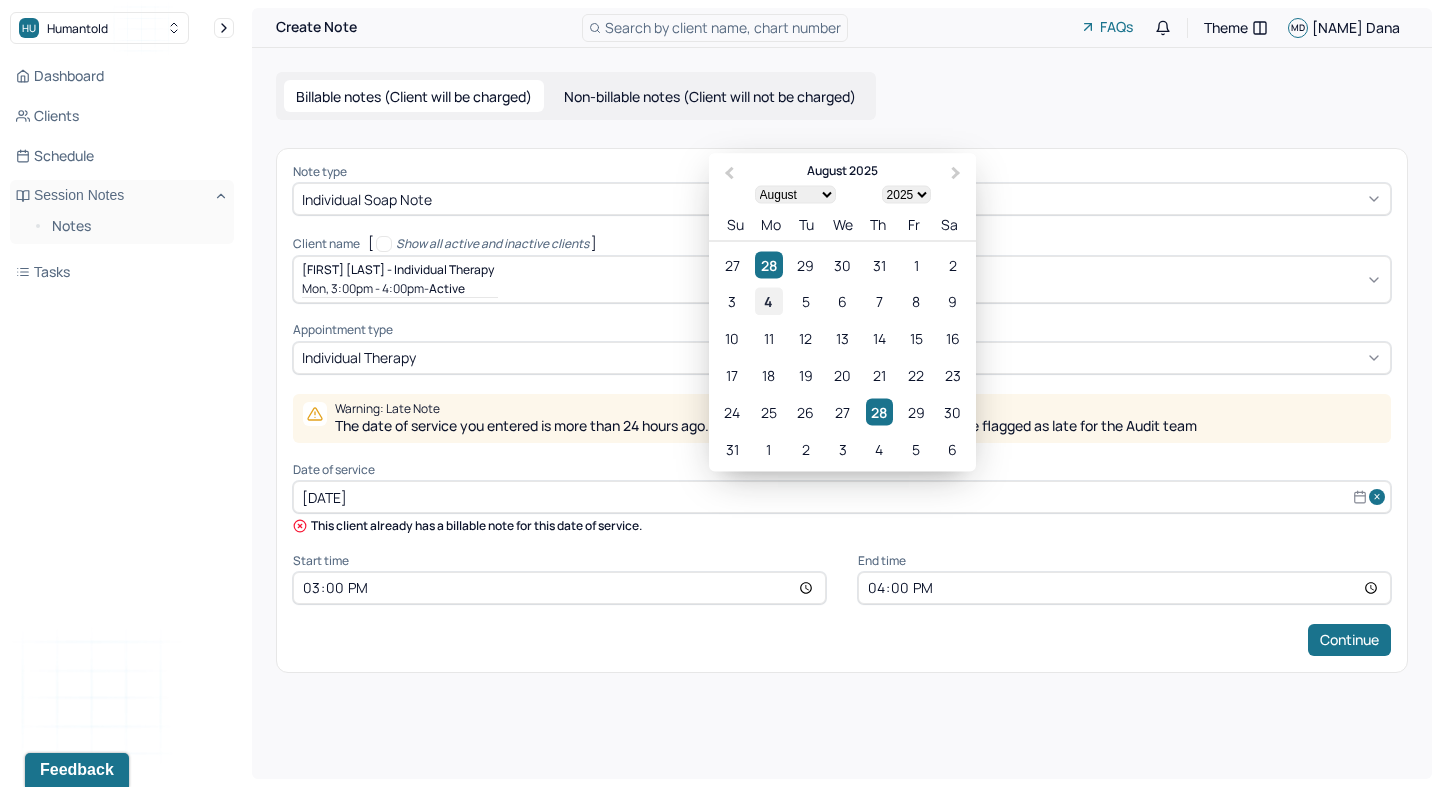 click on "4" at bounding box center (768, 301) 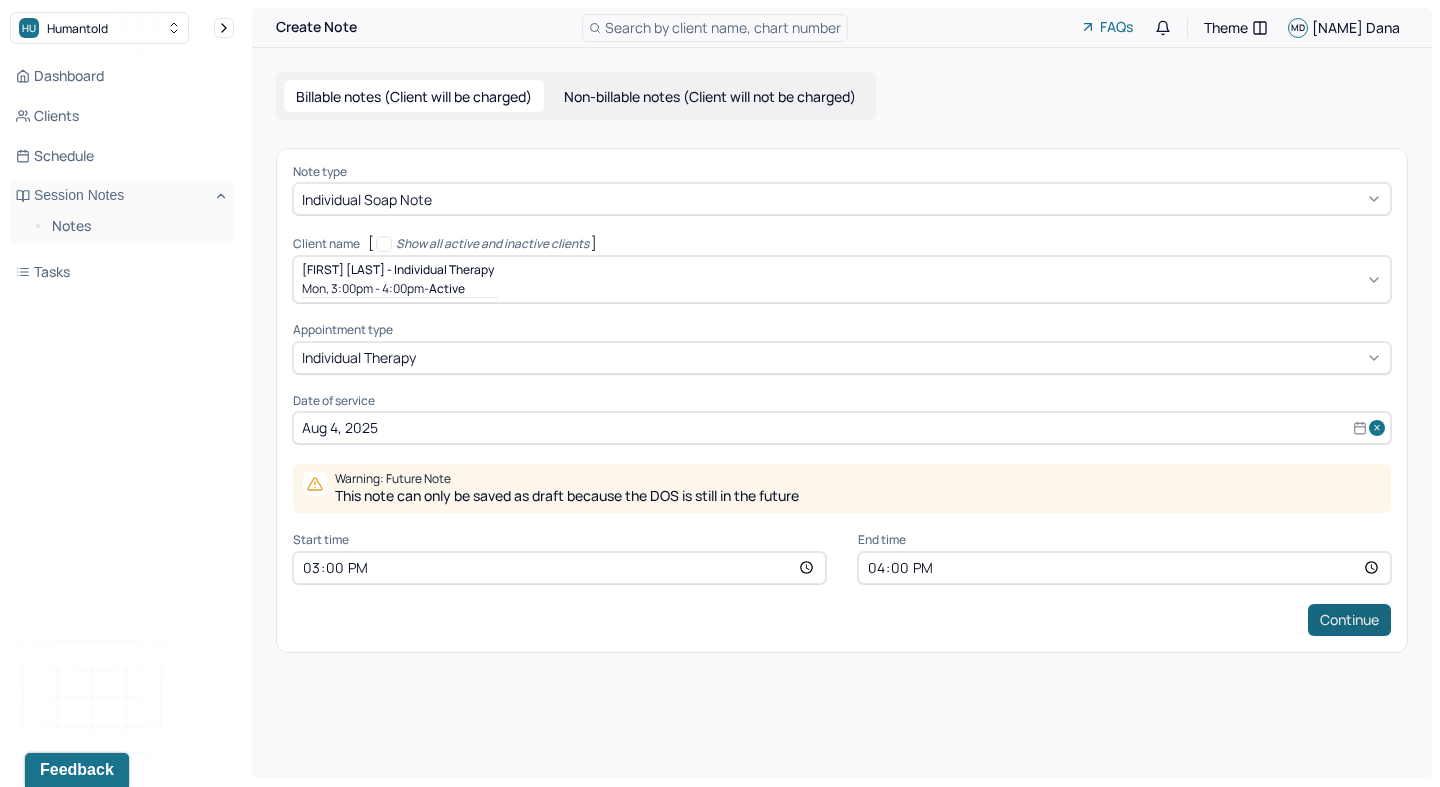 click on "Continue" at bounding box center [1349, 620] 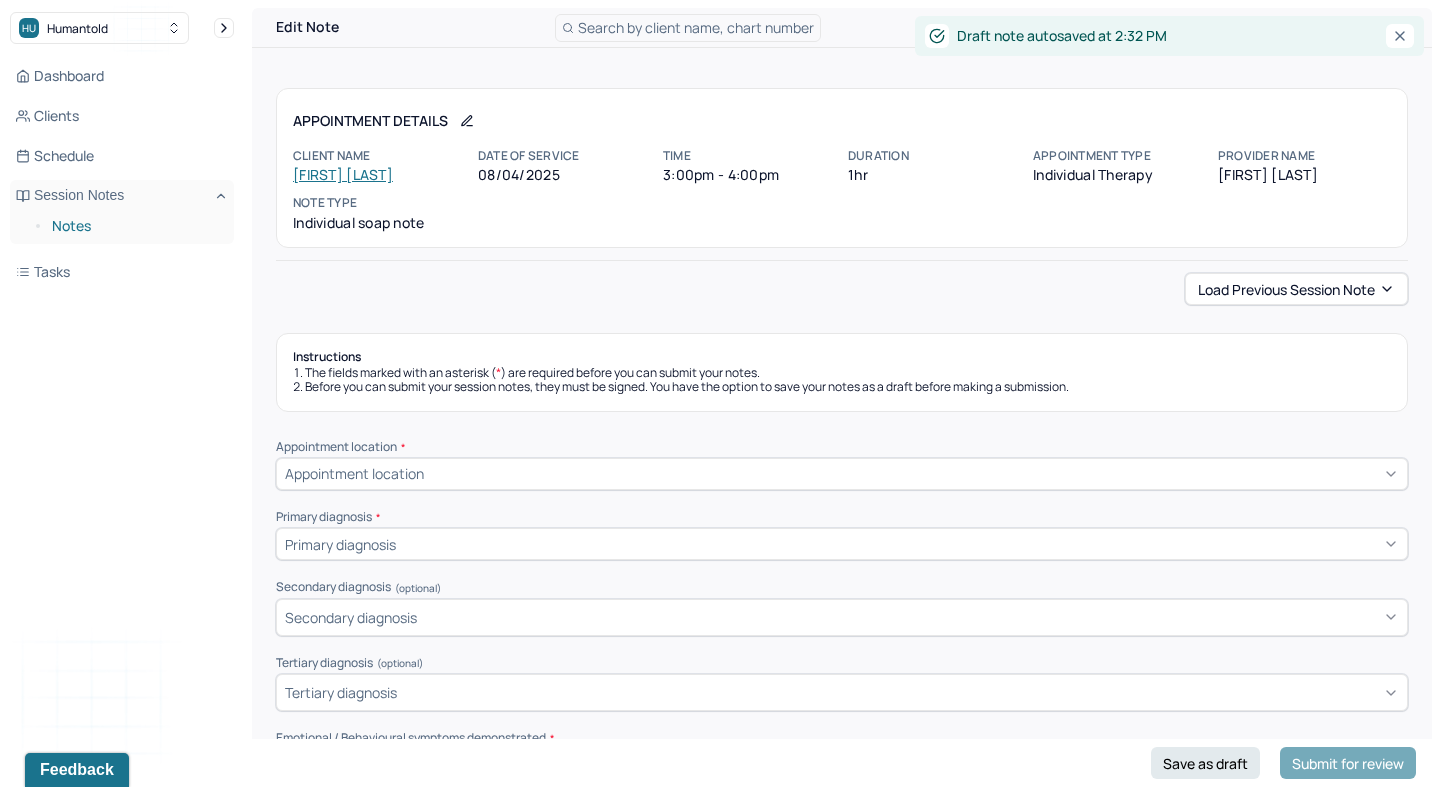click on "Notes" at bounding box center [135, 226] 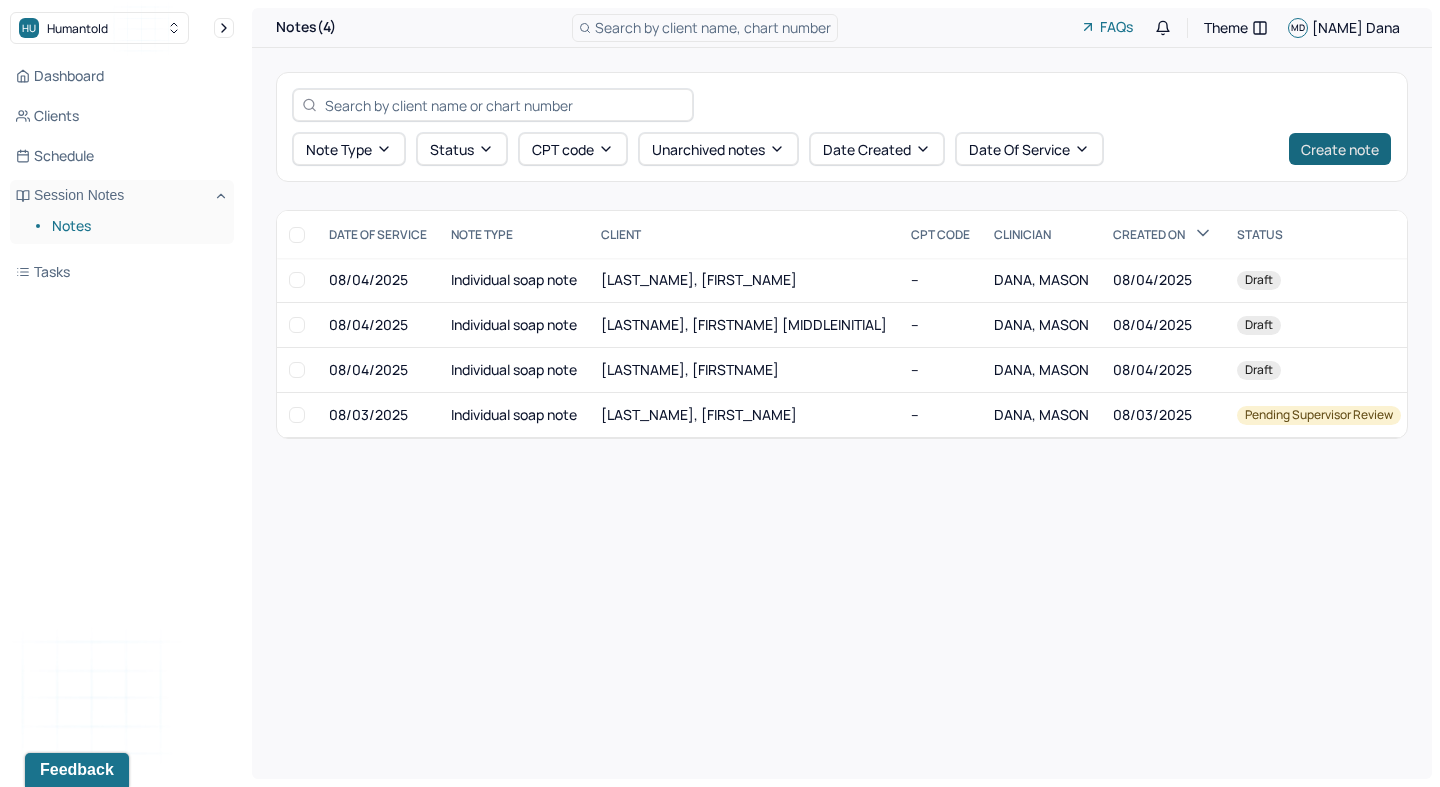 click on "Create note" at bounding box center (1340, 149) 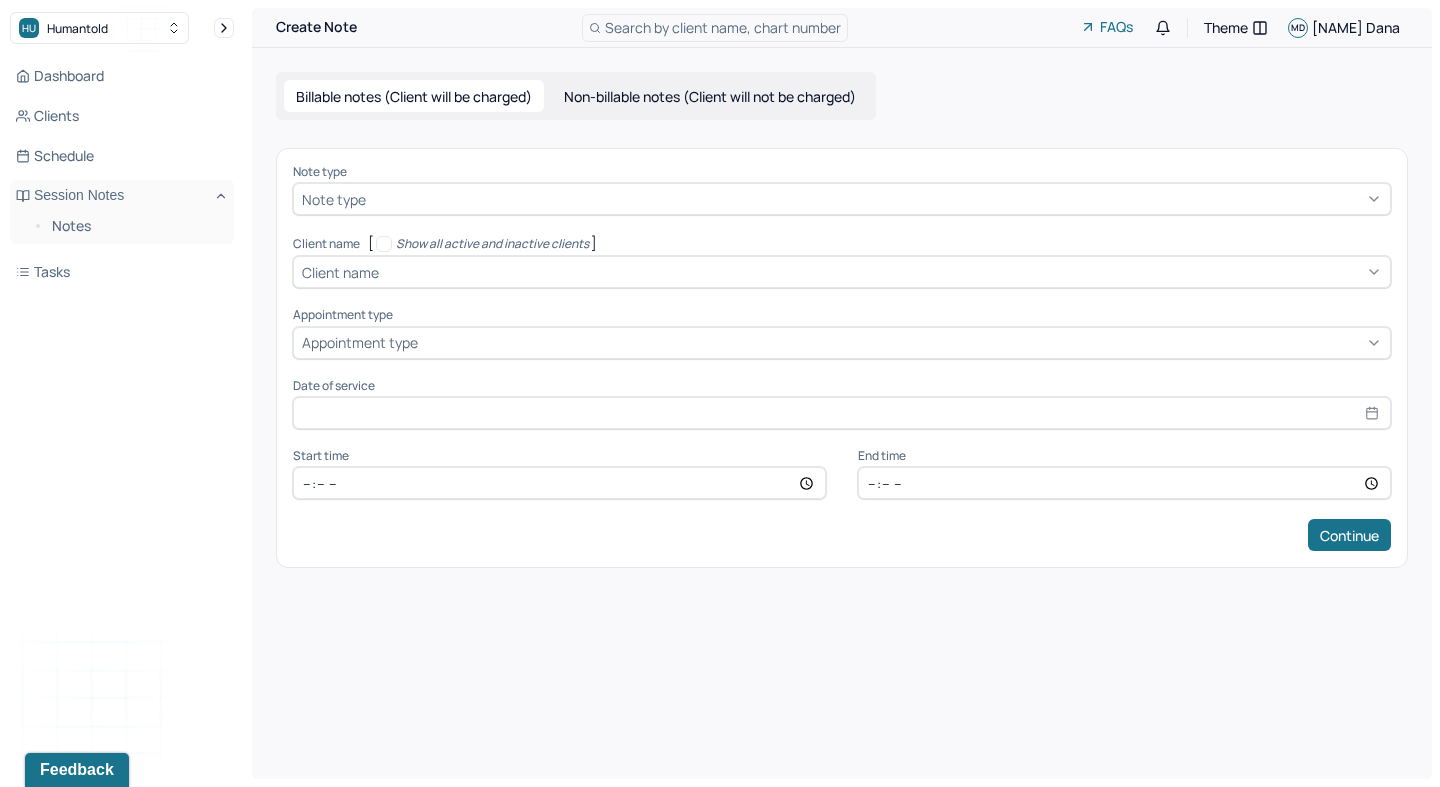 click on "Non-billable notes (Client will not be charged)" at bounding box center [710, 96] 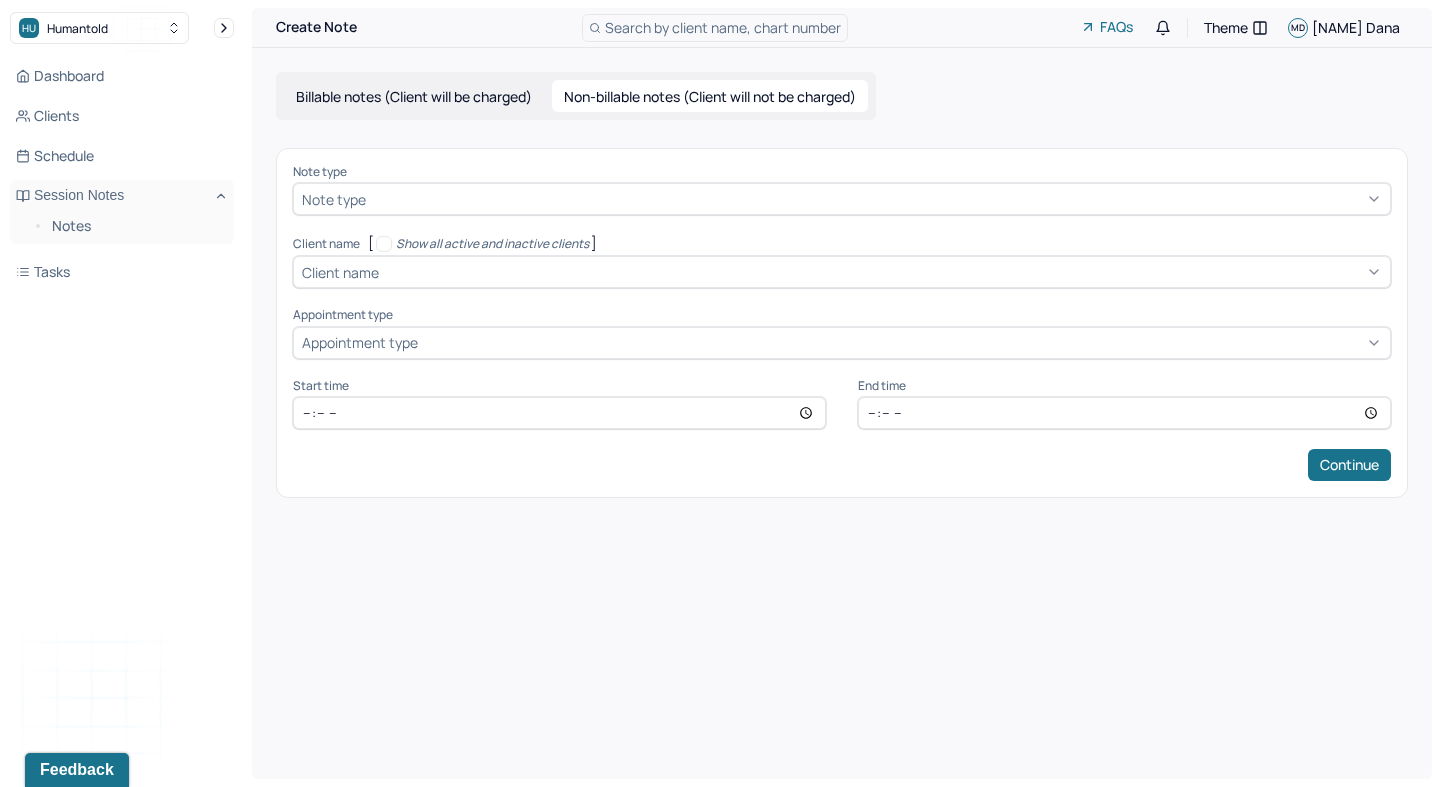 click on "Note type" at bounding box center [842, 199] 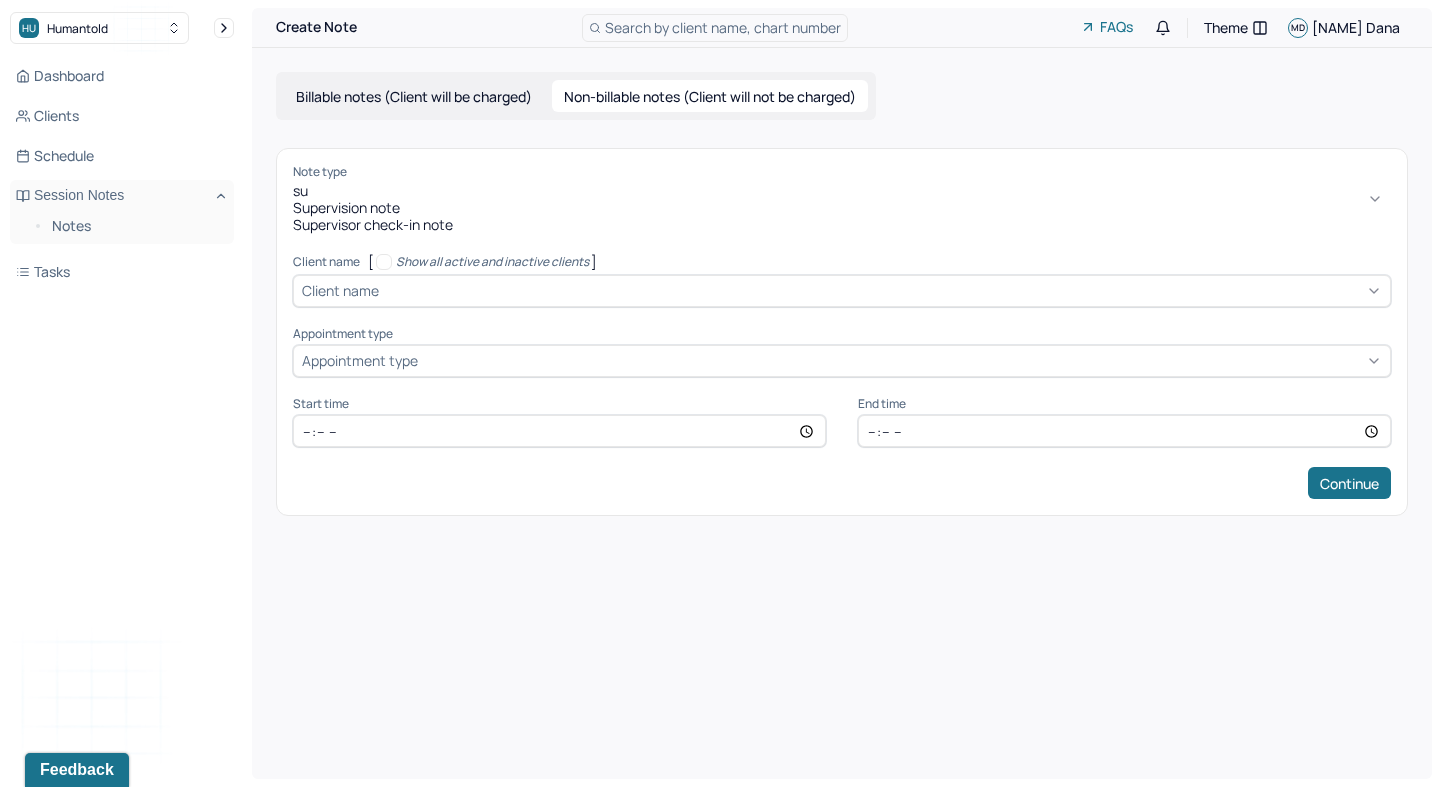 type on "support" 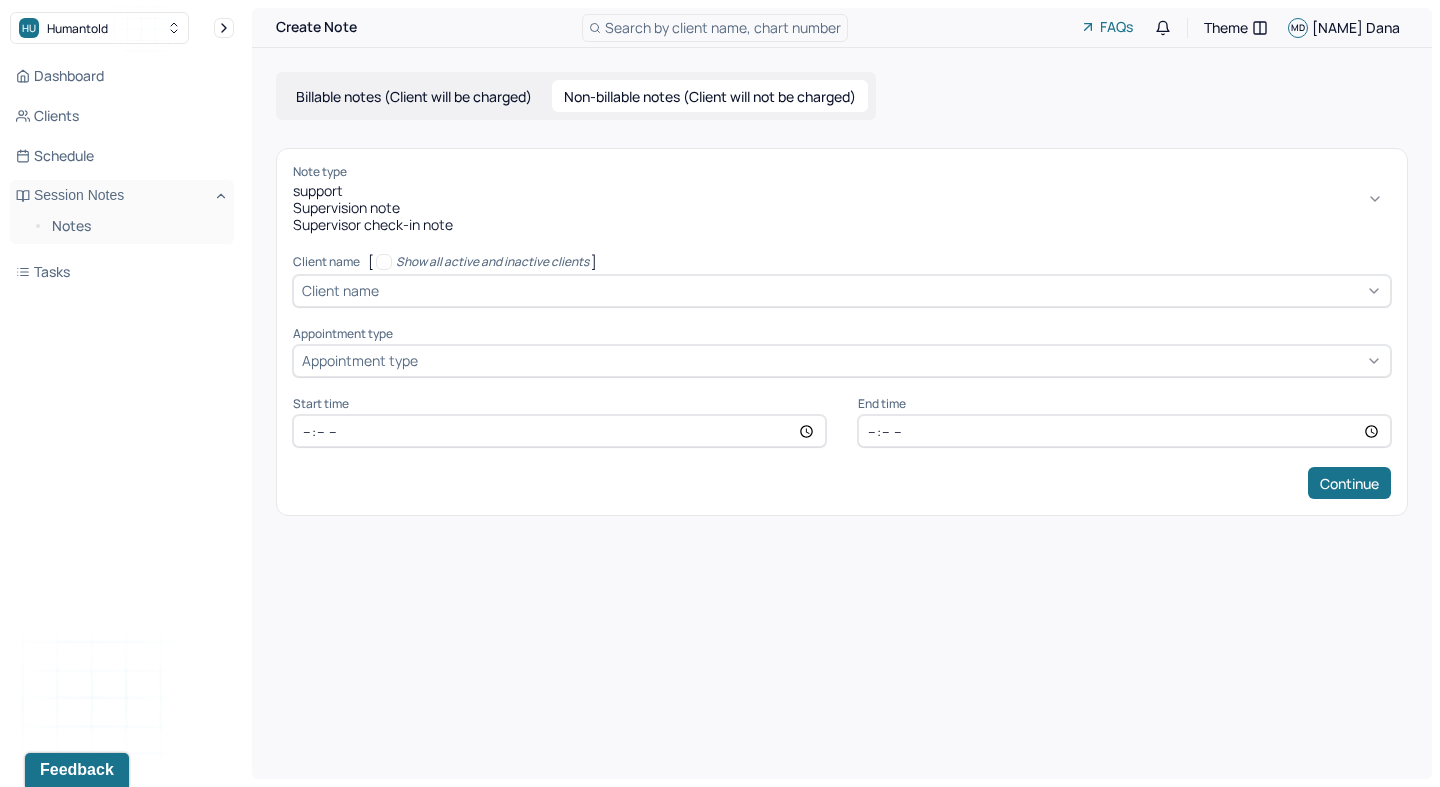 click on "Supervision note" at bounding box center (842, 208) 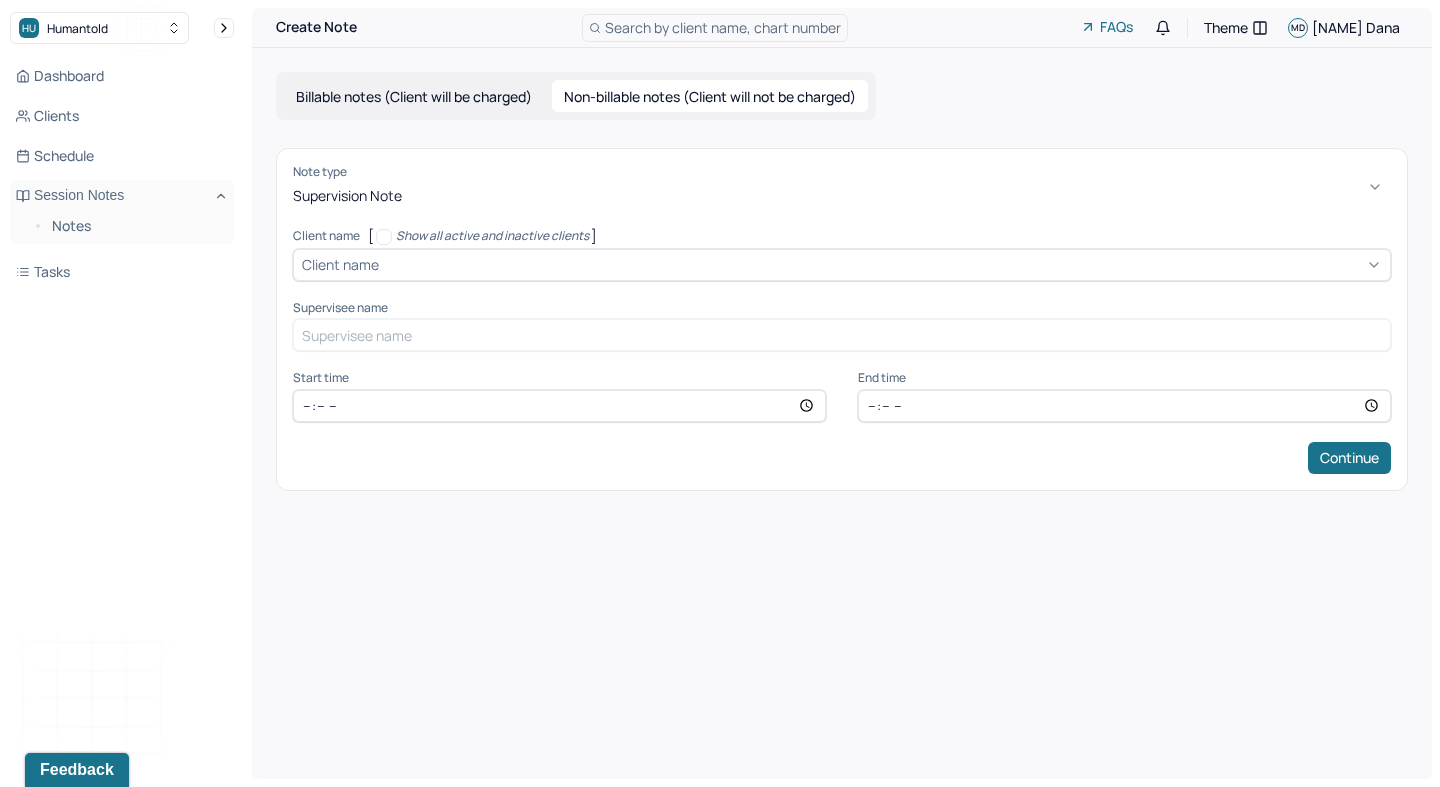 click at bounding box center (882, 264) 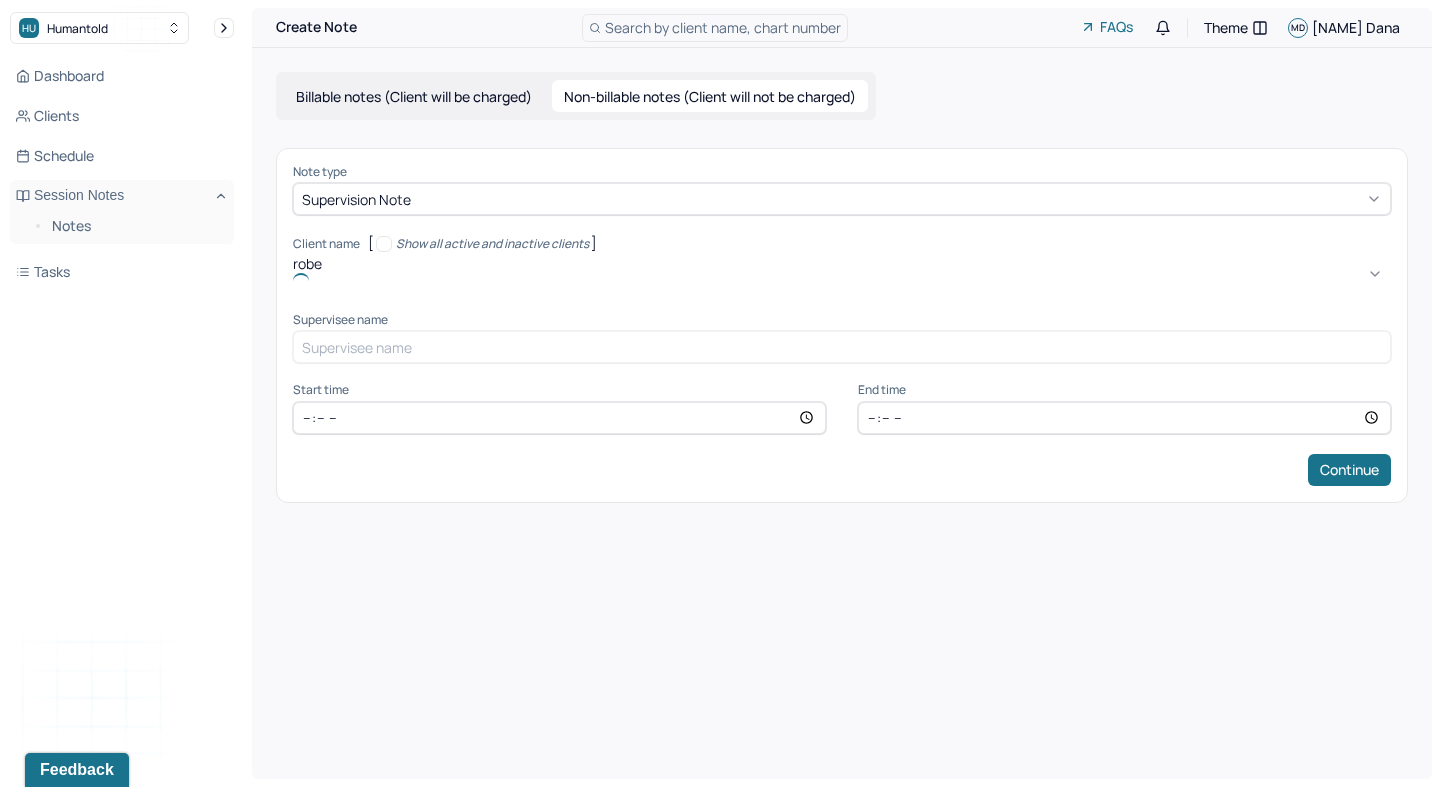 type on "[NAME]" 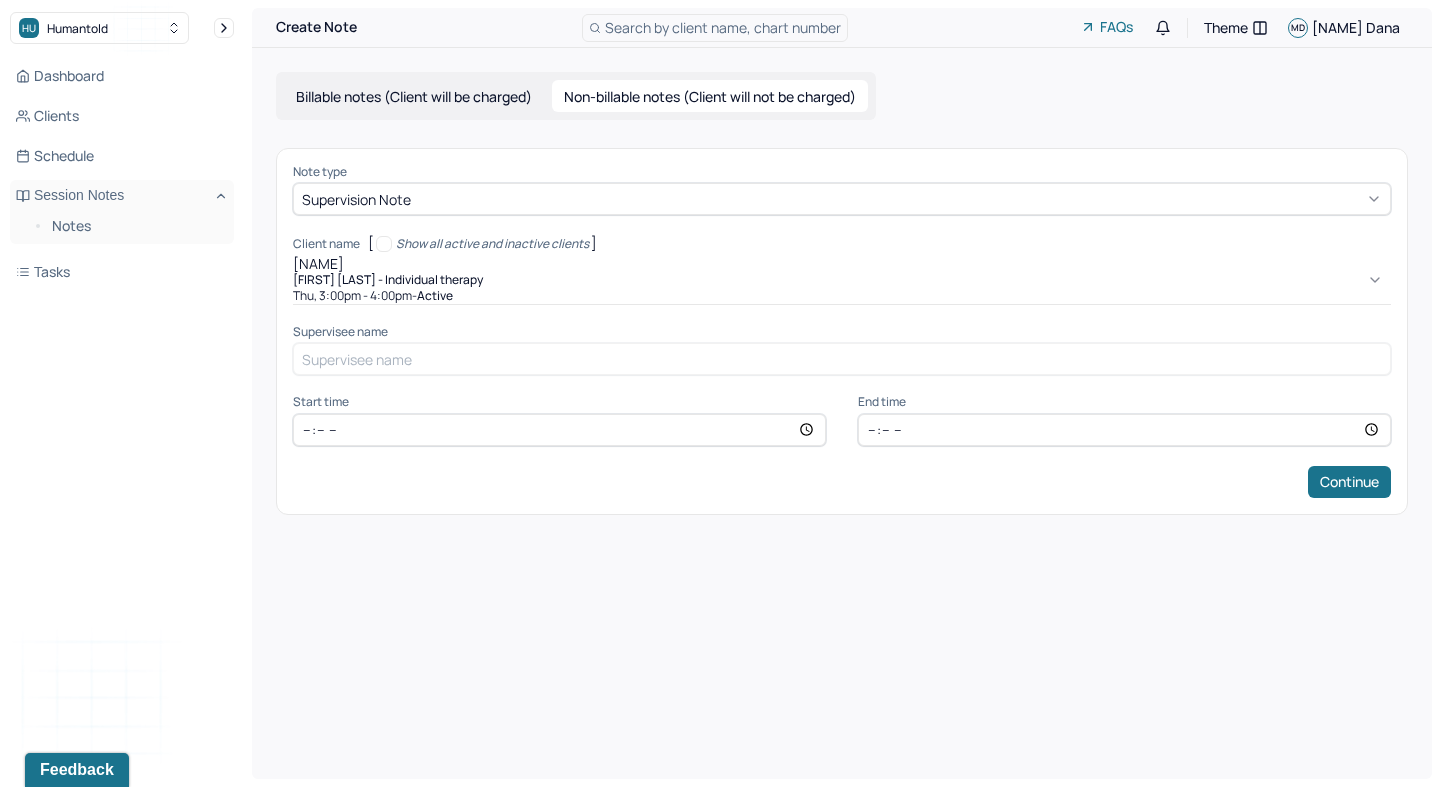 click on "Thu, 3:00pm - 4:00pm  -  active" at bounding box center (842, 296) 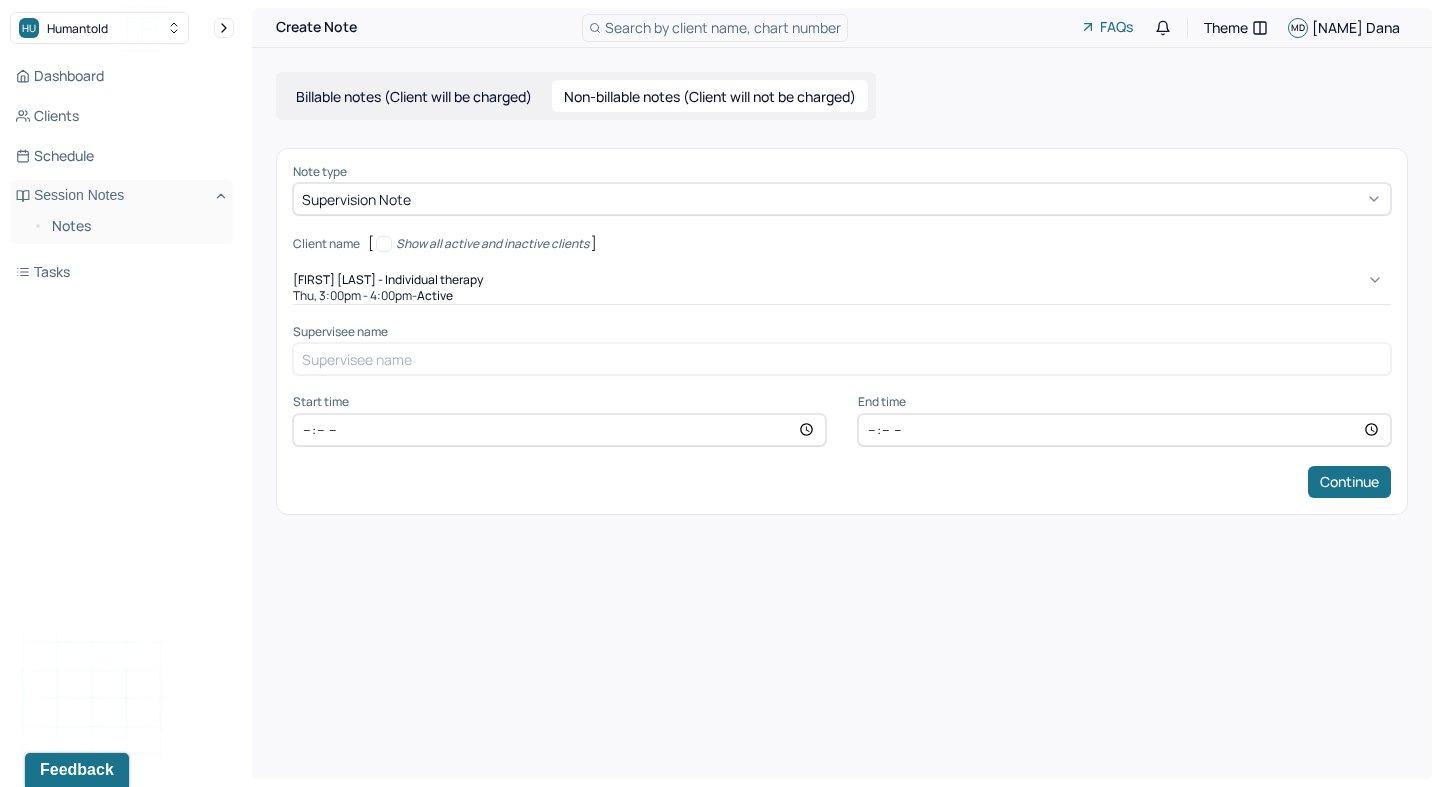 type on "15:00" 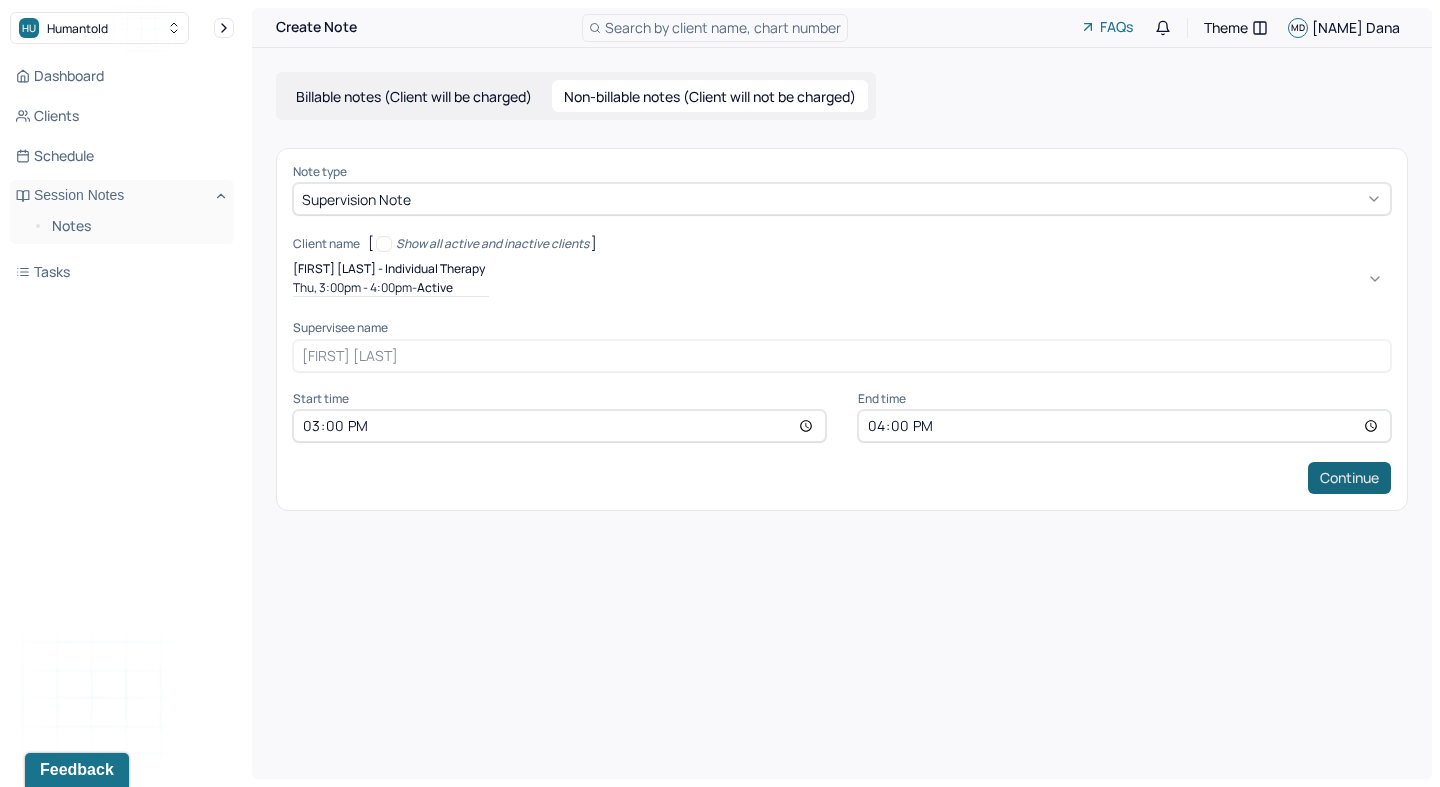 click on "Continue" at bounding box center (1349, 478) 